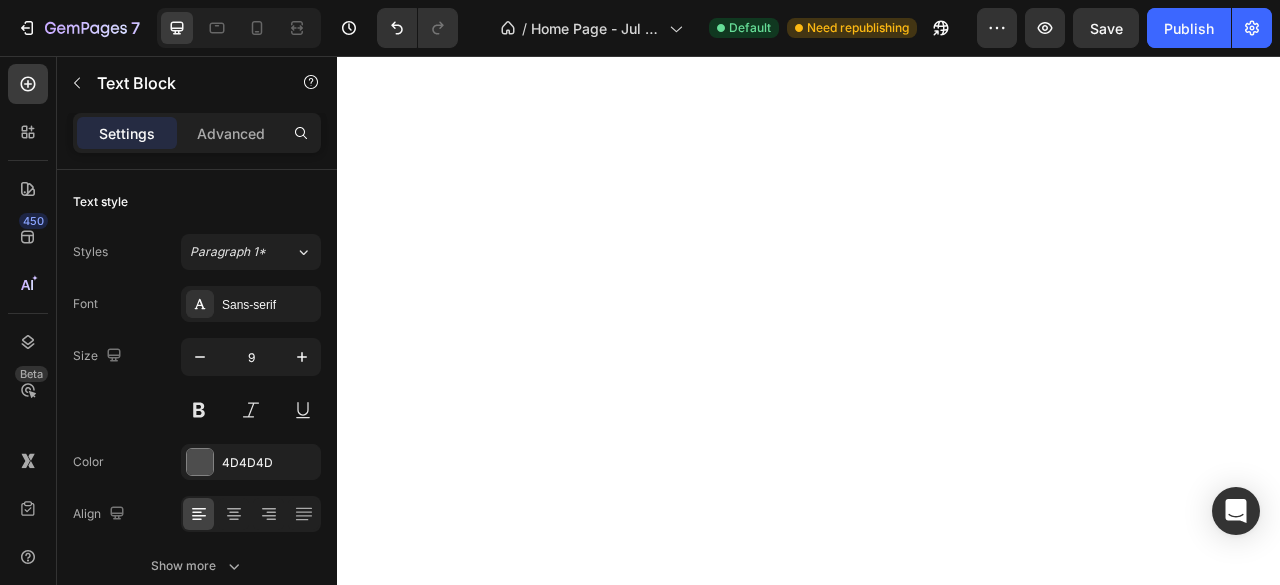 scroll, scrollTop: 0, scrollLeft: 0, axis: both 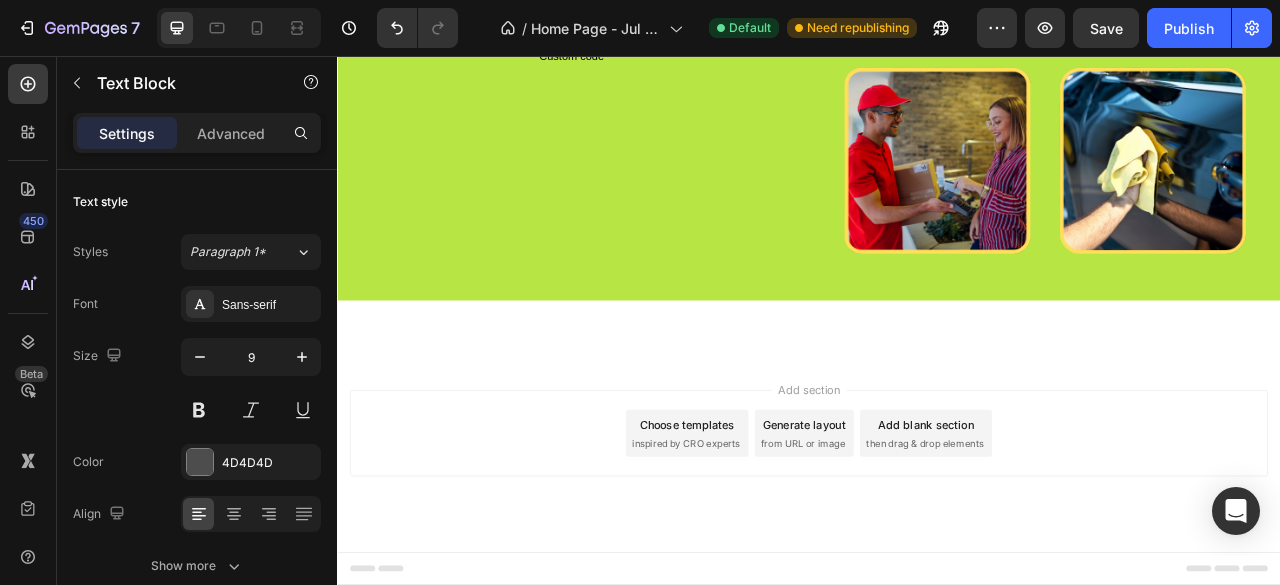 click on "Únete a las mas de 100.000 personas satisfechas gracias a nuestros productos mejorando su calidad de vida al instante con nuestros productos que resolverán todos tus problemas del día a día, hemos ayudado a recuperar no solo la tranquilidad sino también la confianza en nuestros clientes cansados de los productos falsos" at bounding box center (633, -176) 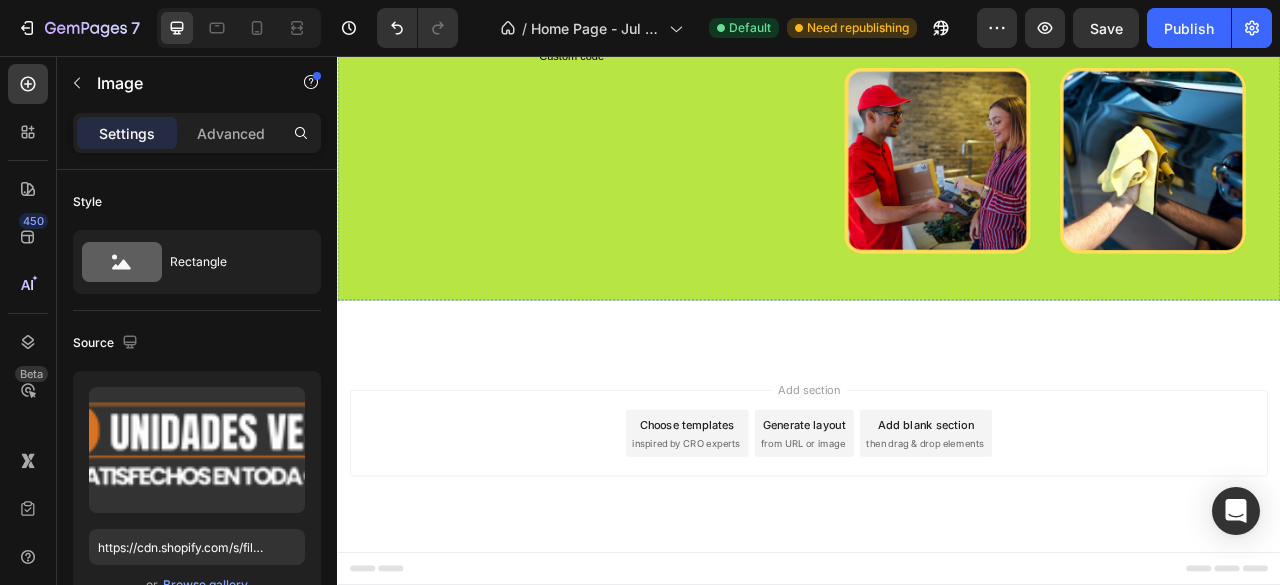 click on "Únete a las mas de 100.000 personas satisfechas gracias a nuestros productos mejorando su calidad de vida al instante con nuestros productos que resolverán todos tus problemas del día a día, hemos ayudado a recuperar no solo la tranquilidad sino también la confianza en nuestros clientes cansados de los productos falsos" at bounding box center (633, -176) 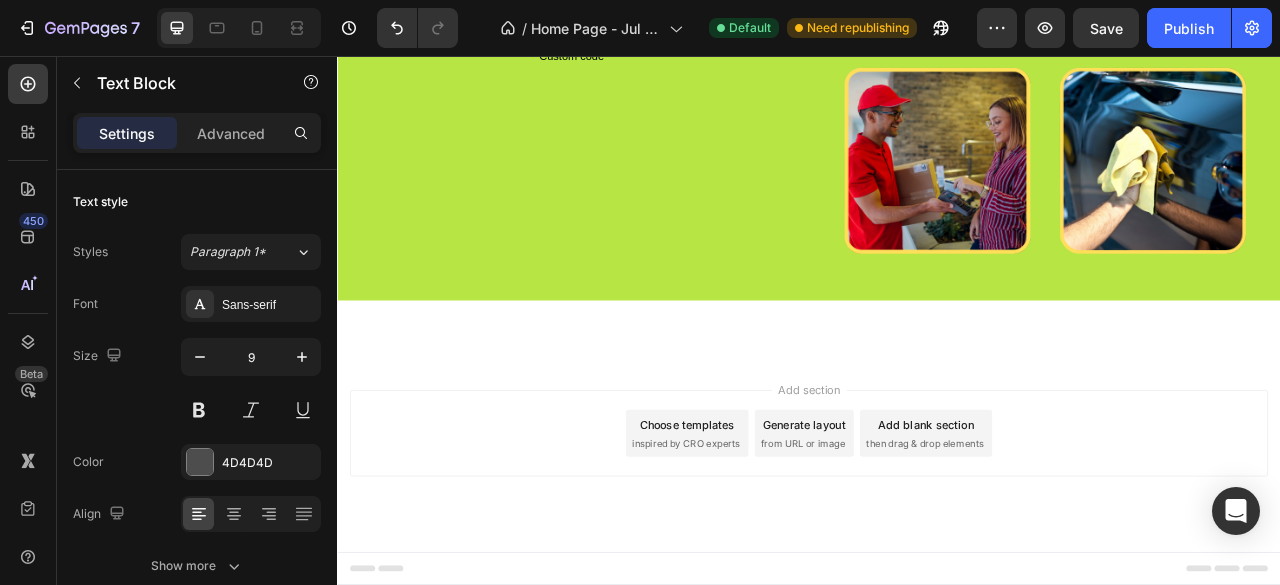 click 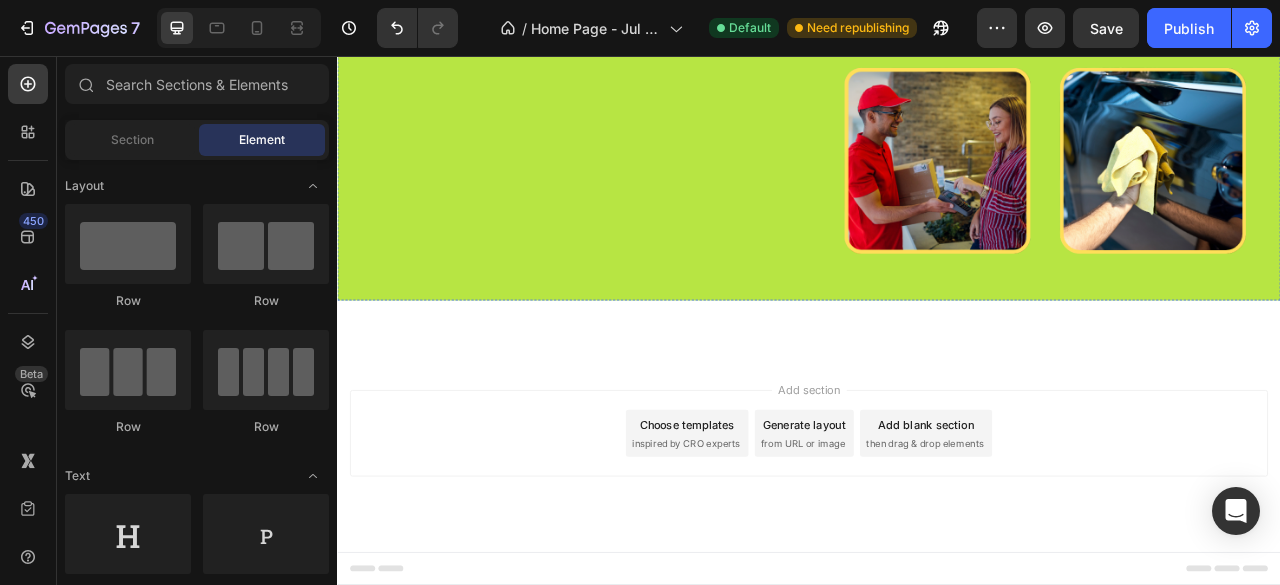 click at bounding box center [635, -145] 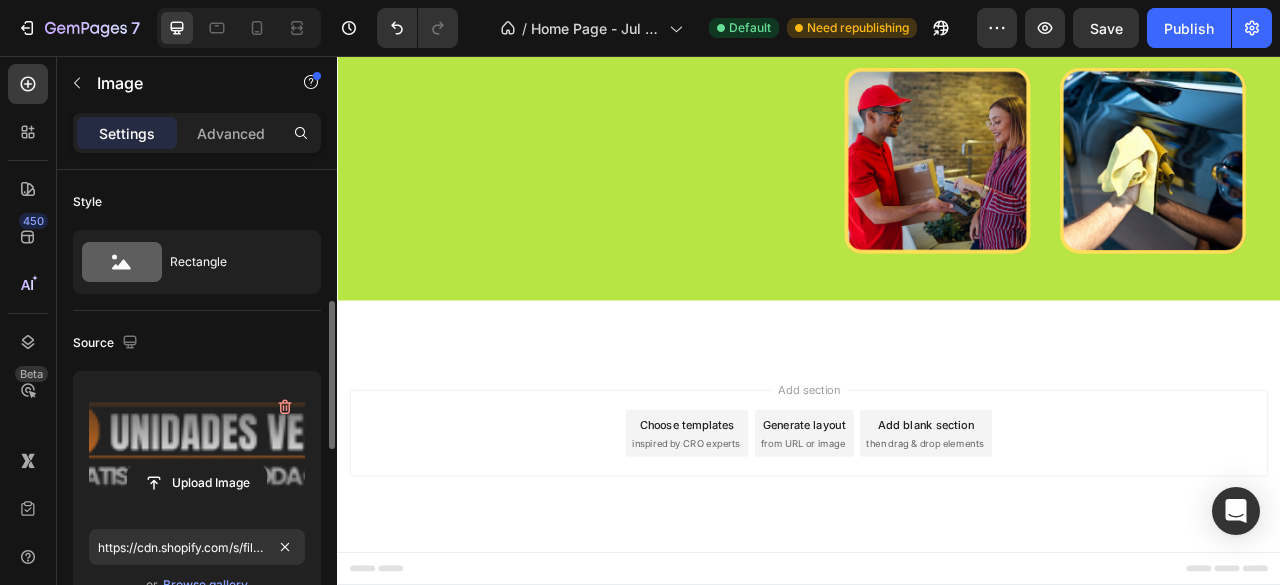 scroll, scrollTop: 100, scrollLeft: 0, axis: vertical 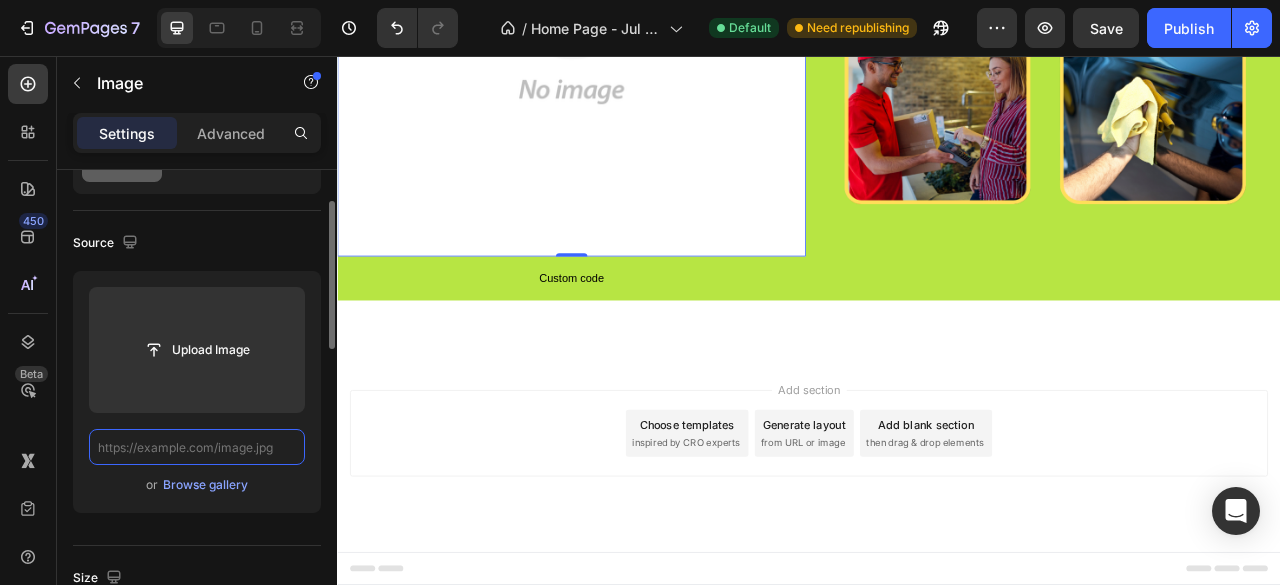 paste on "https://cdn.shopify.com/s/files/1/0671/1073/1857/files/Agregar_un_titulo_23.png?v=1754253682" 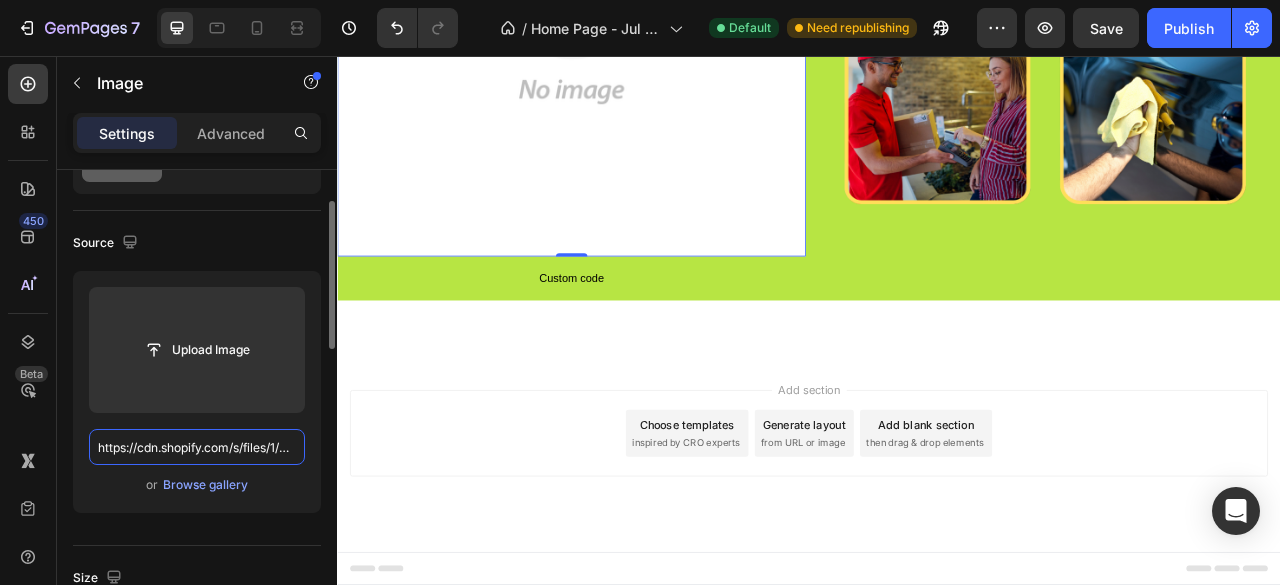 scroll, scrollTop: 0, scrollLeft: 373, axis: horizontal 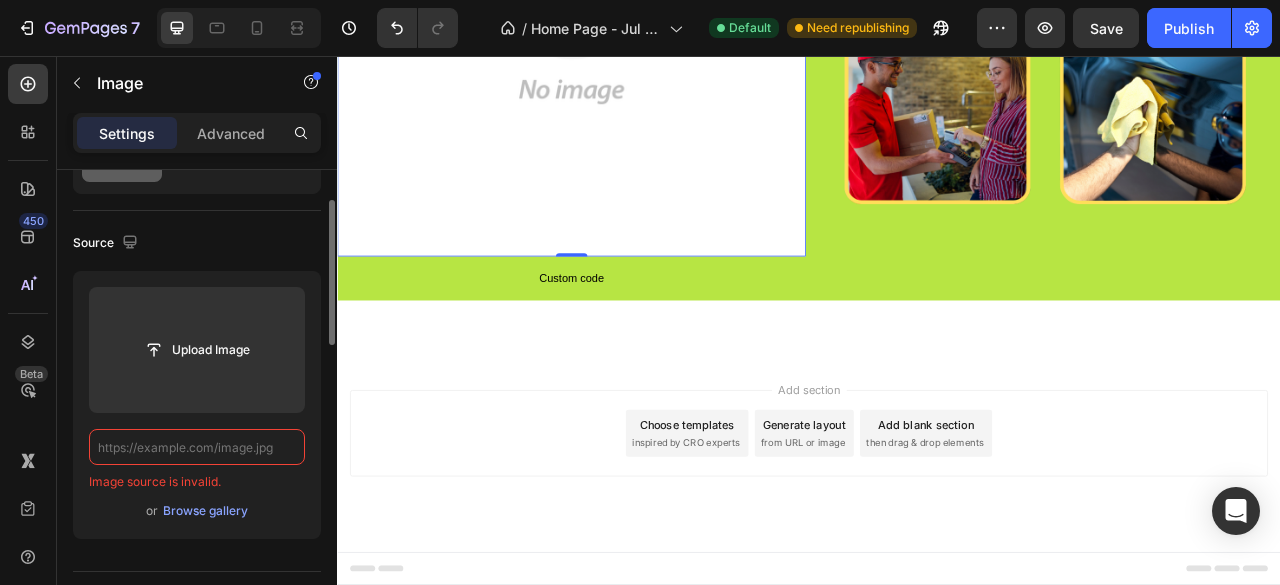 paste on "https://cdn.shopify.com/s/files/1/0671/1073/1857/files/Agregar_un_titulo_23.png?v=1754253682" 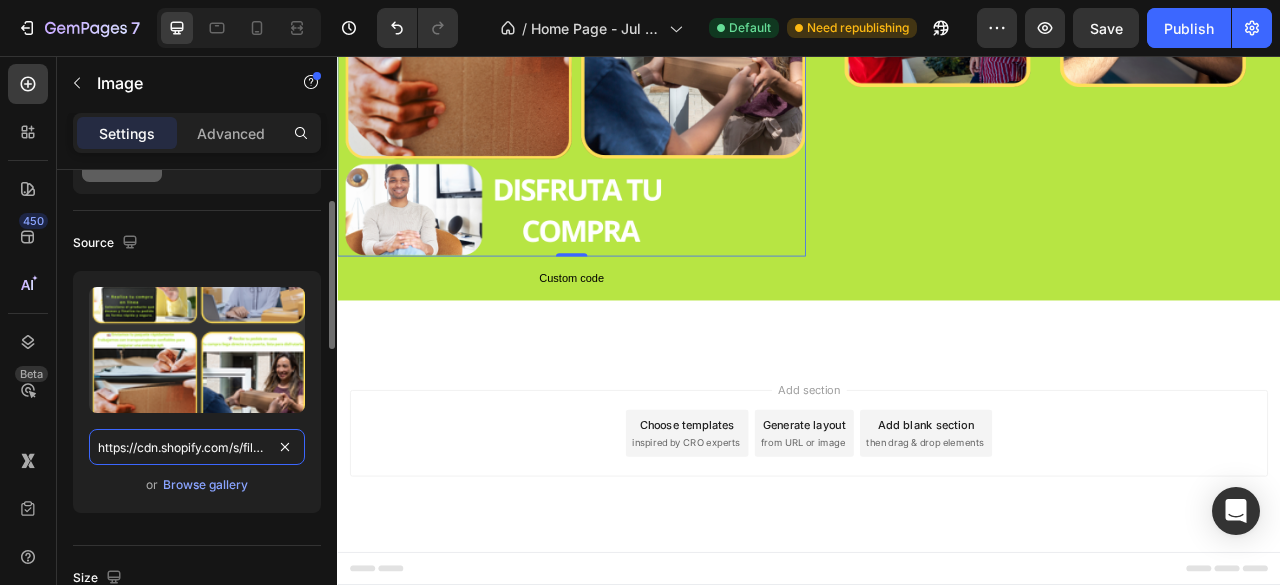 scroll, scrollTop: 0, scrollLeft: 373, axis: horizontal 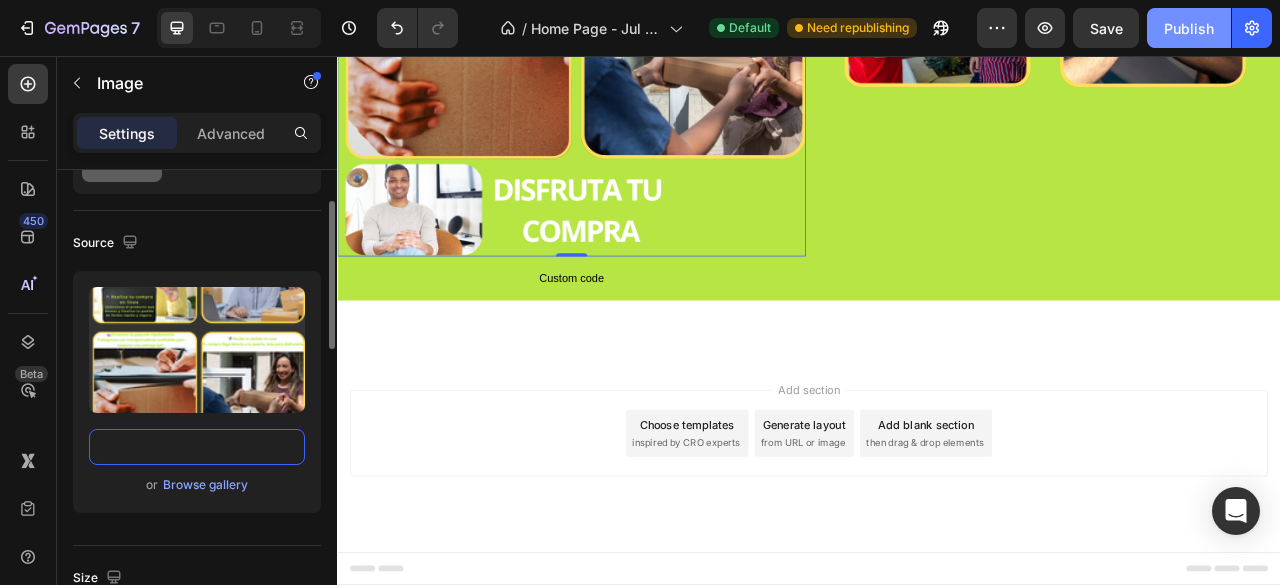 type on "https://cdn.shopify.com/s/files/1/0671/1073/1857/files/Agregar_un_titulo_23.png?v=1754253682" 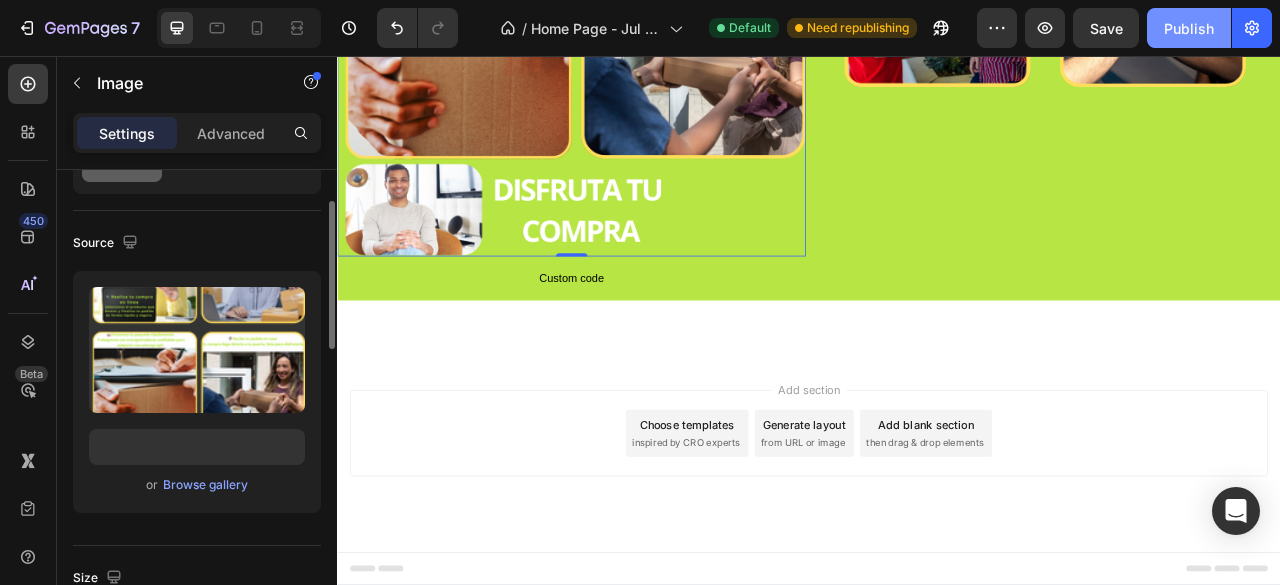 scroll, scrollTop: 0, scrollLeft: 0, axis: both 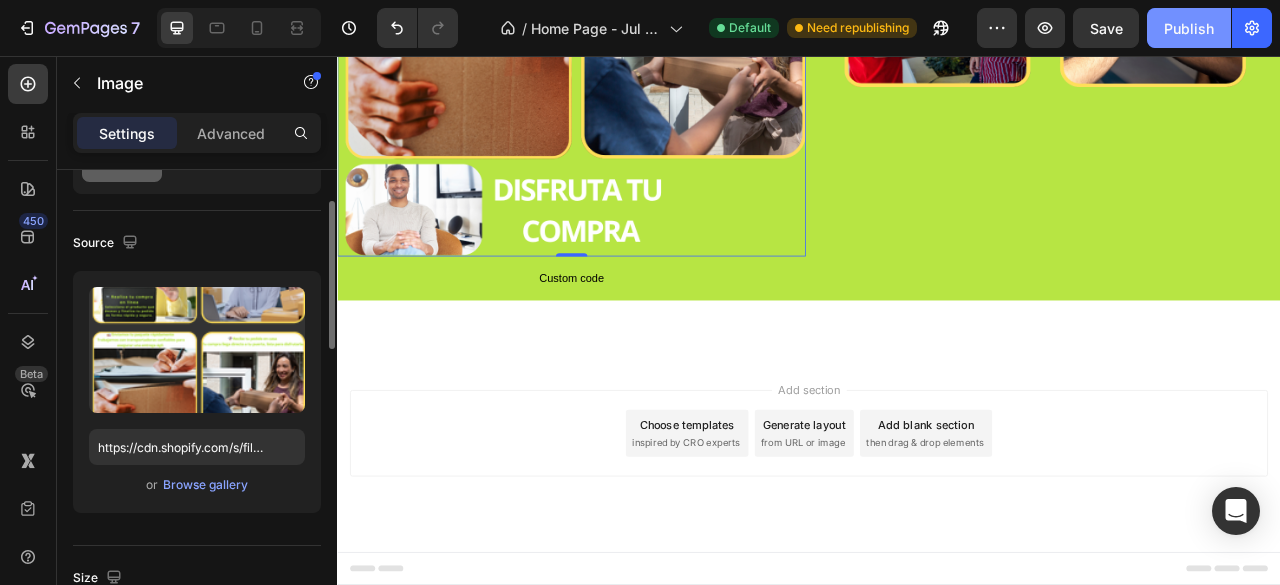 click on "Publish" at bounding box center [1189, 28] 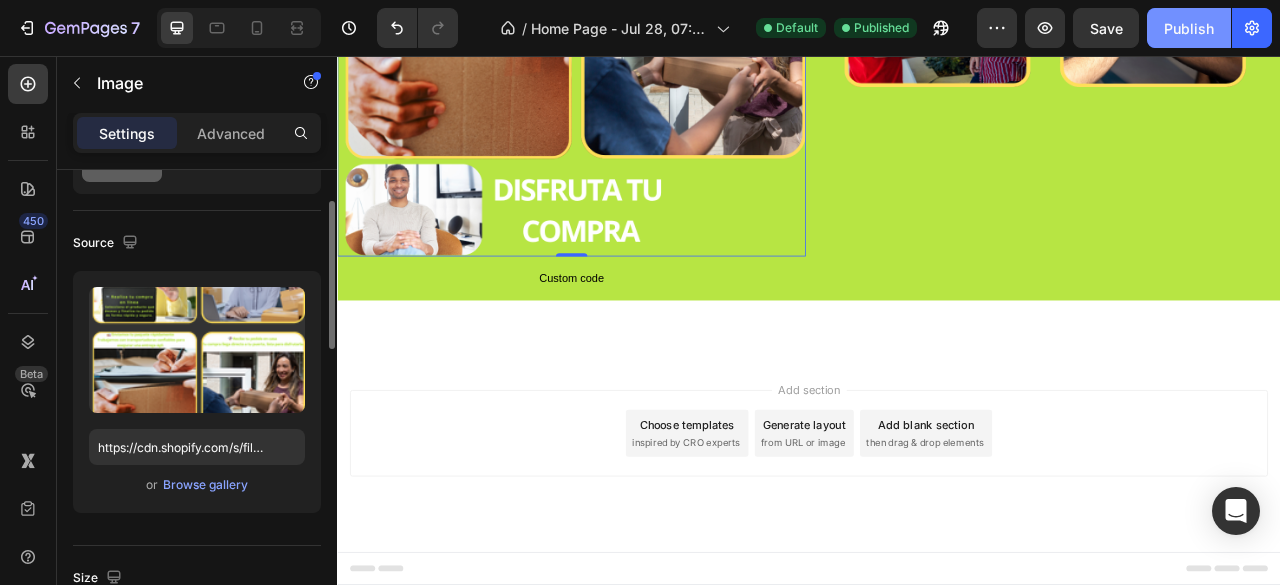 click on "Publish" at bounding box center [1189, 28] 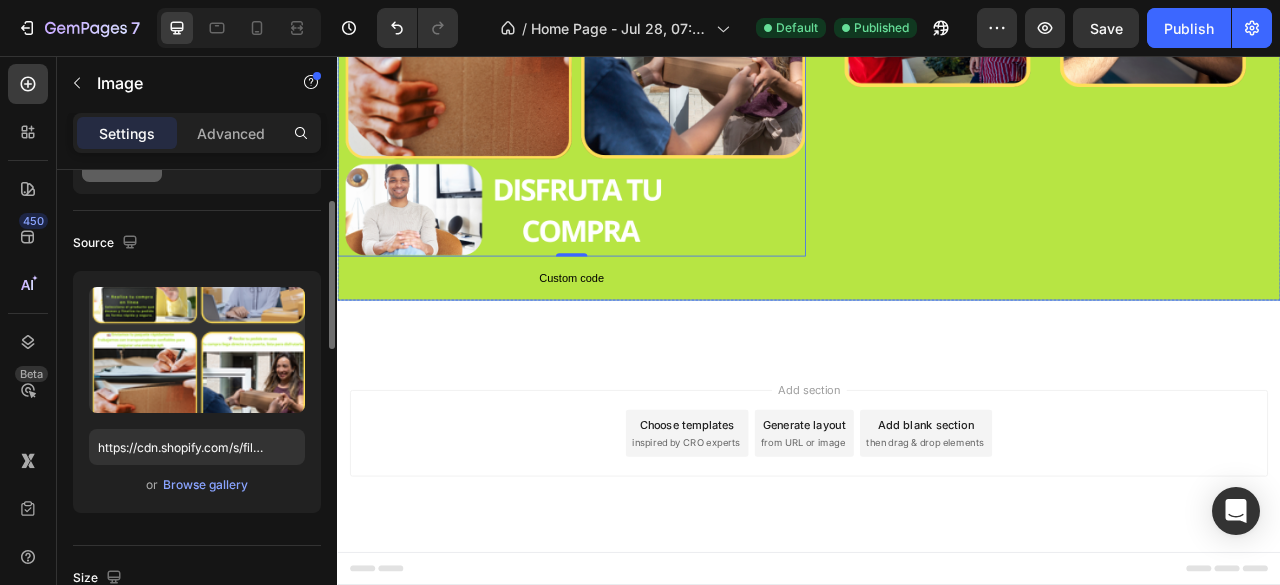 click on "Image" at bounding box center (1239, -112) 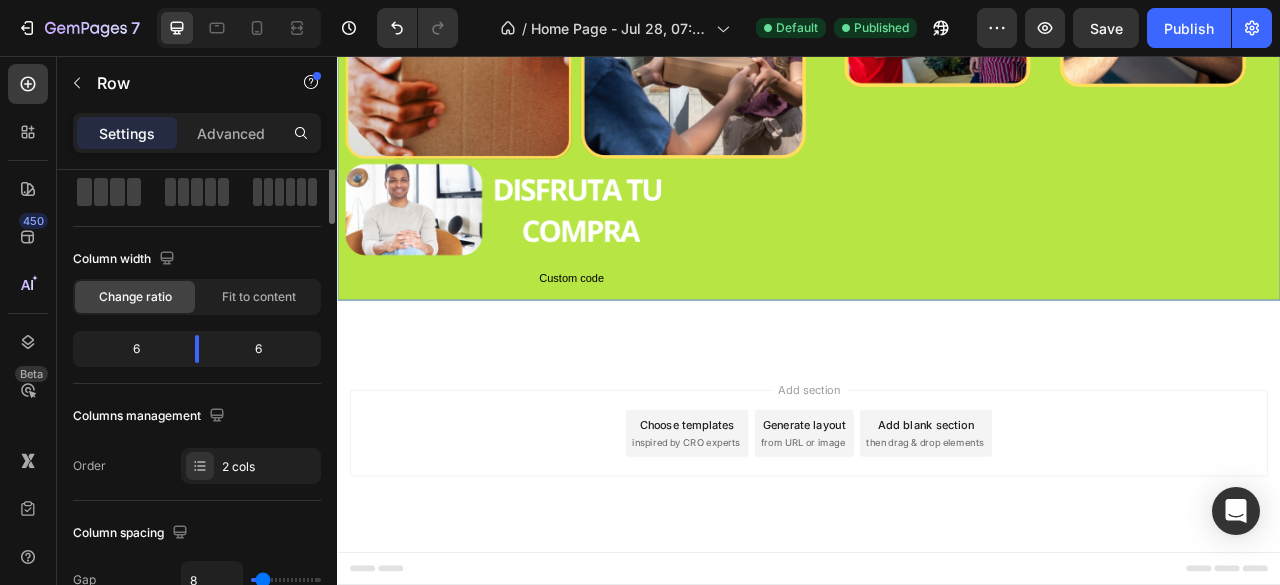scroll, scrollTop: 0, scrollLeft: 0, axis: both 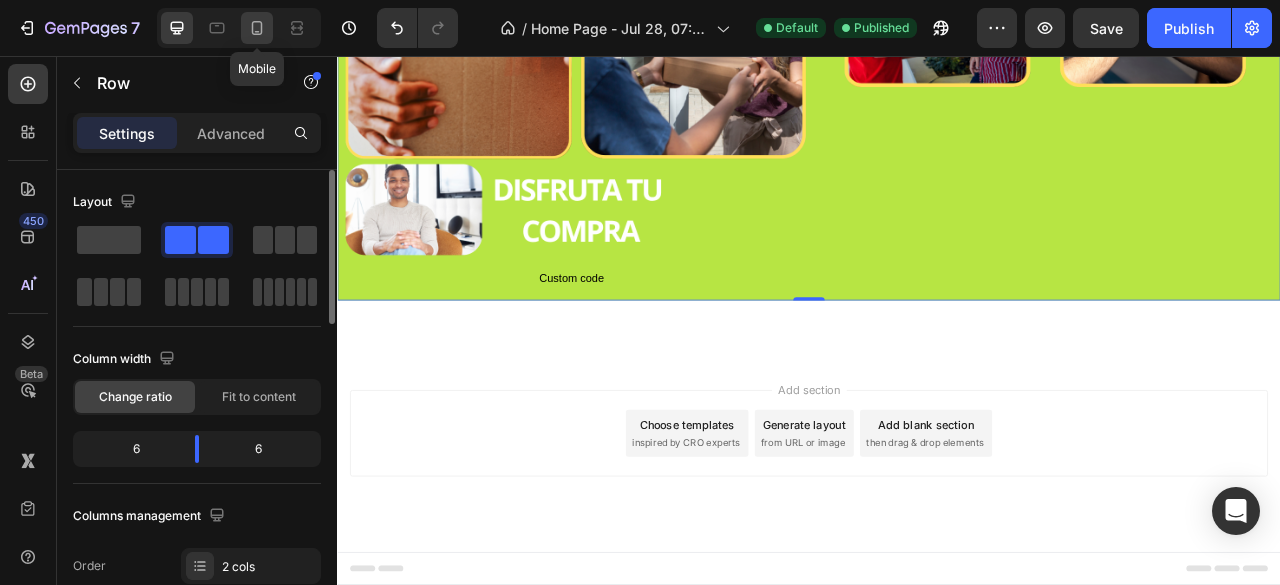 click 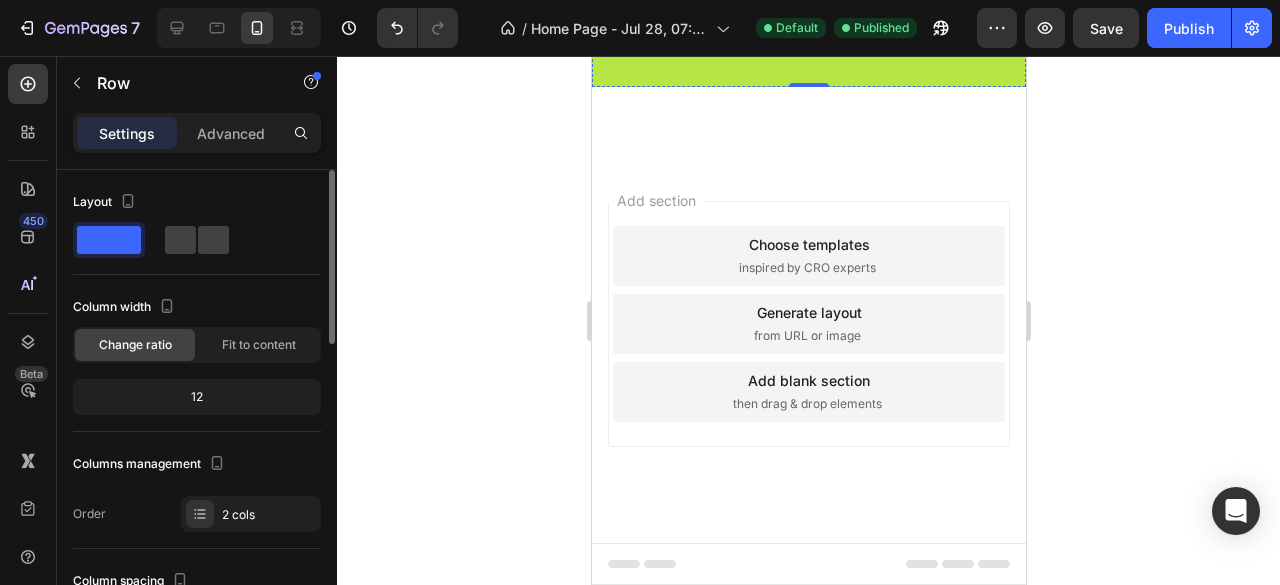 scroll, scrollTop: 5002, scrollLeft: 0, axis: vertical 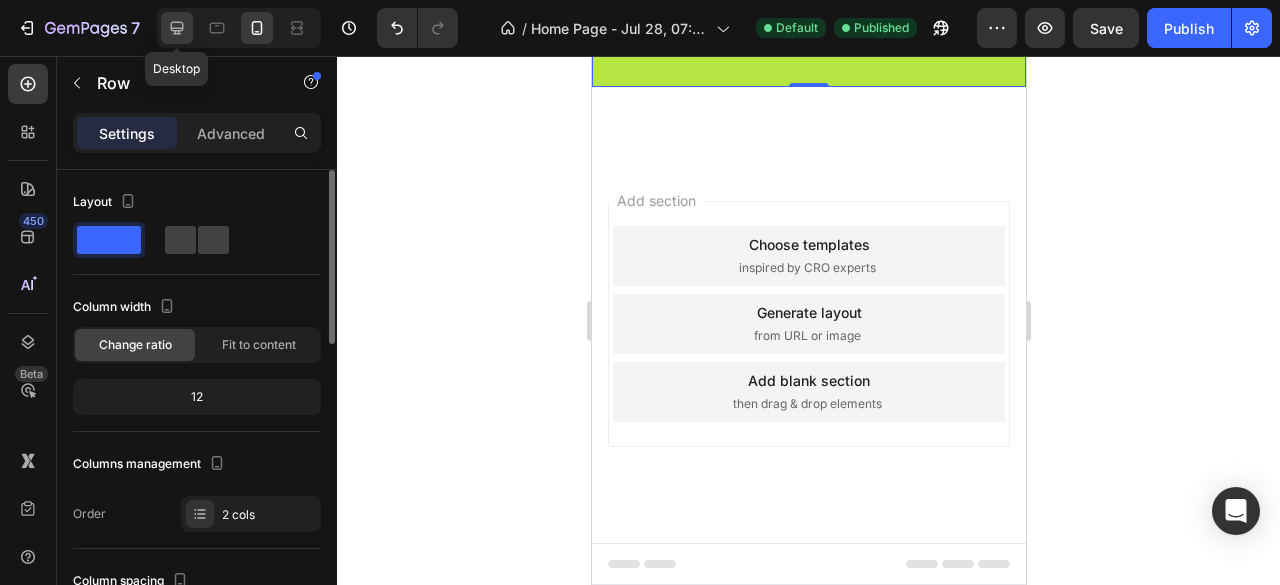 click 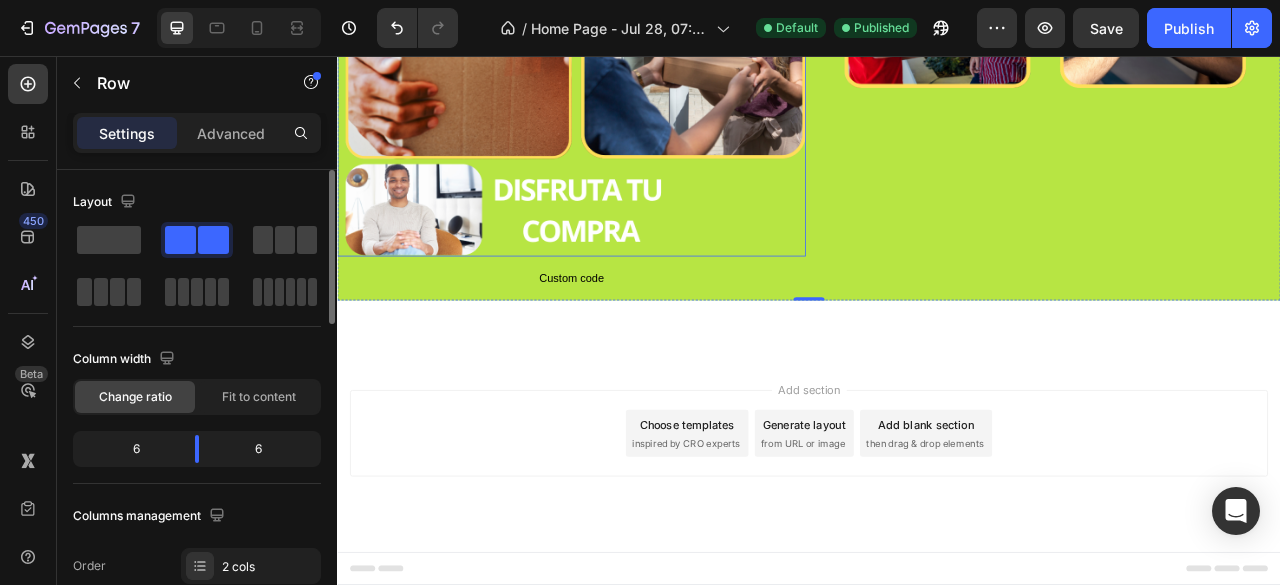 scroll, scrollTop: 4774, scrollLeft: 0, axis: vertical 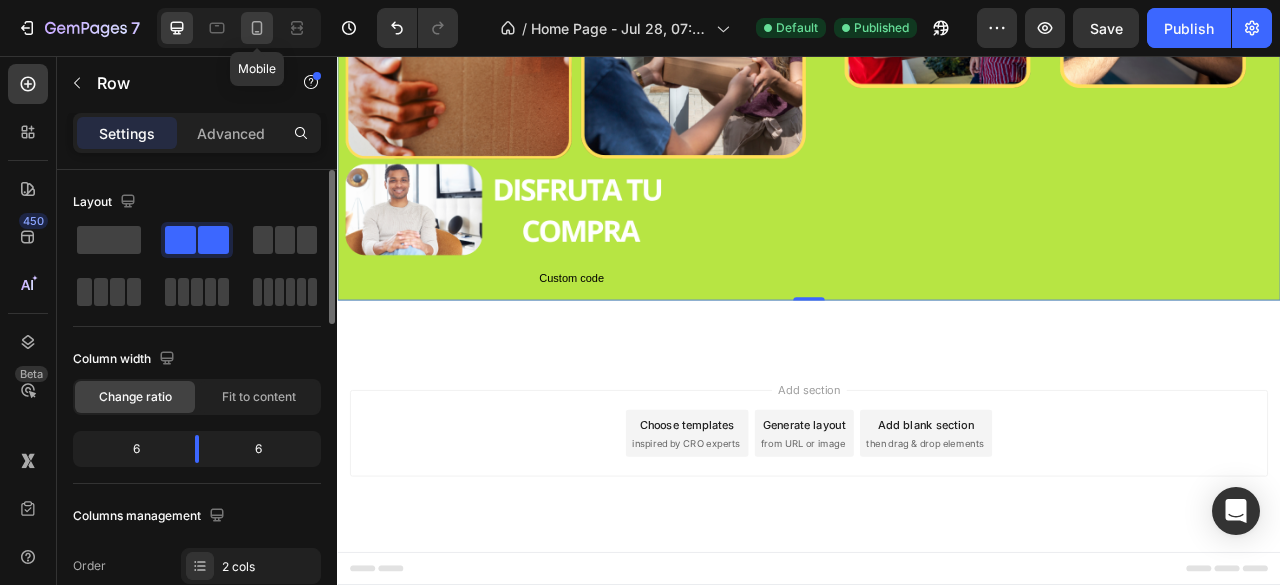 click 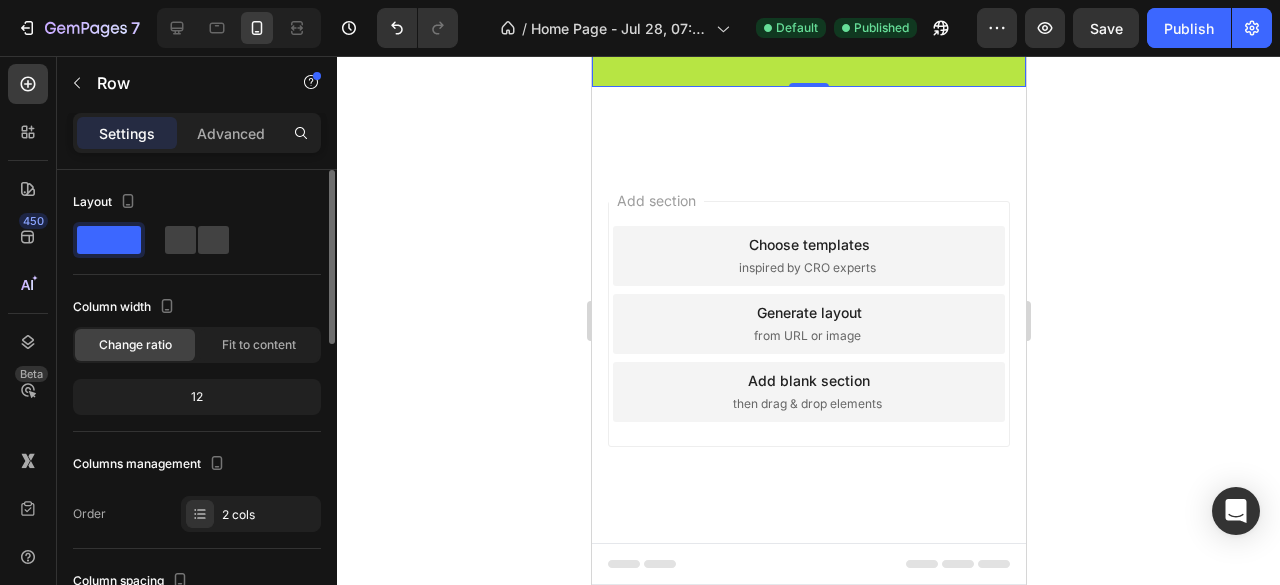scroll, scrollTop: 5302, scrollLeft: 0, axis: vertical 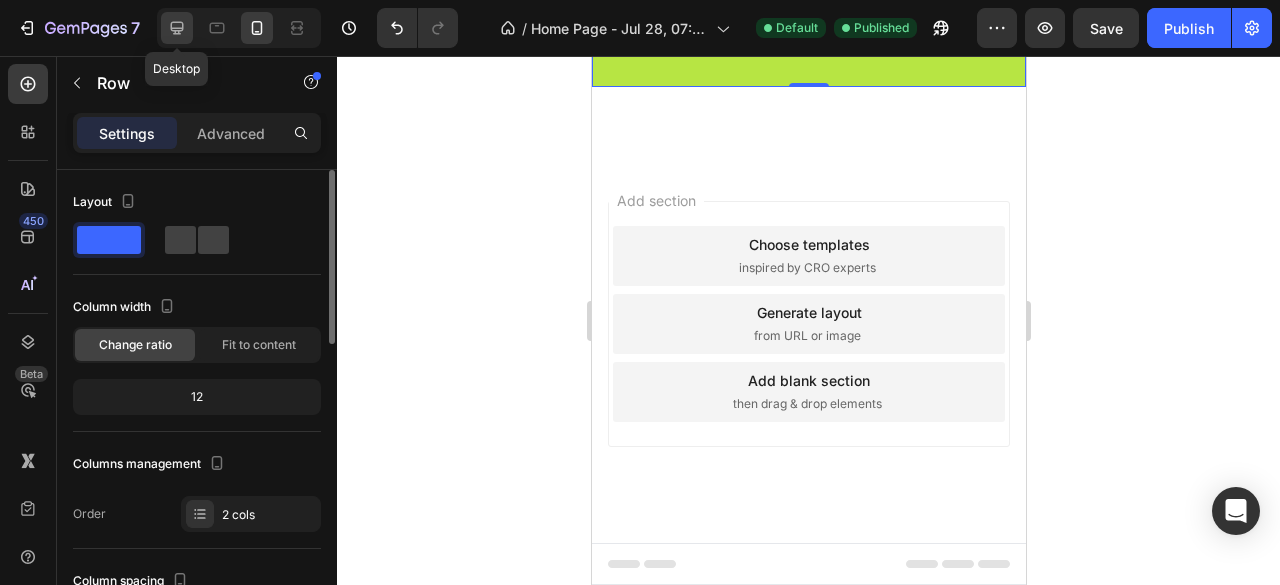 click 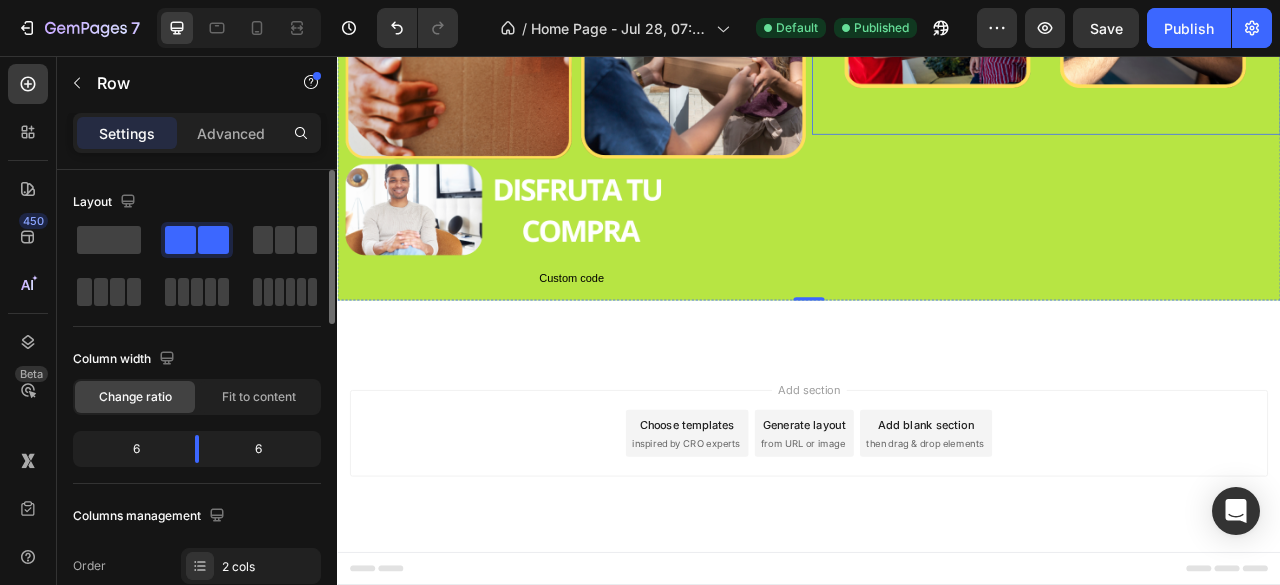 scroll, scrollTop: 4674, scrollLeft: 0, axis: vertical 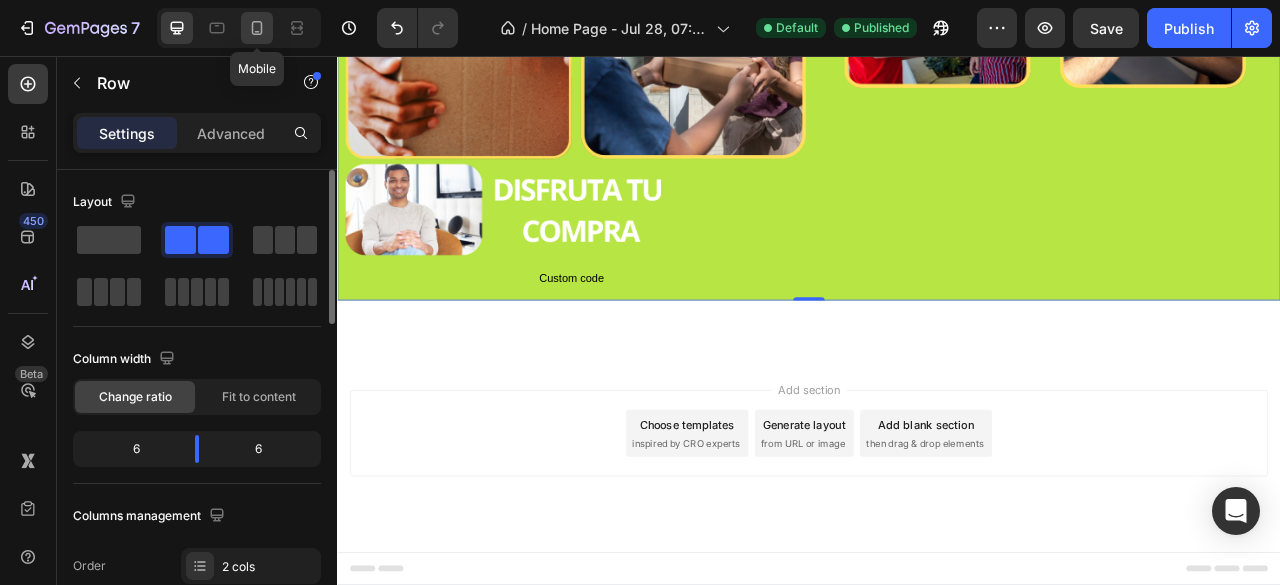 click 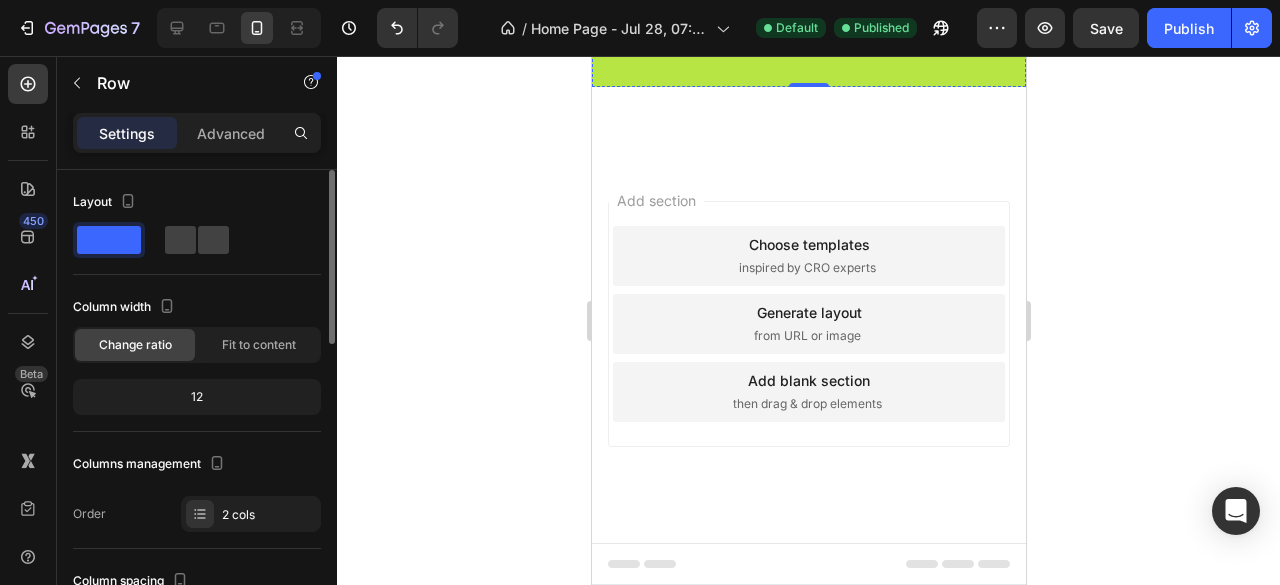 scroll, scrollTop: 5402, scrollLeft: 0, axis: vertical 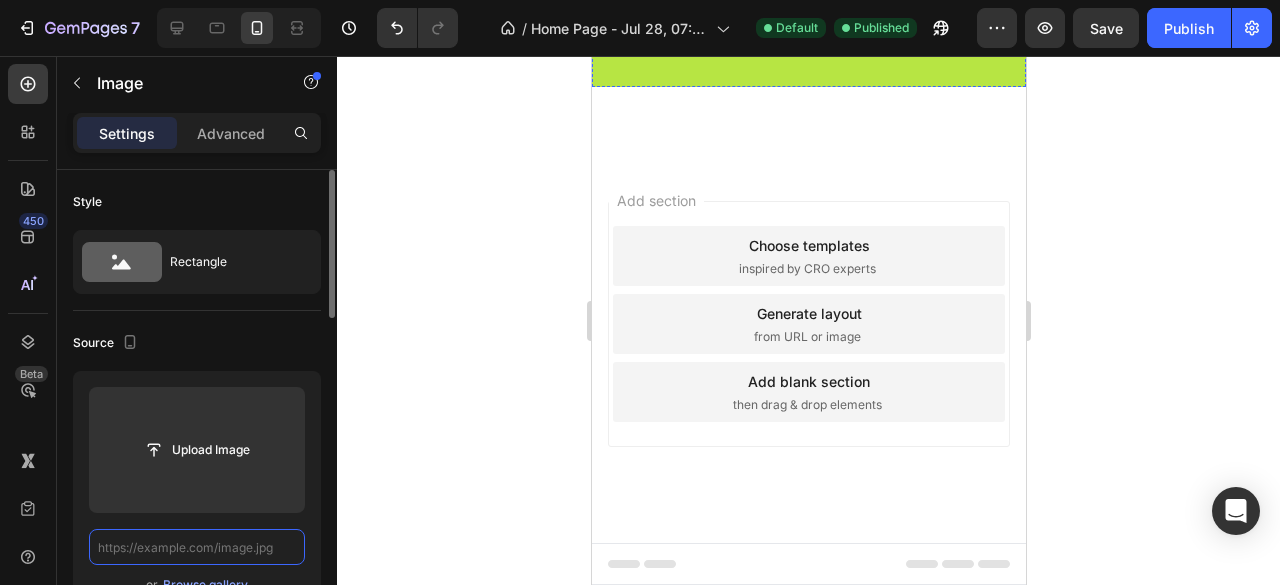 paste on "https://cdn.shopify.com/s/files/1/0671/1073/1857/files/Agregar_un_titulo_23.png?v=1754253682" 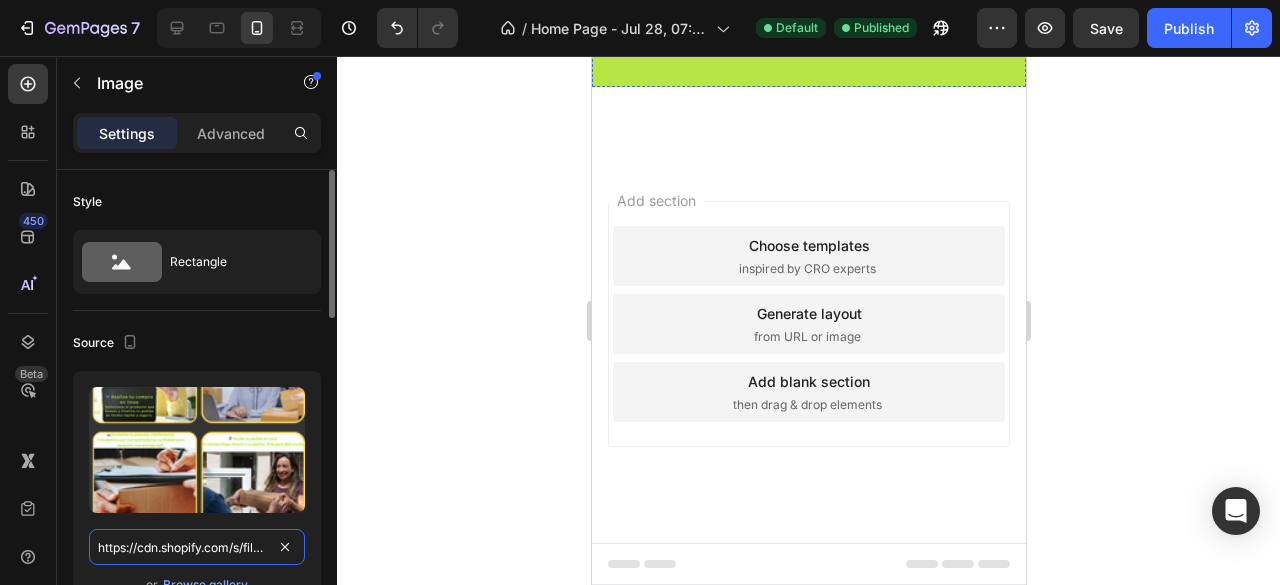 scroll, scrollTop: 0, scrollLeft: 373, axis: horizontal 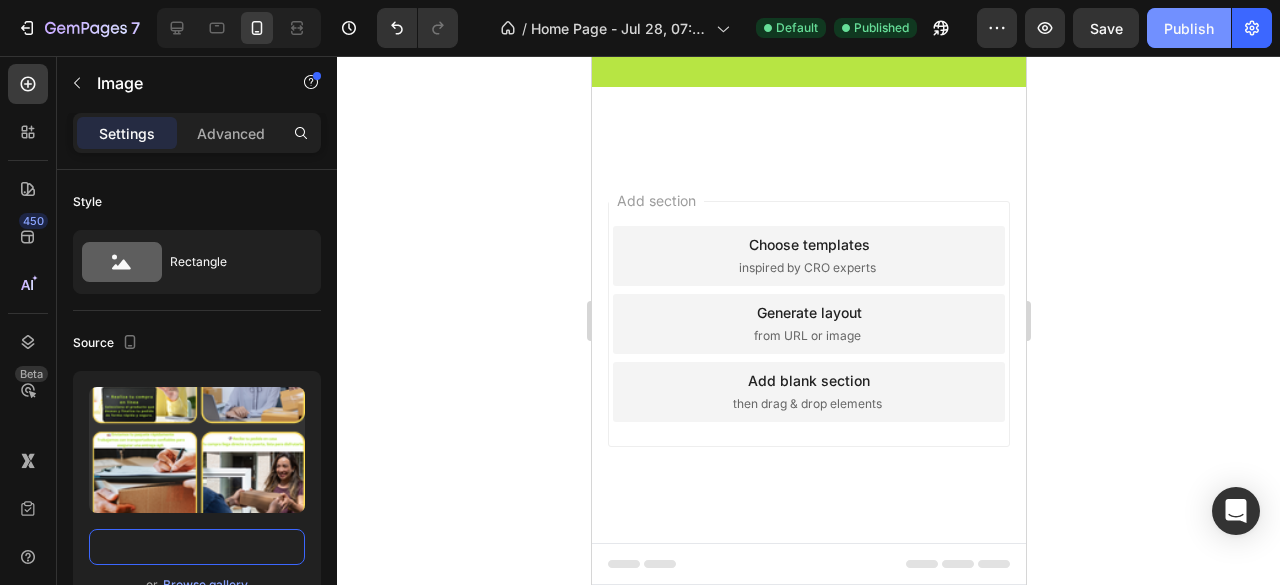 type on "https://cdn.shopify.com/s/files/1/0671/1073/1857/files/Agregar_un_titulo_23.png?v=1754253682" 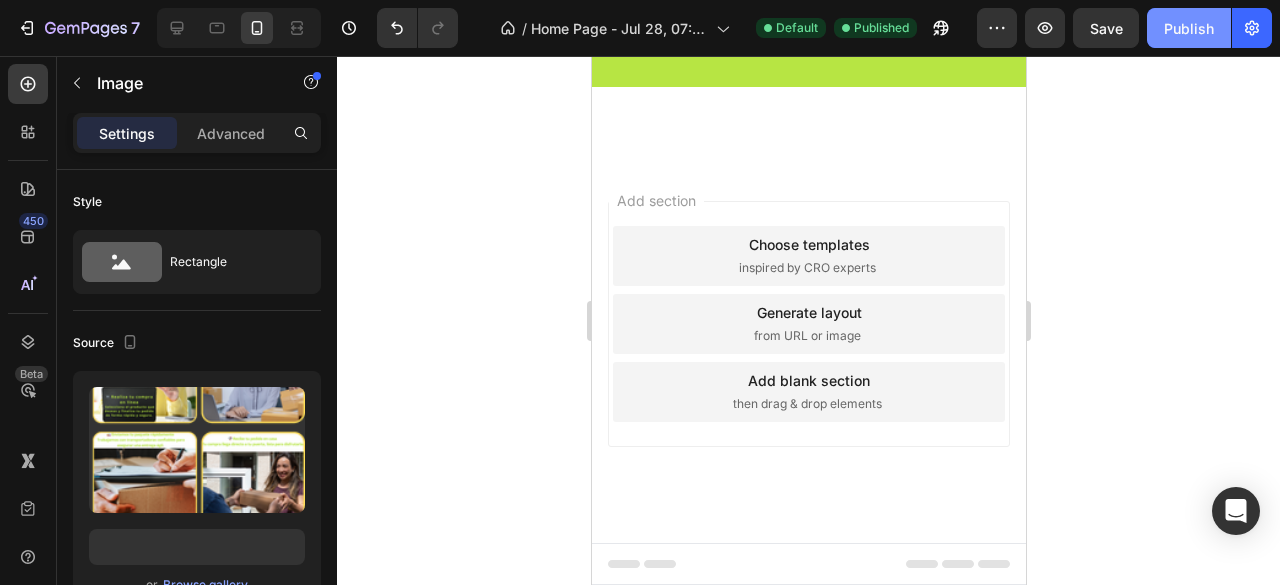 scroll, scrollTop: 0, scrollLeft: 0, axis: both 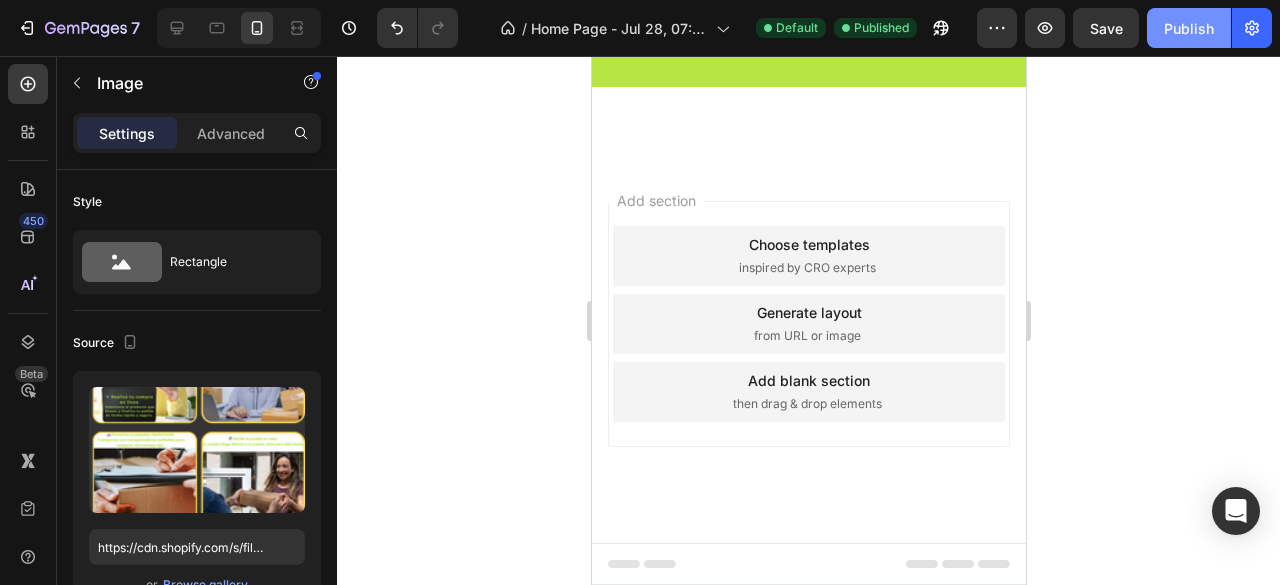 click on "Publish" at bounding box center [1189, 28] 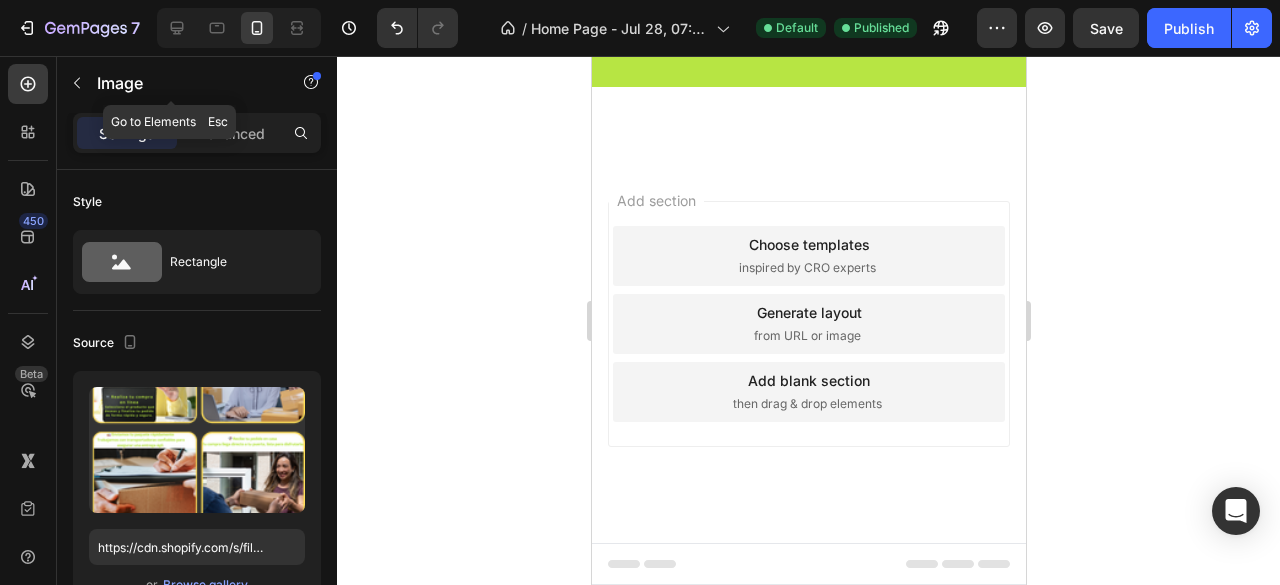click on "Image" at bounding box center (182, 83) 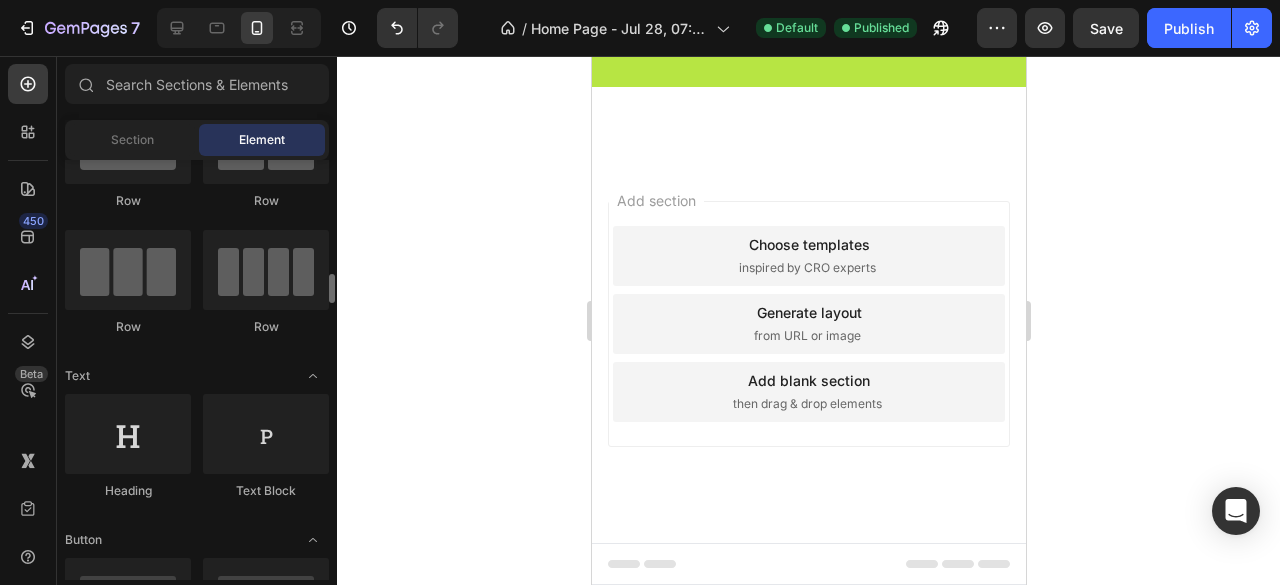 scroll, scrollTop: 200, scrollLeft: 0, axis: vertical 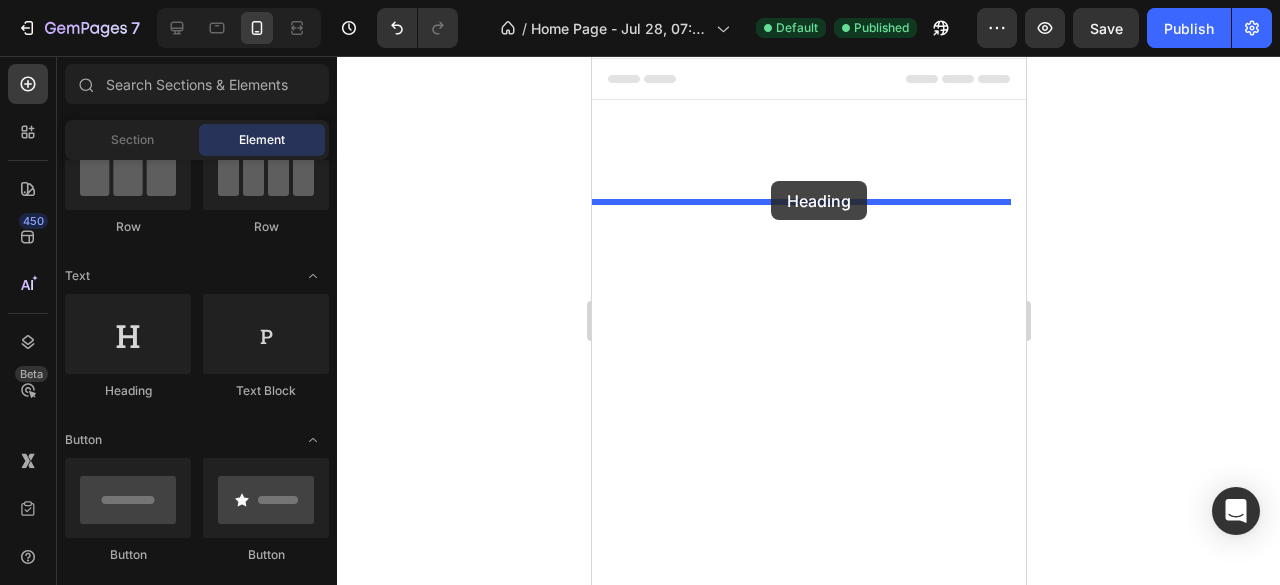 drag, startPoint x: 685, startPoint y: 393, endPoint x: 770, endPoint y: 181, distance: 228.40533 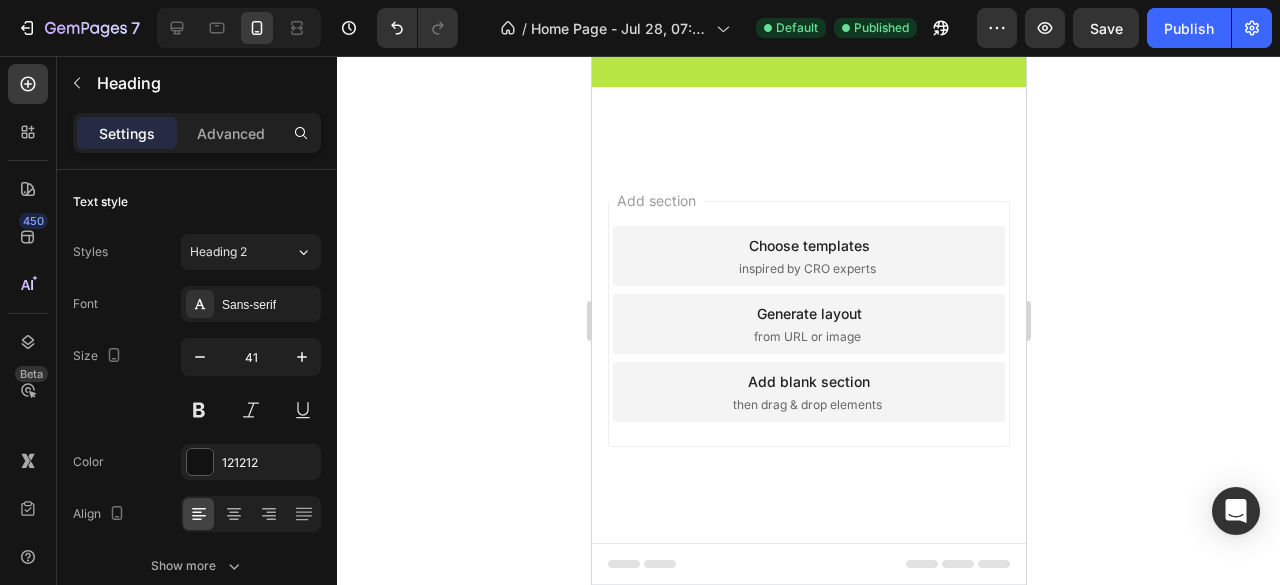click on "Your heading text goes here" at bounding box center [808, -1109] 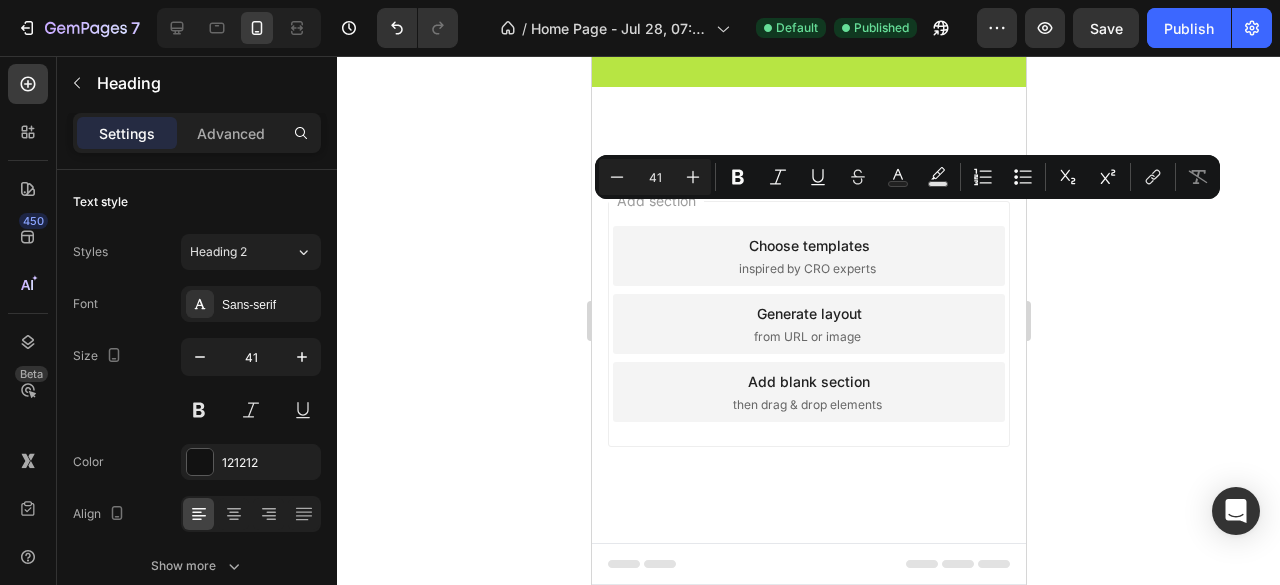 click on "Your heading text goes here" at bounding box center (808, -1109) 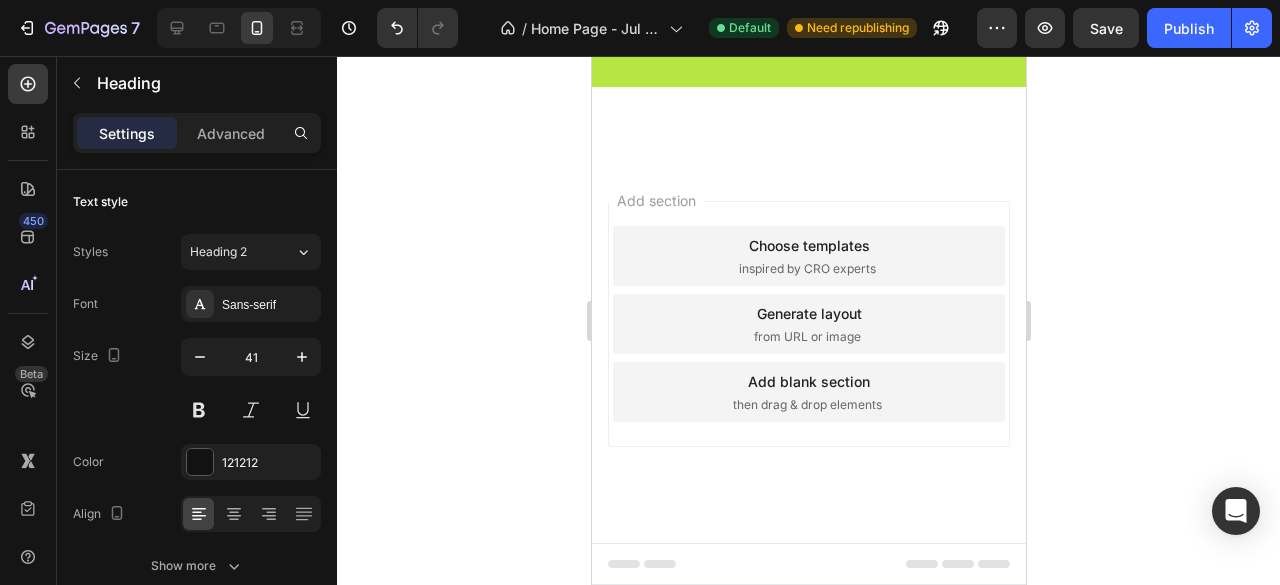 click on "AHORRA HASTA 50.000" at bounding box center (808, -1109) 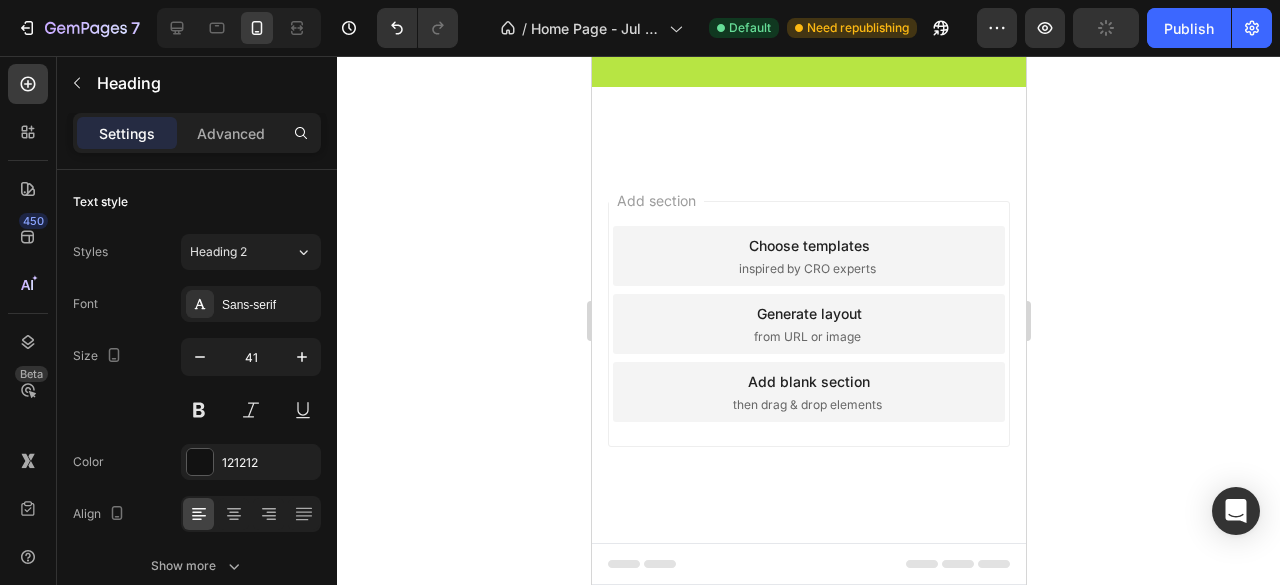 drag, startPoint x: 596, startPoint y: 215, endPoint x: 729, endPoint y: 309, distance: 162.86497 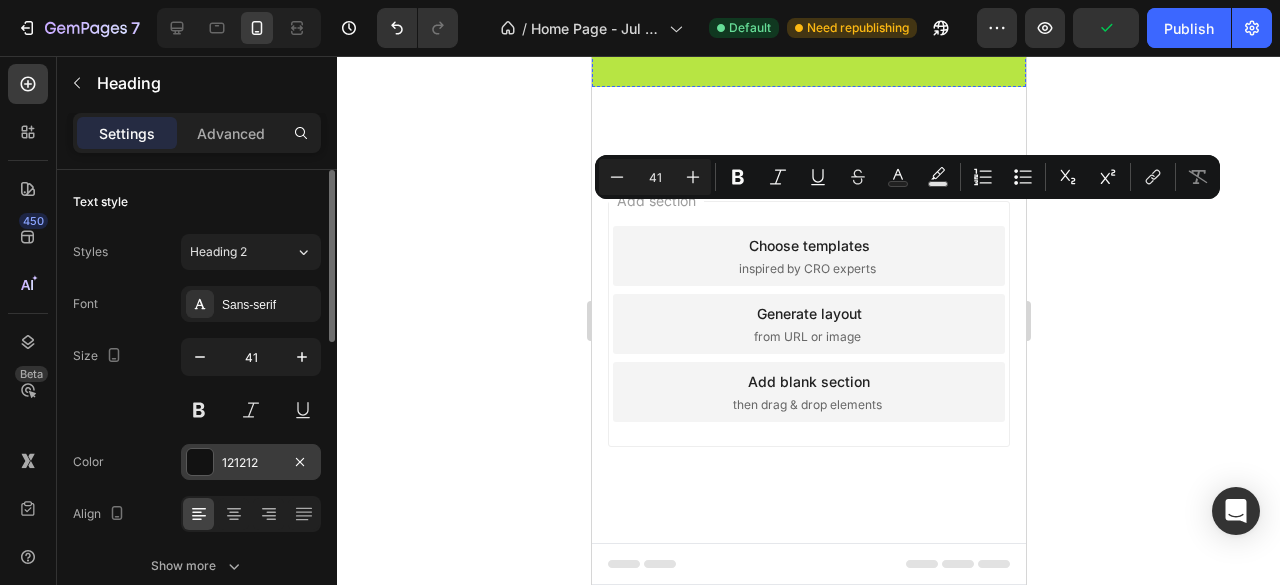 click on "121212" at bounding box center [251, 462] 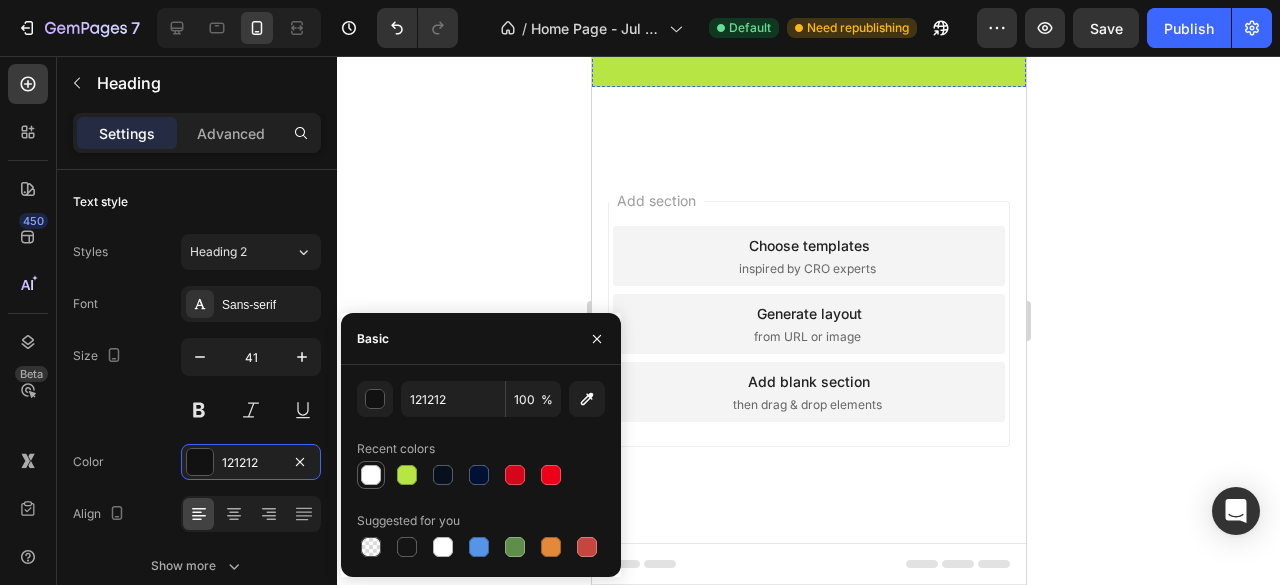 click at bounding box center (371, 475) 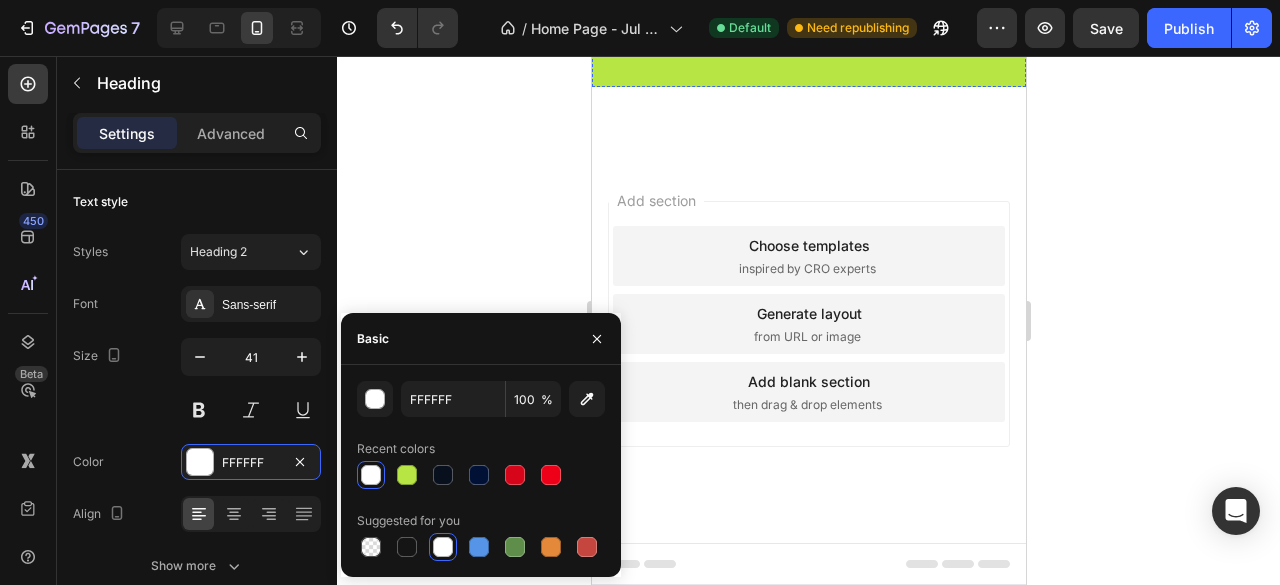 click 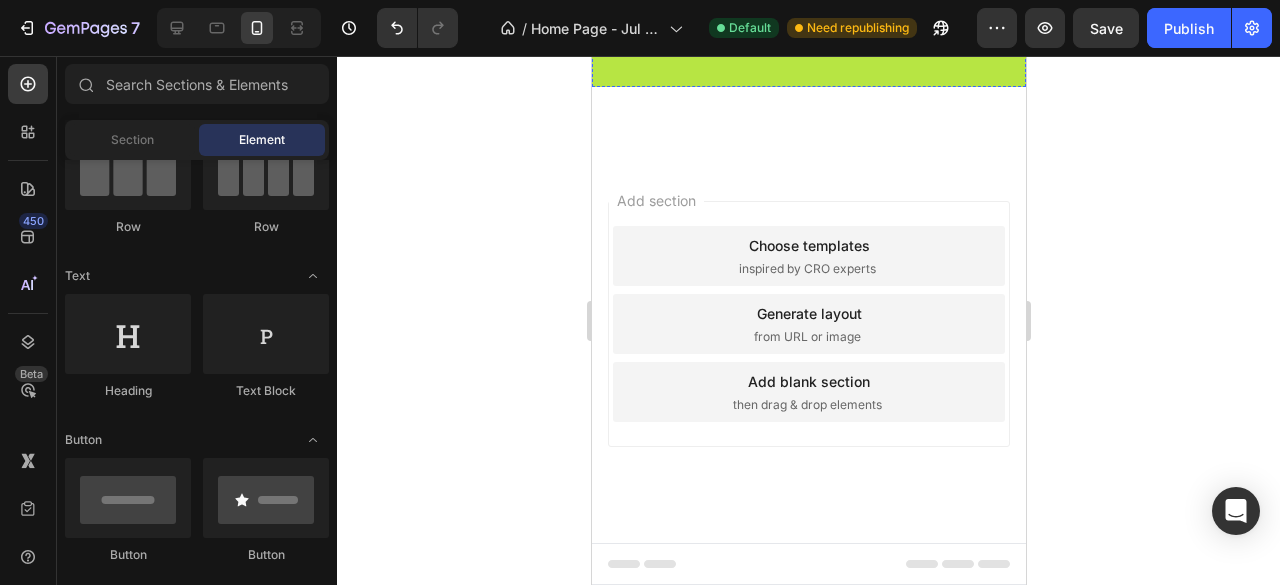 click on "AHORRA HASTA: 50.000" at bounding box center [808, -1109] 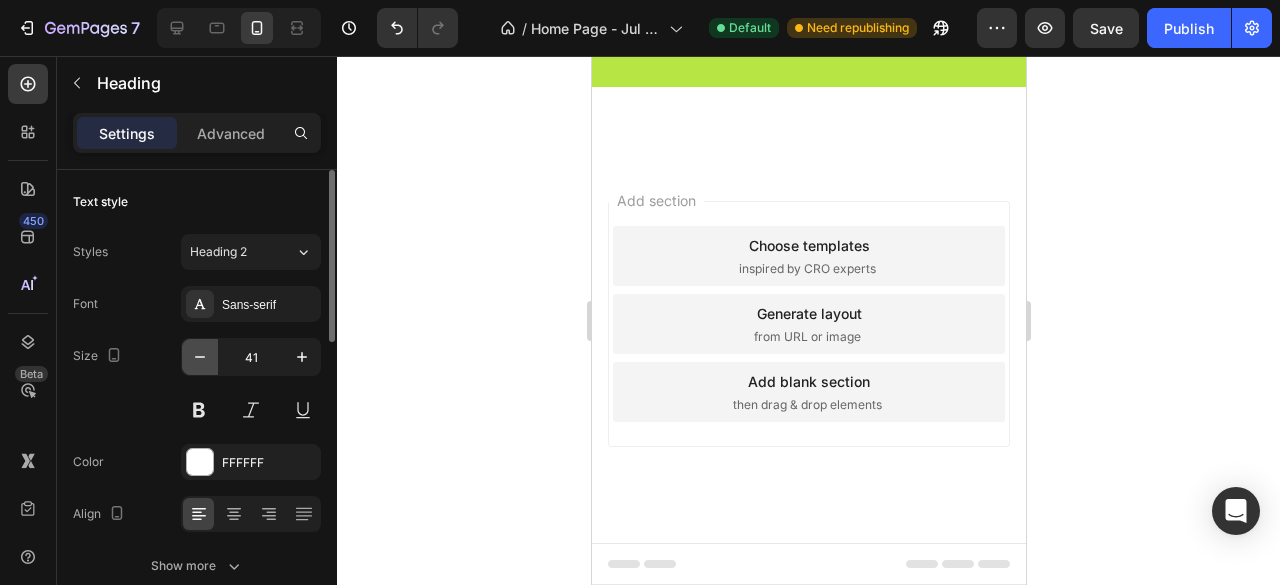 click 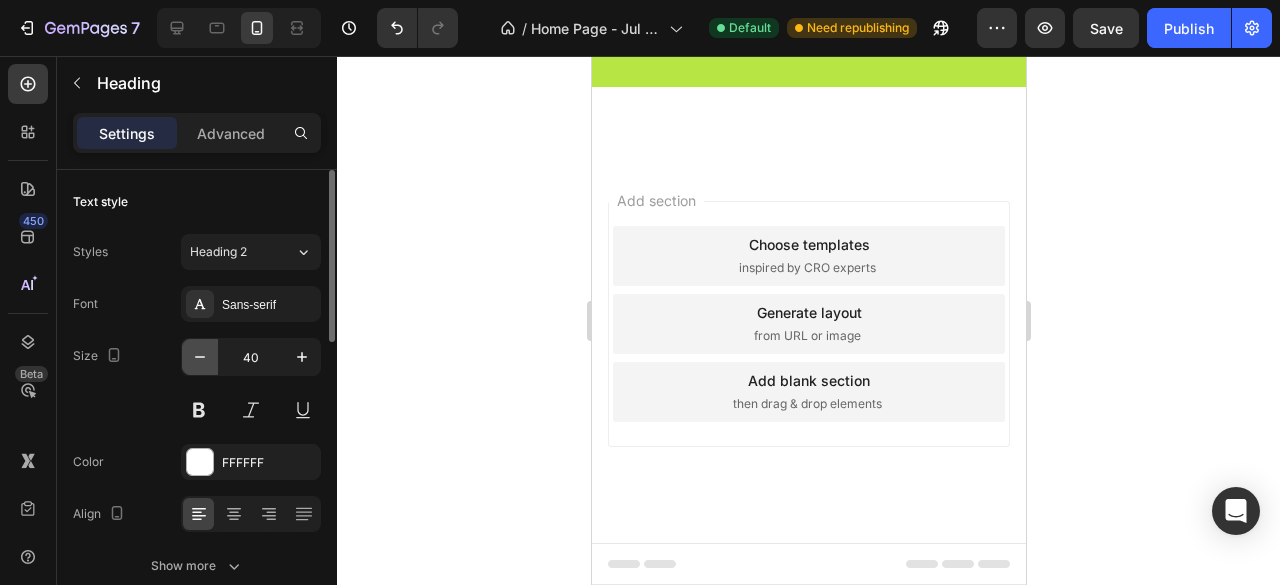 click 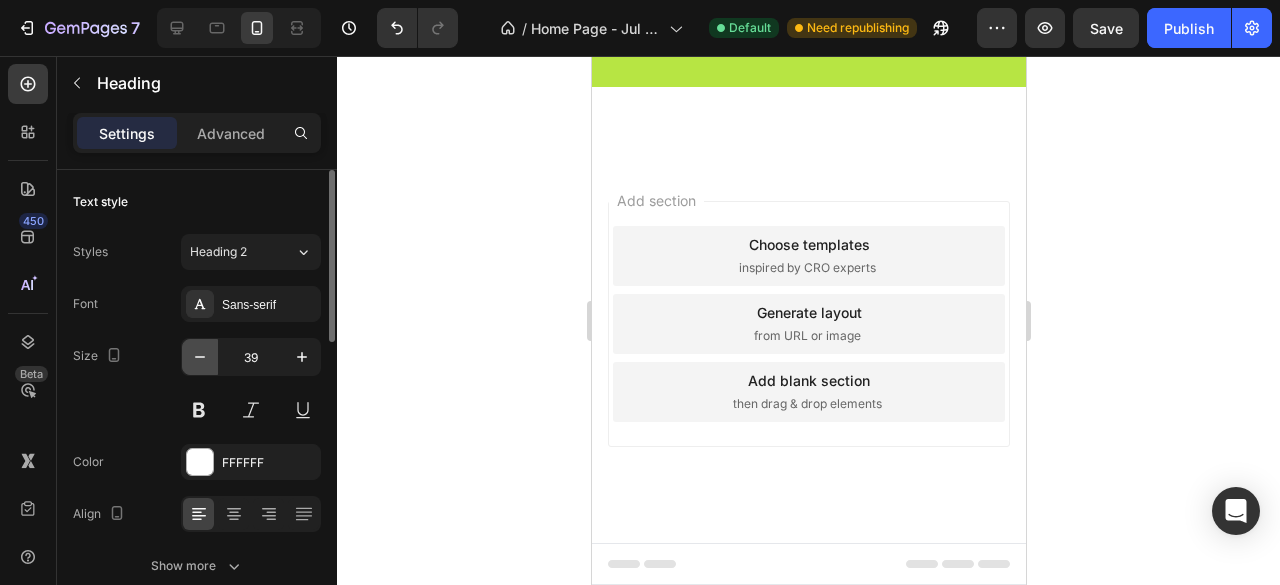 click 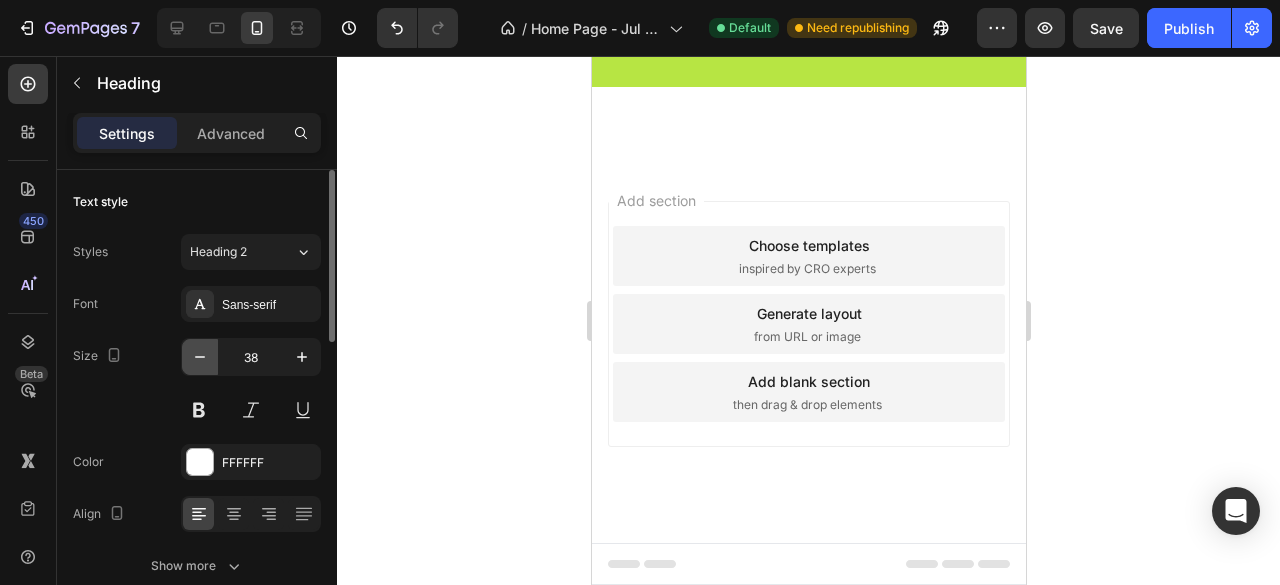 click 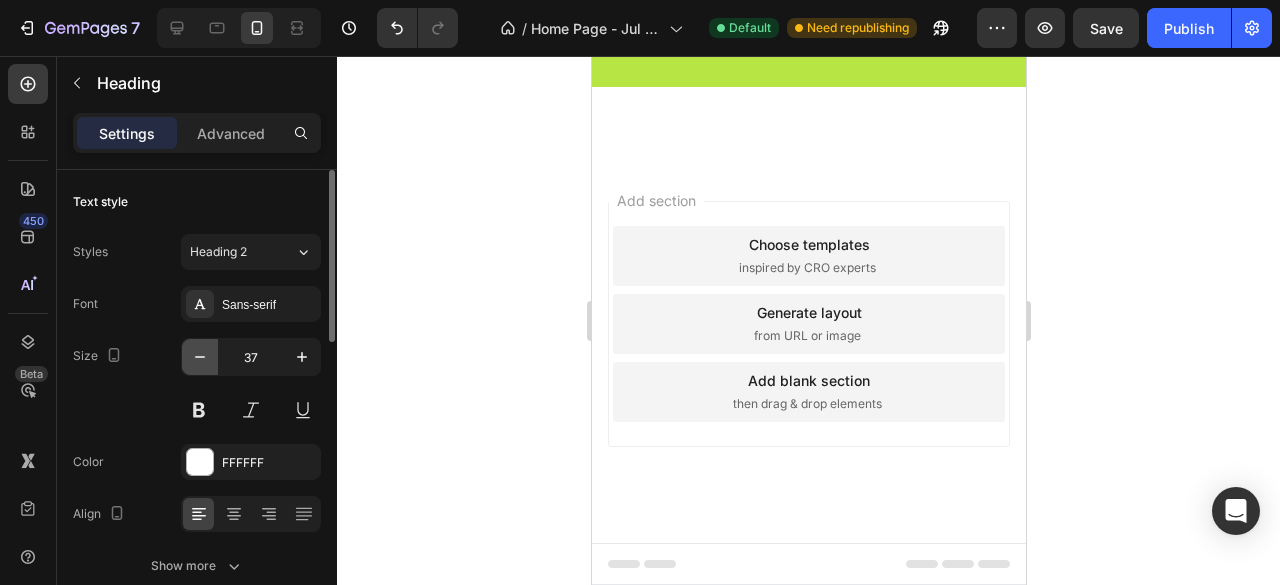 click 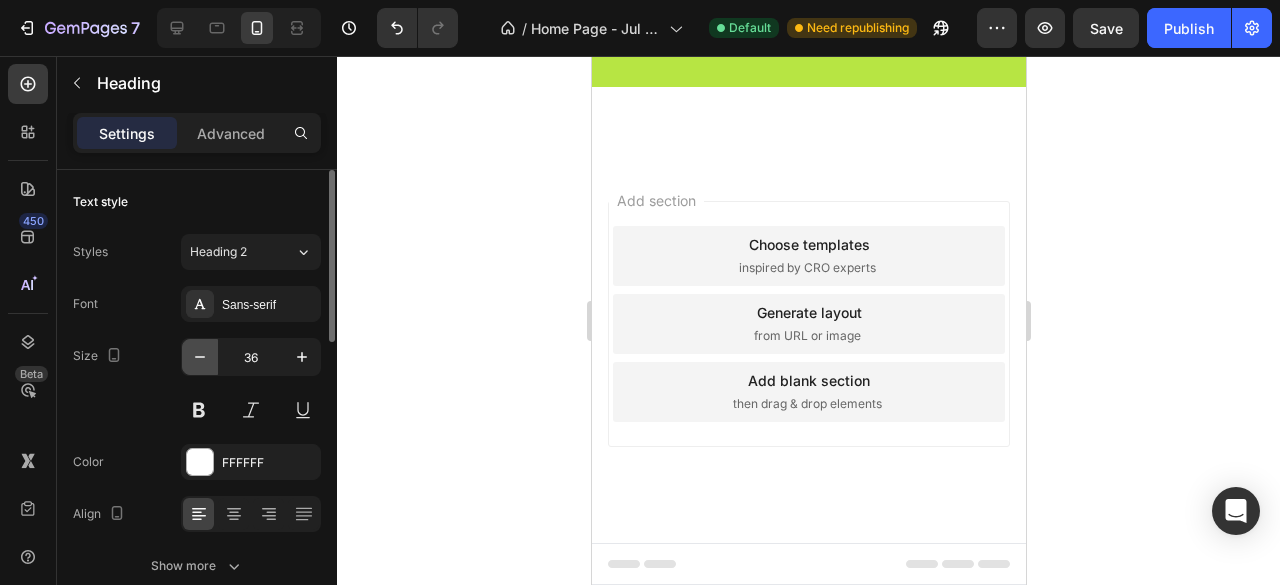 click 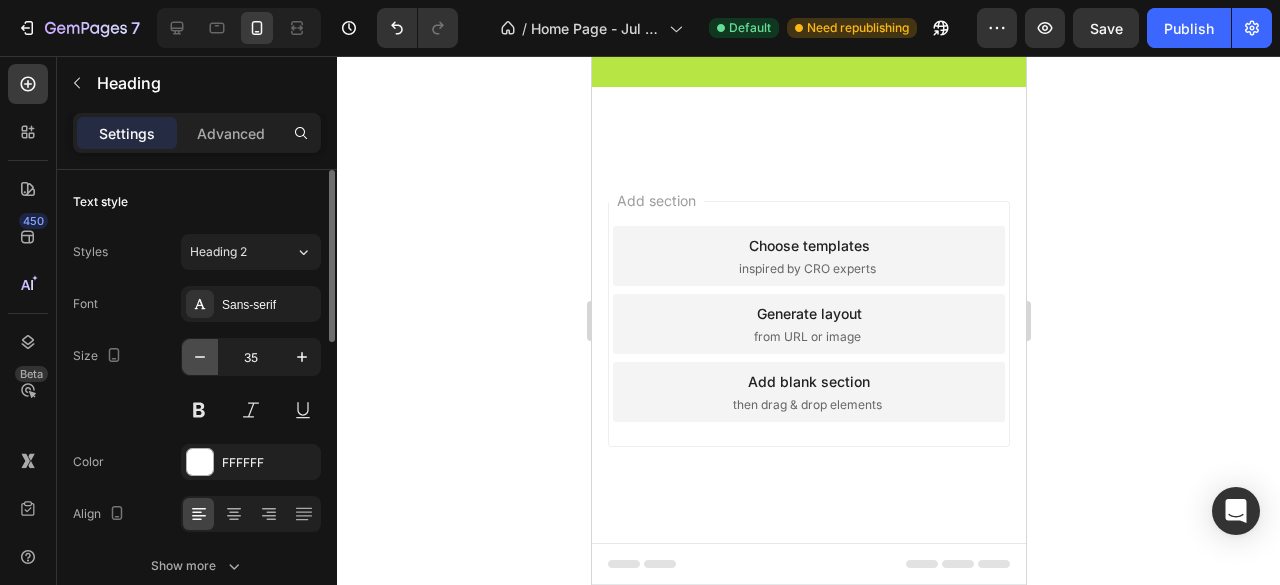 click 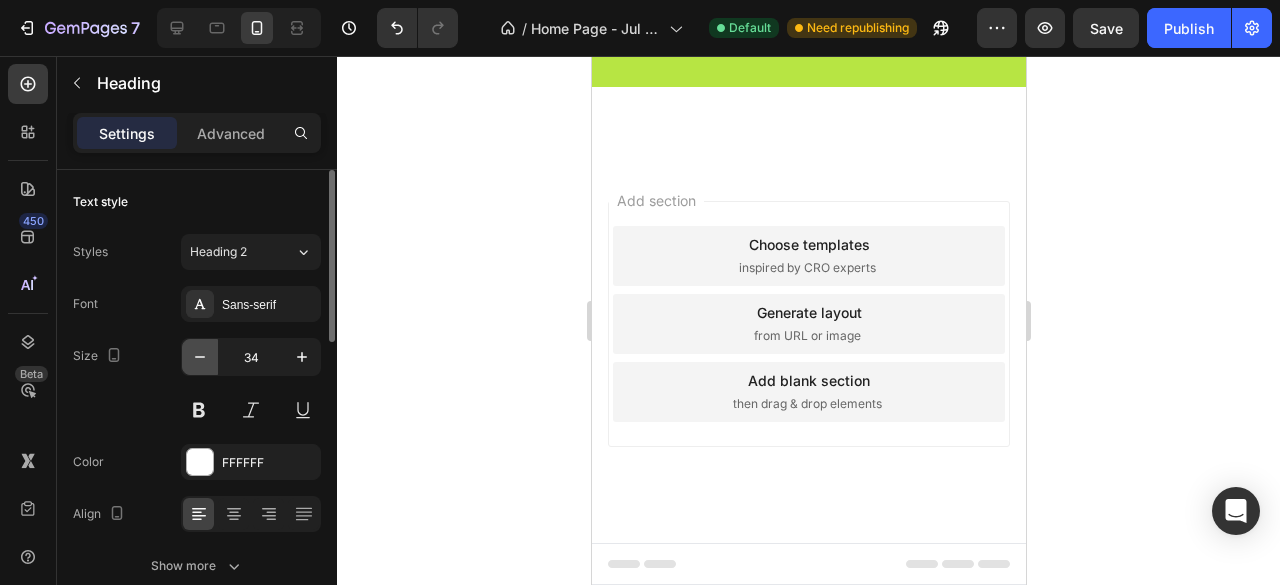 click 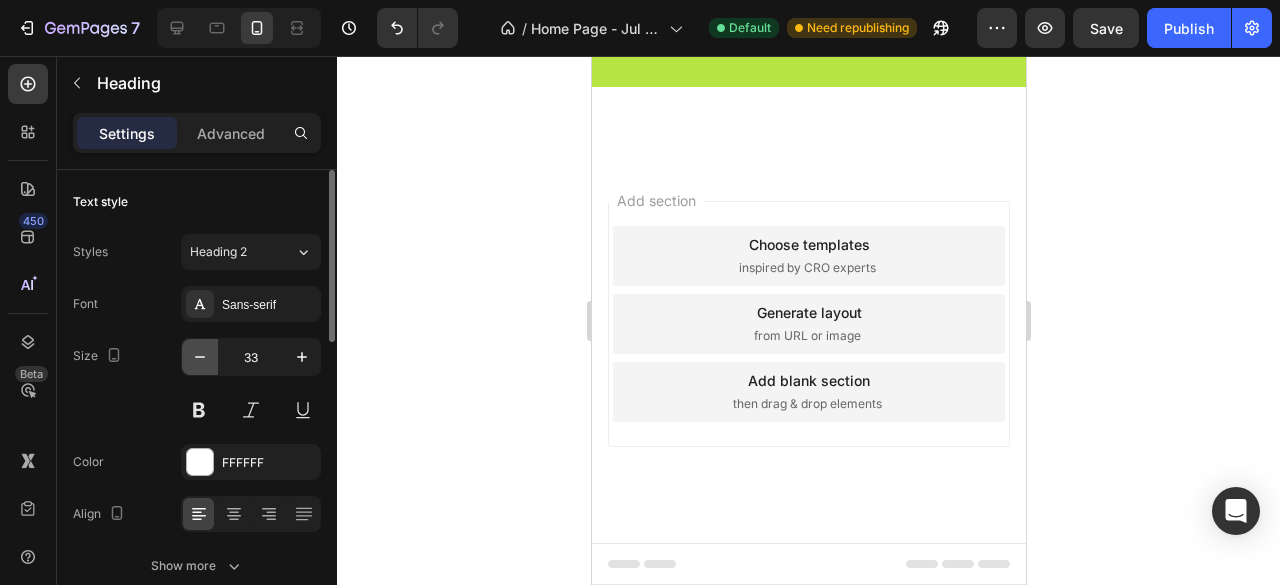 click 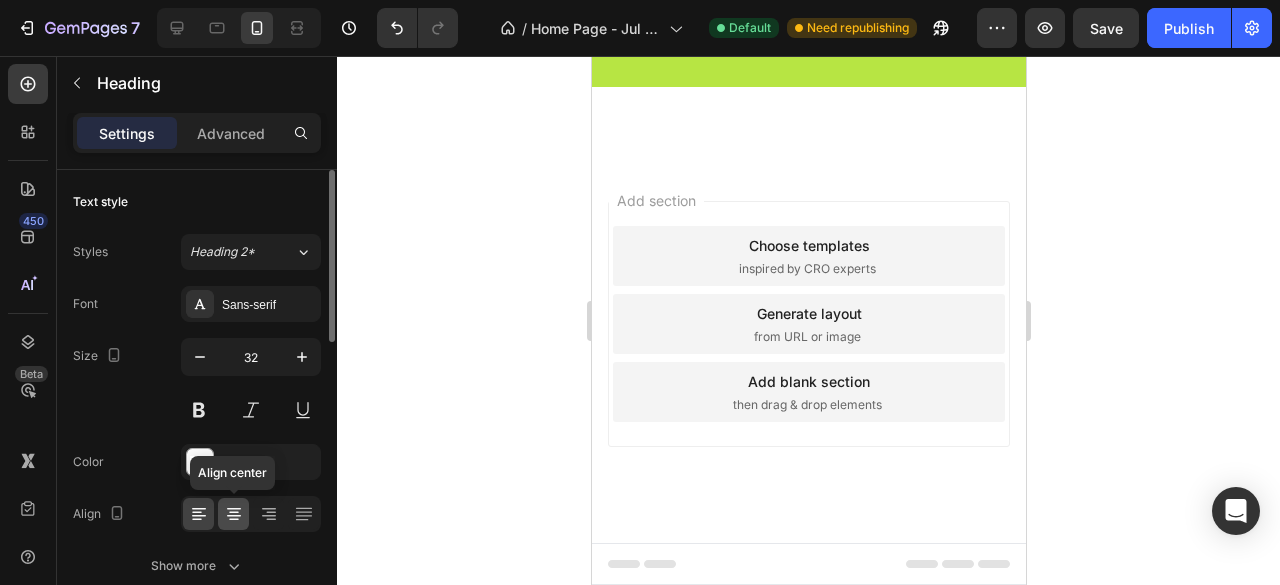 click 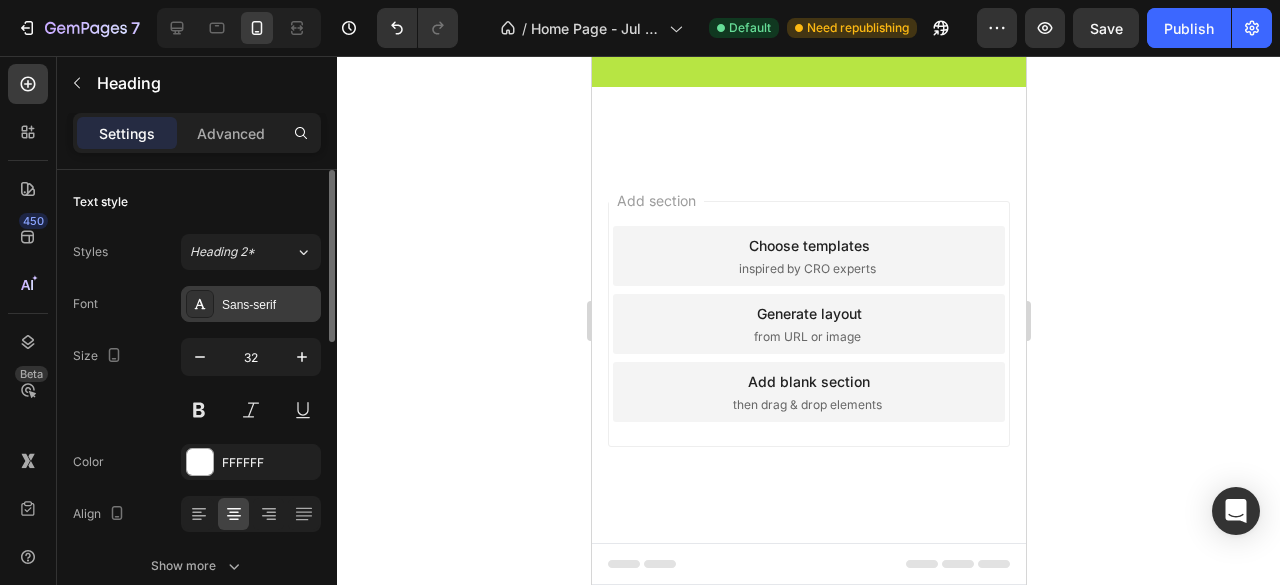 click on "Sans-serif" at bounding box center (251, 304) 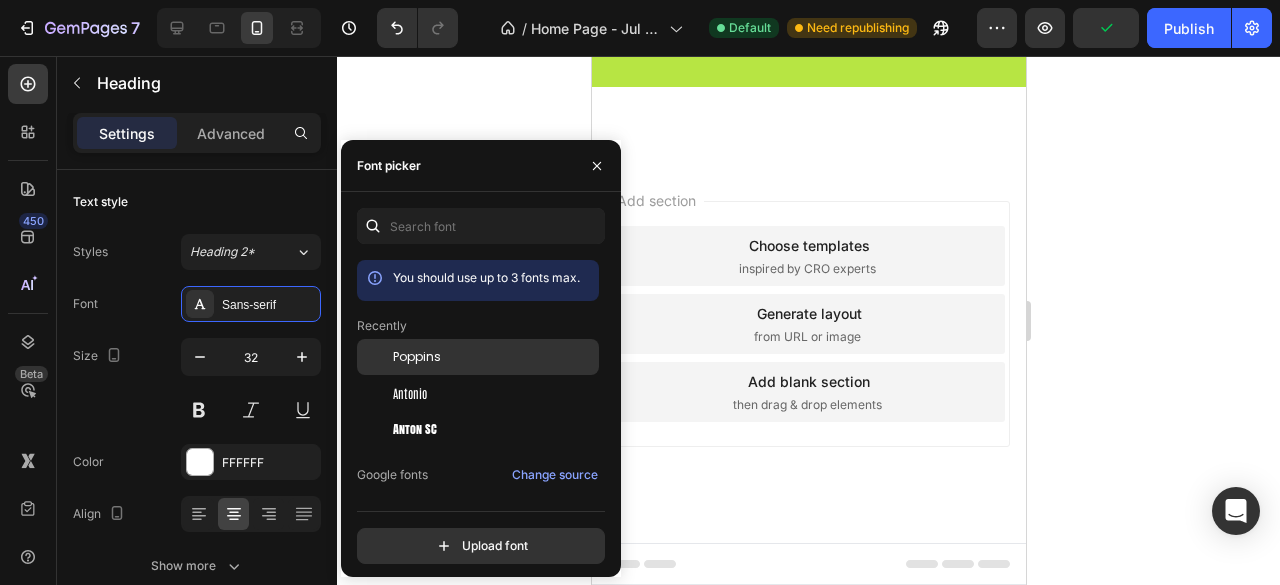 click on "Poppins" at bounding box center [494, 357] 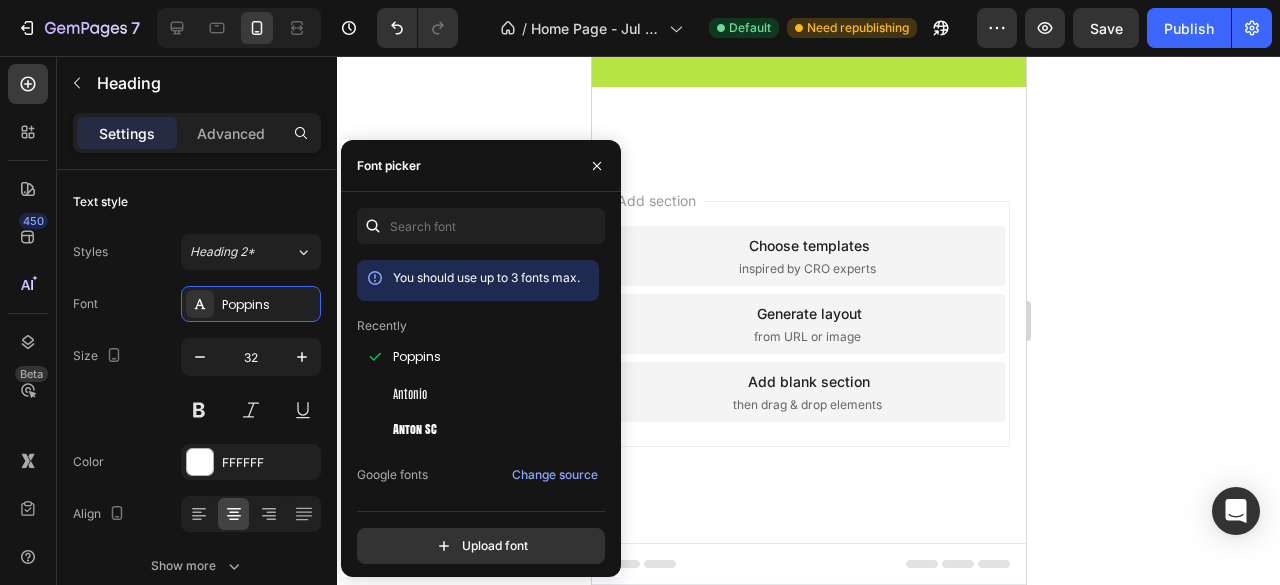 click 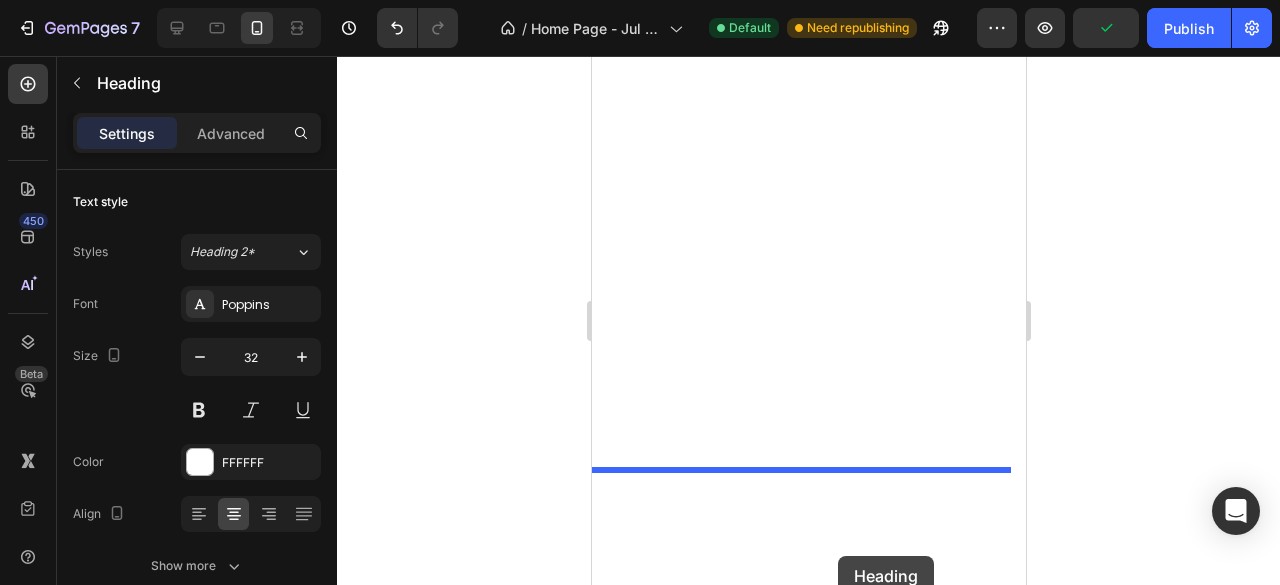 scroll, scrollTop: 5785, scrollLeft: 0, axis: vertical 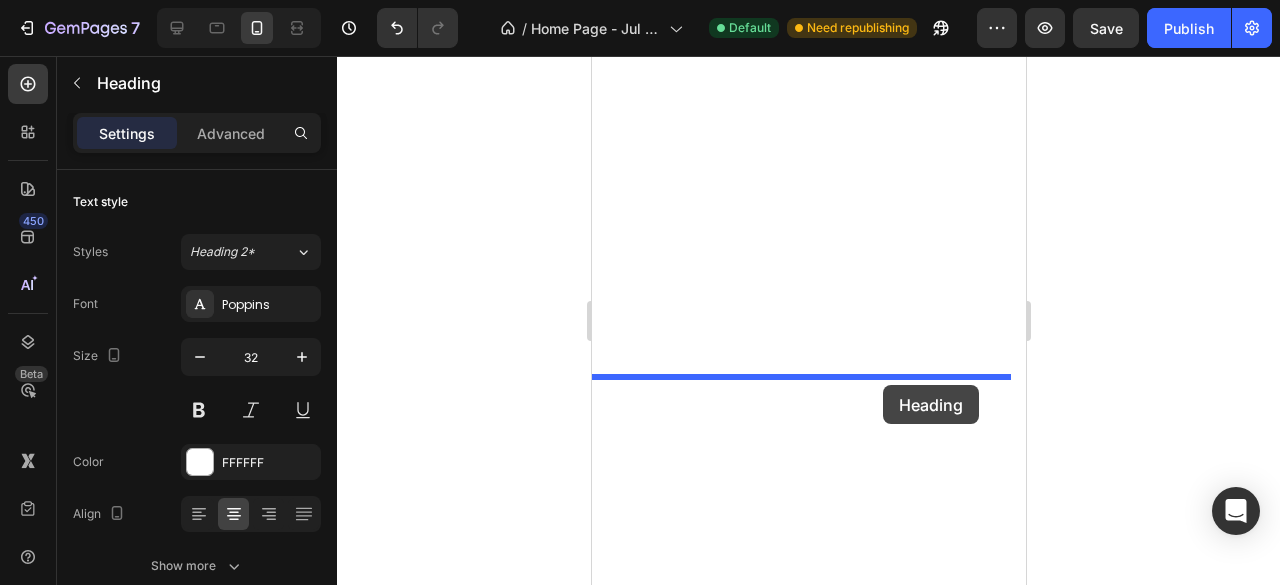 drag, startPoint x: 895, startPoint y: 317, endPoint x: 882, endPoint y: 385, distance: 69.2315 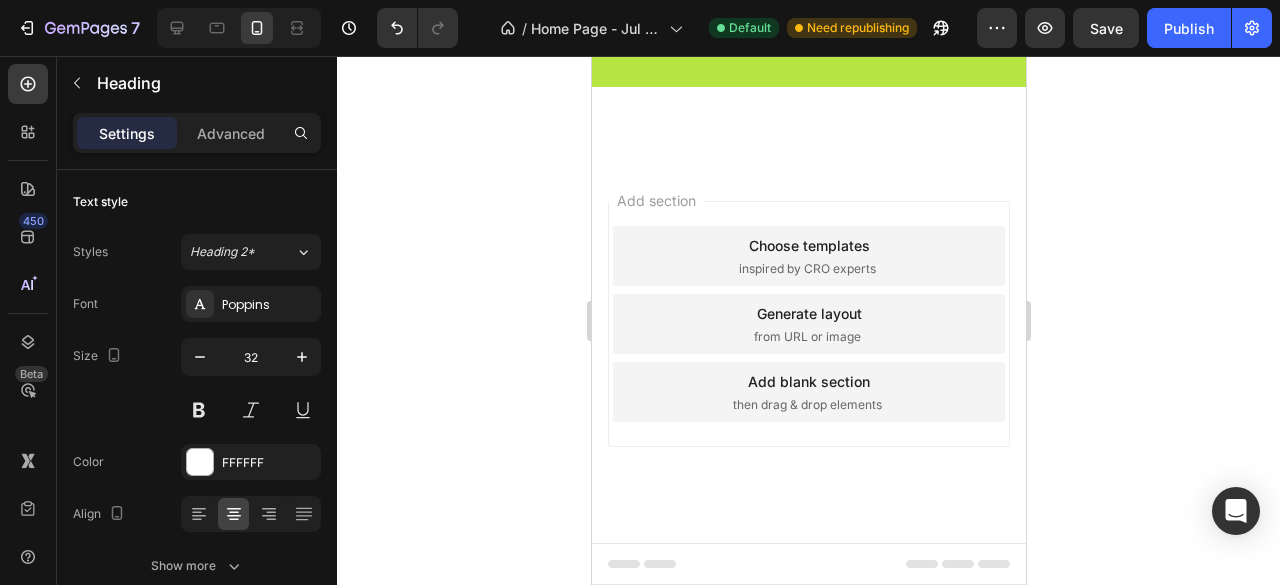scroll, scrollTop: 5840, scrollLeft: 0, axis: vertical 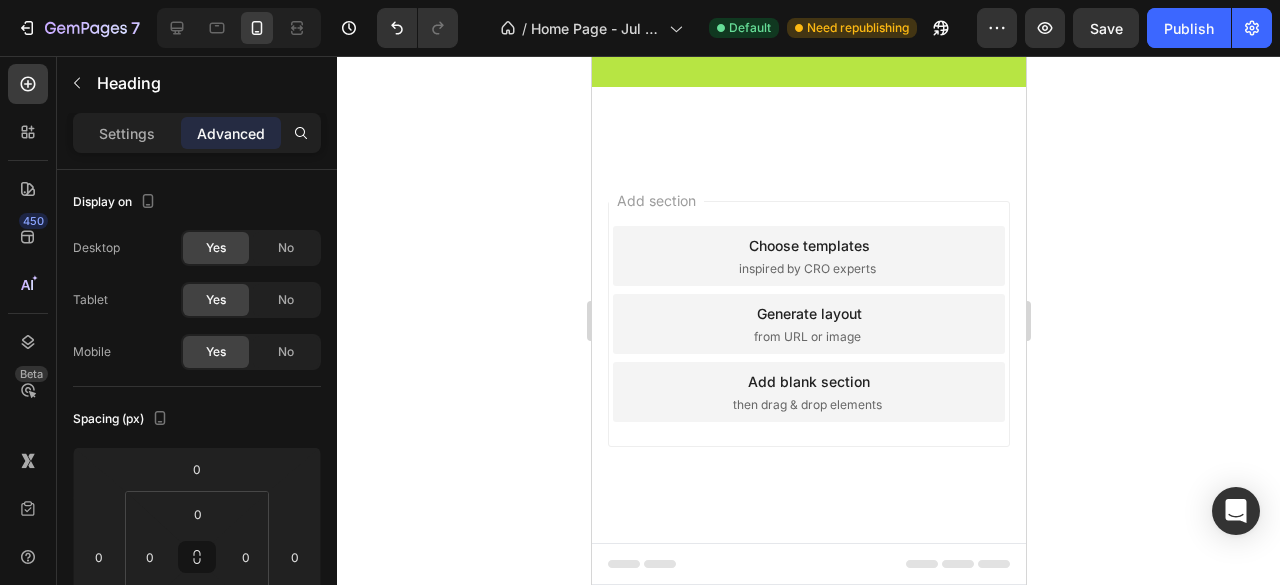 click 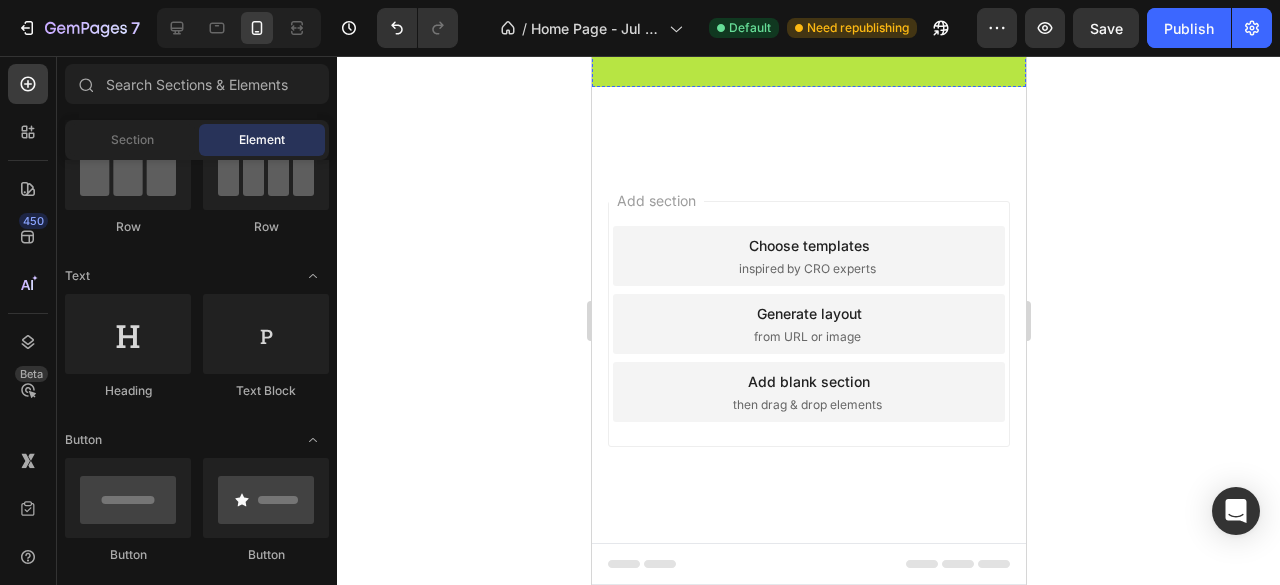 click on "AHORRA HASTA: 50.000" at bounding box center (808, -478) 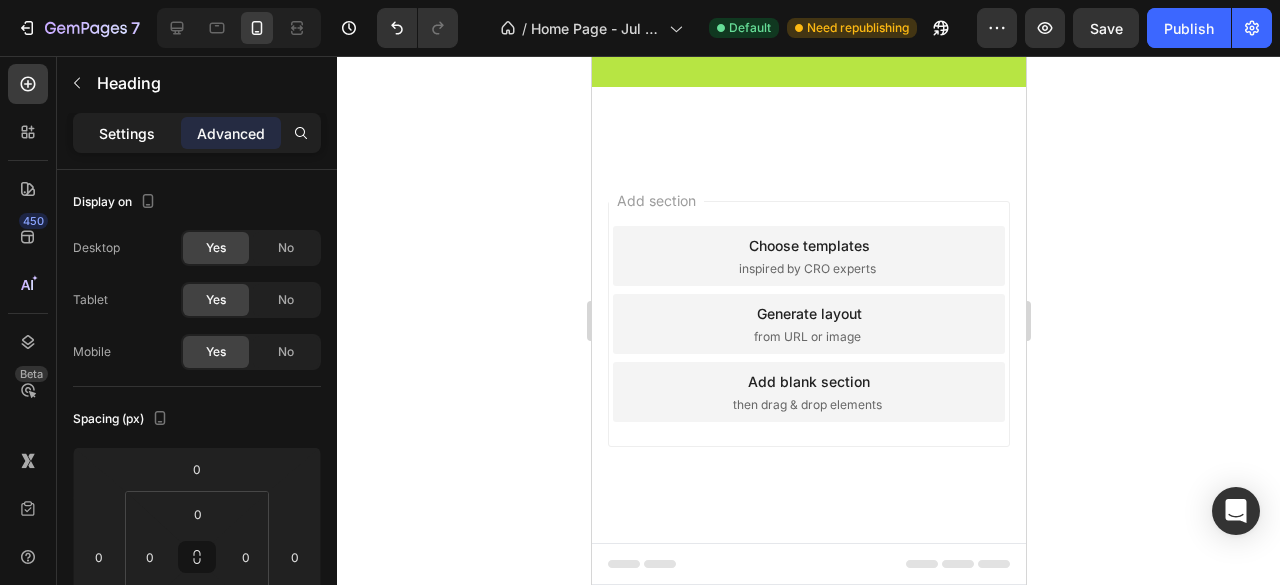 click on "Settings" at bounding box center [127, 133] 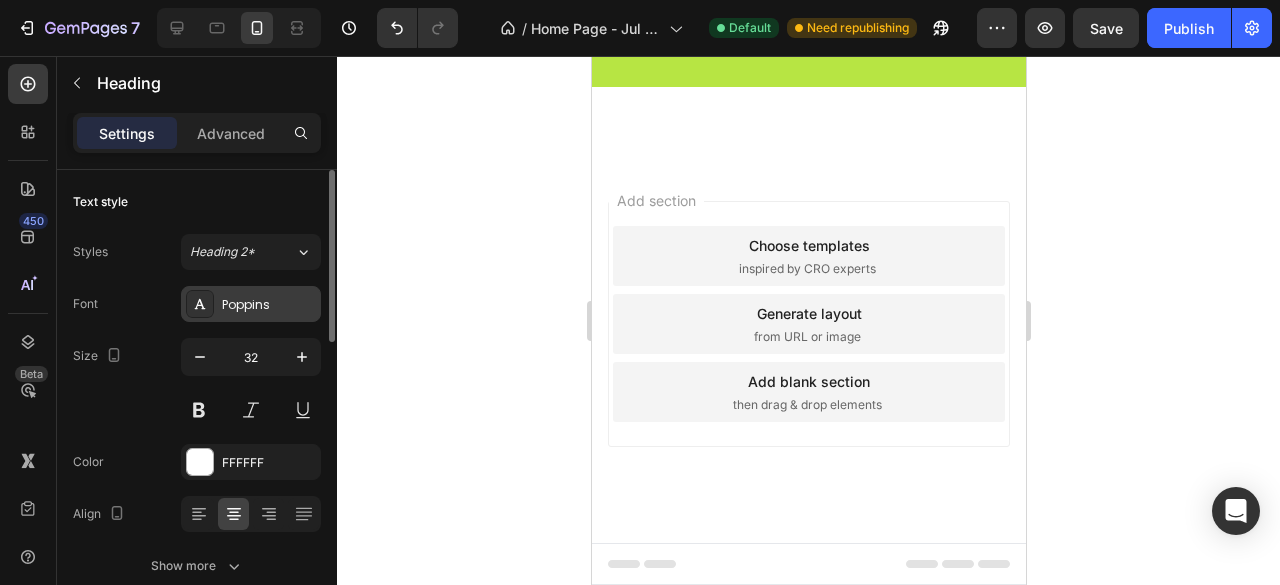 click on "Poppins" at bounding box center (251, 304) 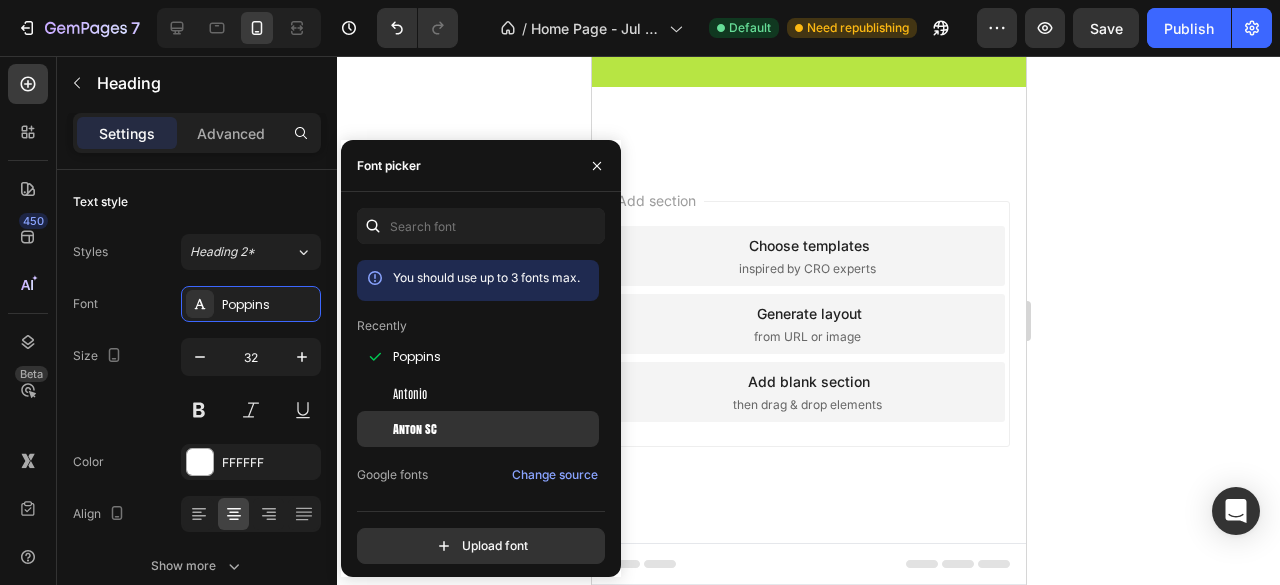 click on "Anton SC" at bounding box center [415, 429] 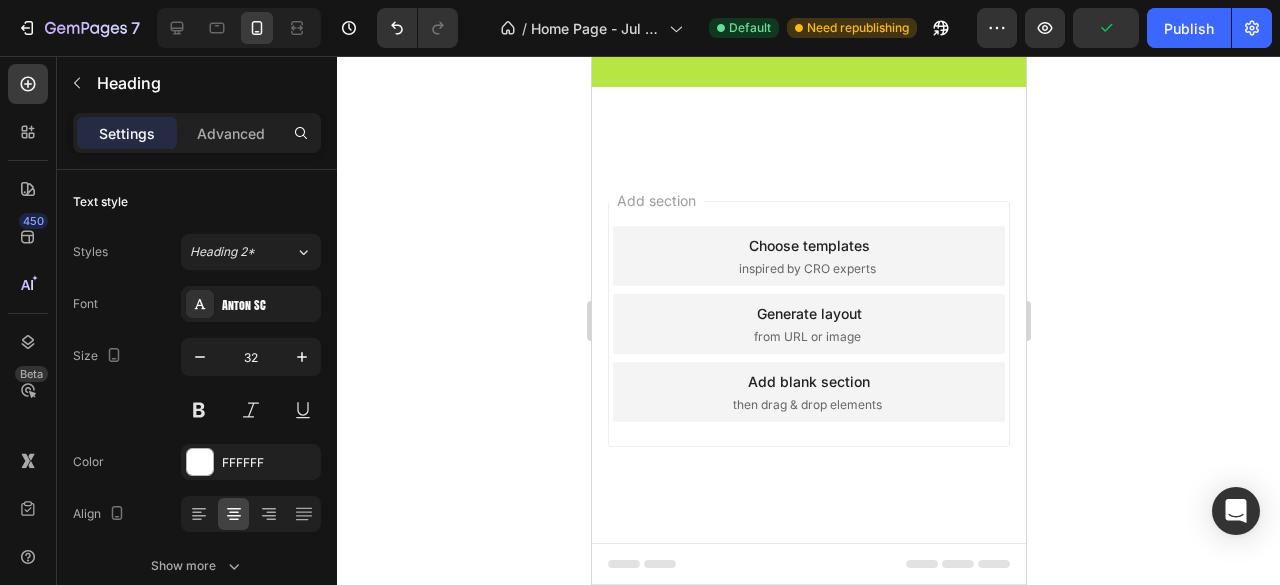 click 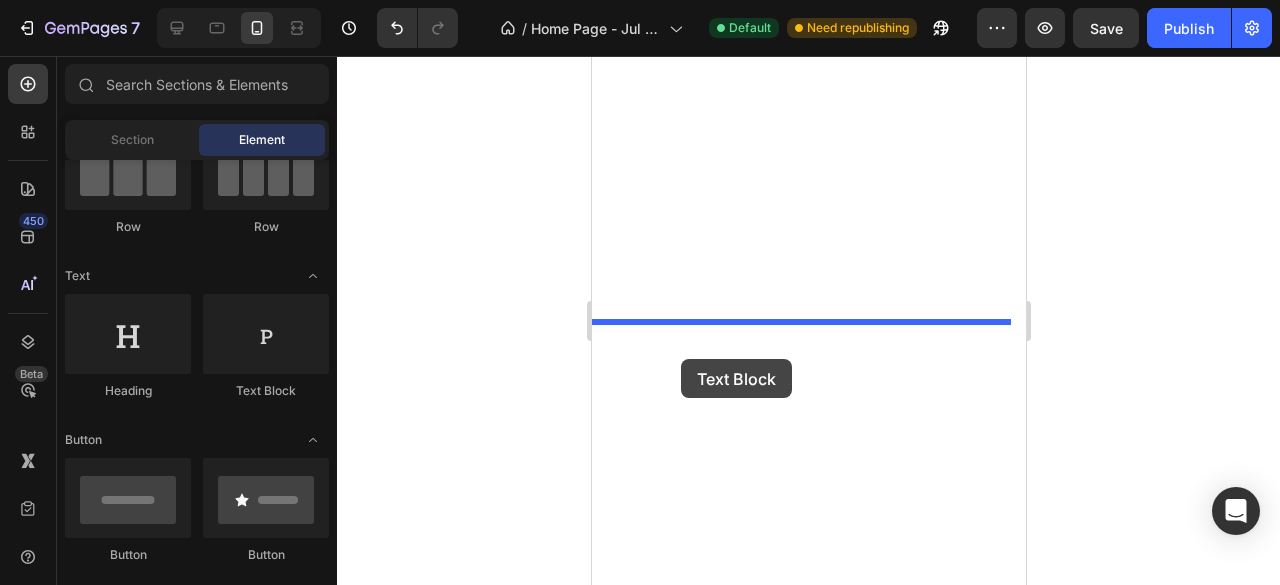 drag, startPoint x: 841, startPoint y: 373, endPoint x: 680, endPoint y: 359, distance: 161.60754 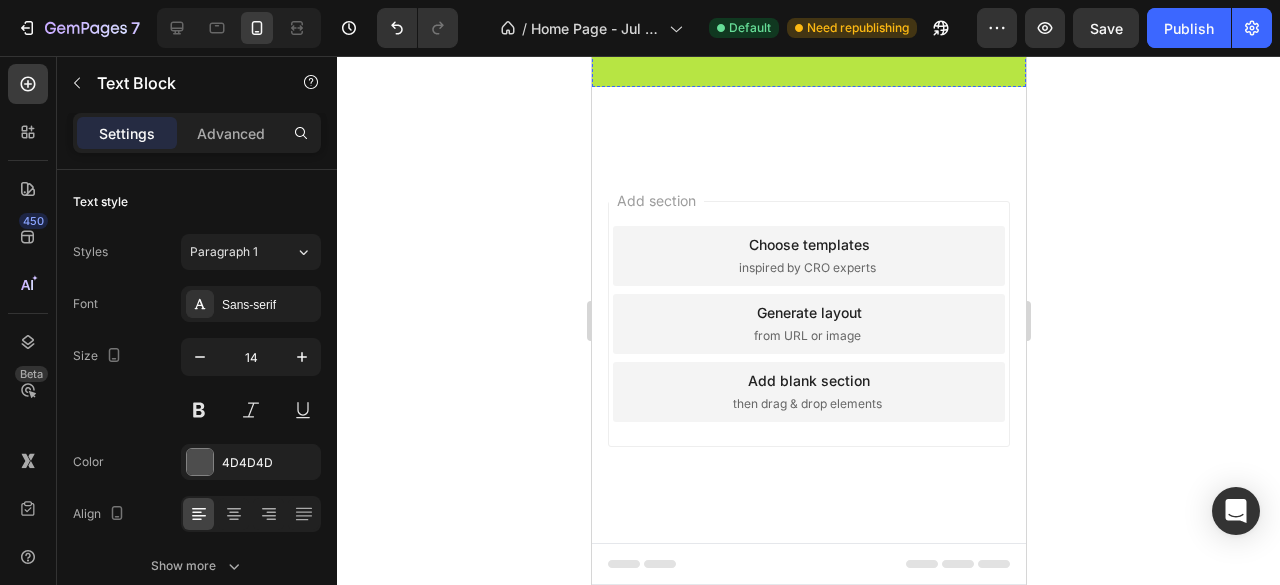 click on "AHORRA HASTA: 50.000" at bounding box center [808, -508] 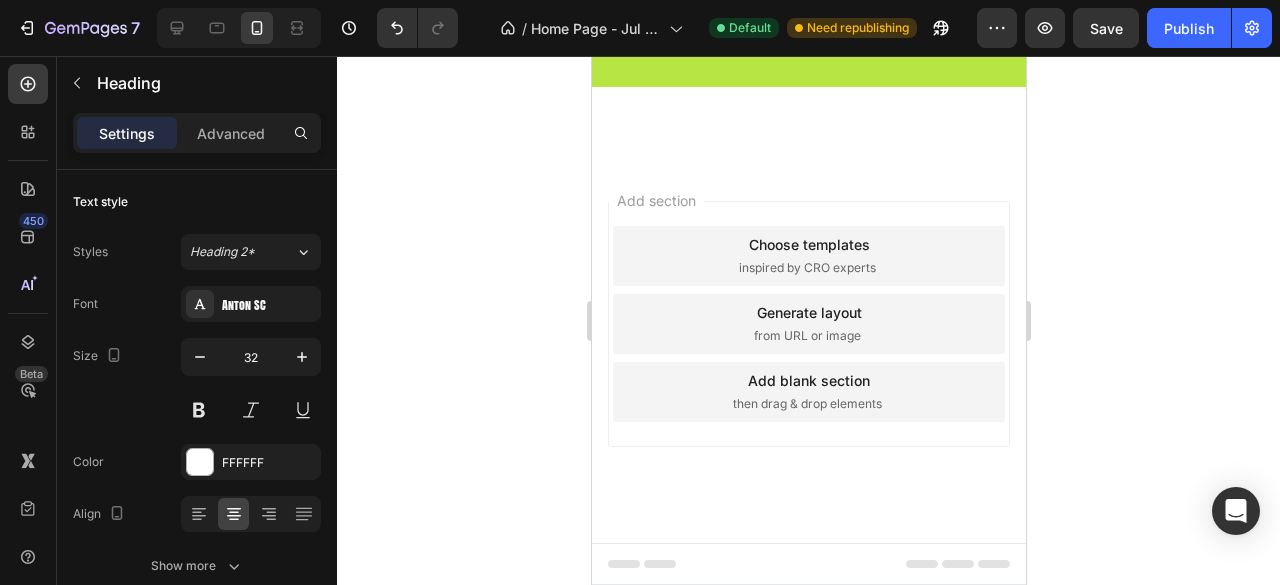 drag, startPoint x: 806, startPoint y: 321, endPoint x: 805, endPoint y: 343, distance: 22.022715 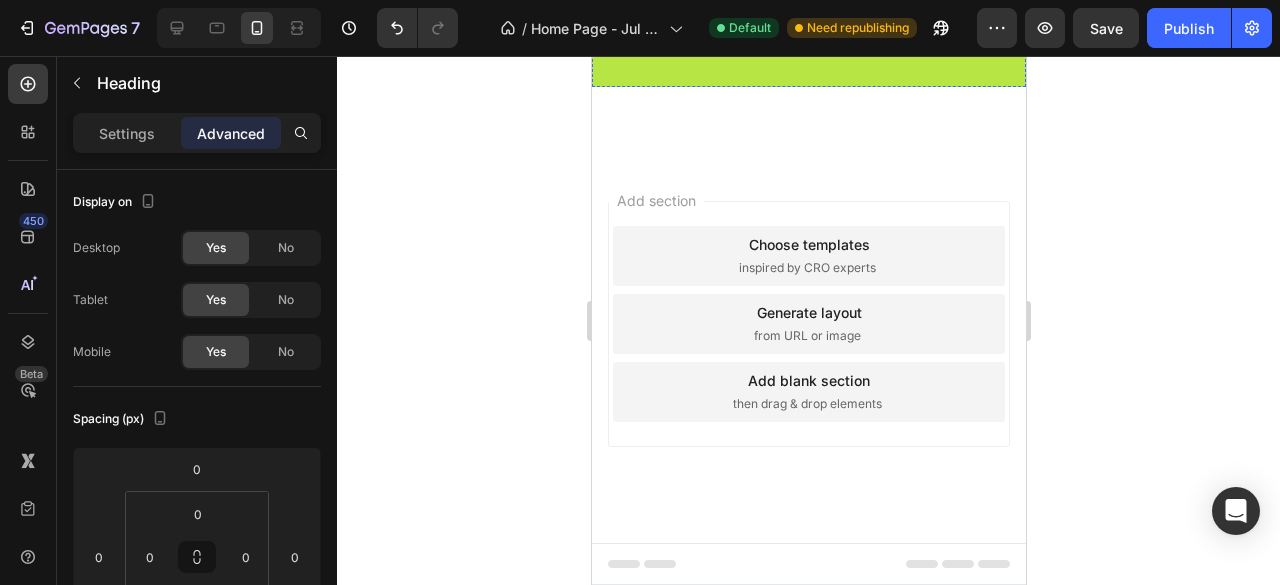 click on "Replace this text with your content" at bounding box center [808, -471] 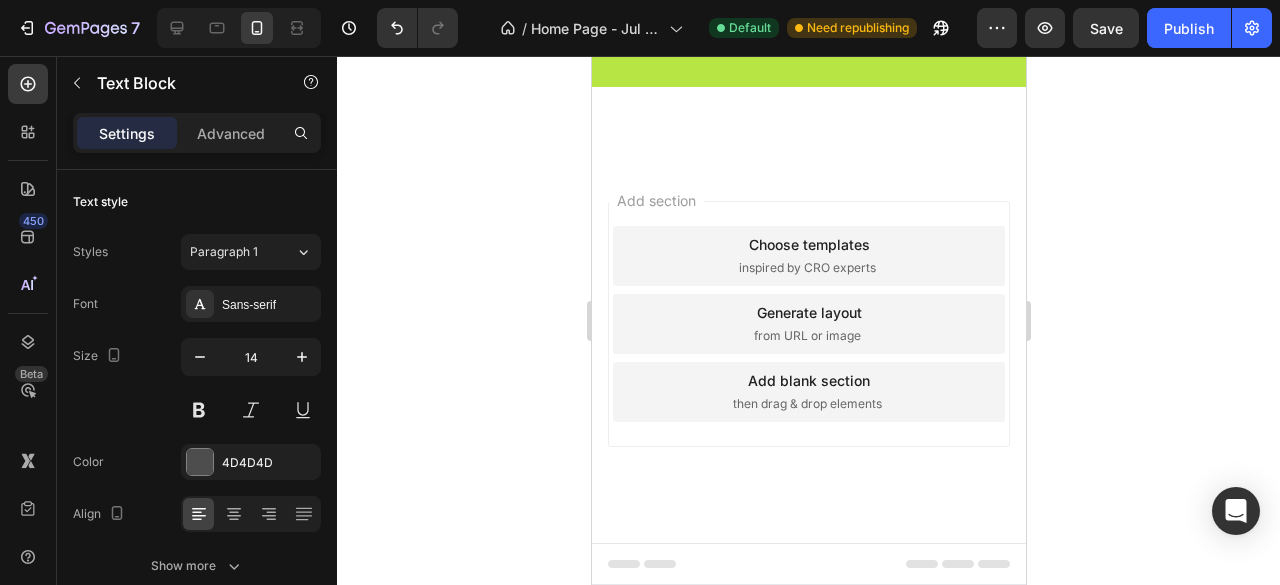 click on "Replace this text with your content" at bounding box center [808, -471] 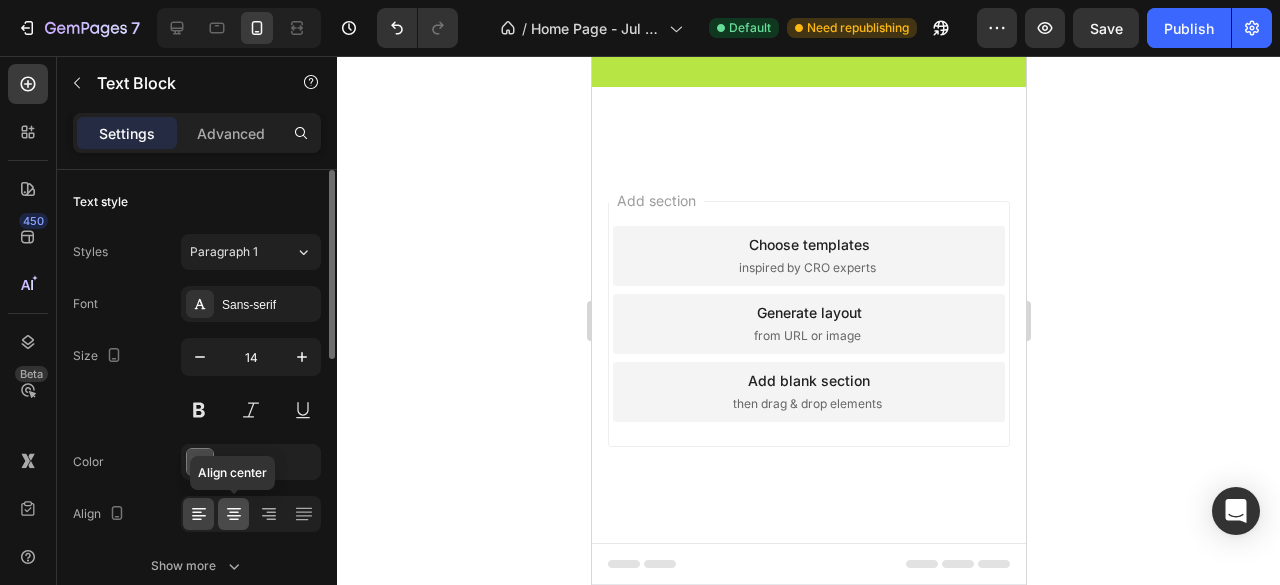 click 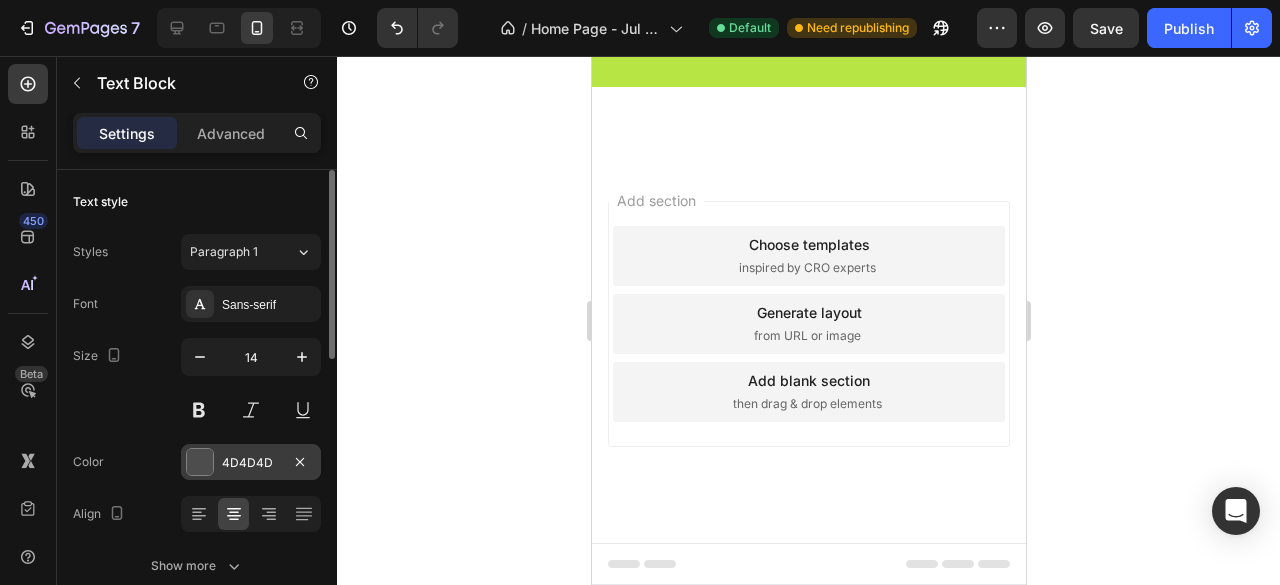 click on "4D4D4D" at bounding box center [251, 463] 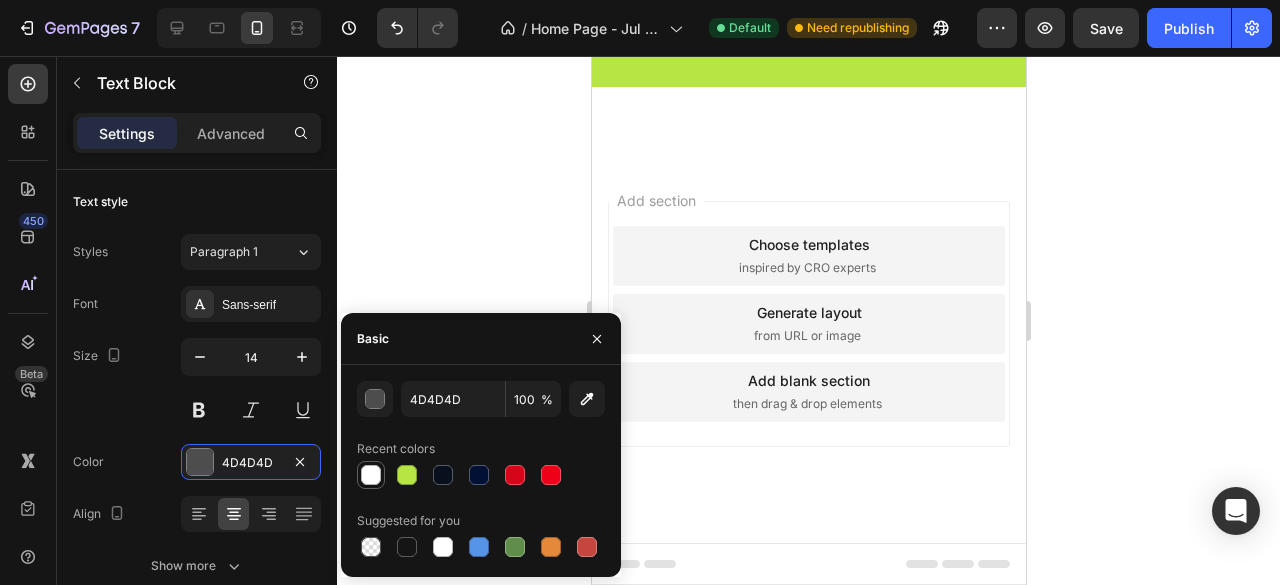 click at bounding box center [371, 475] 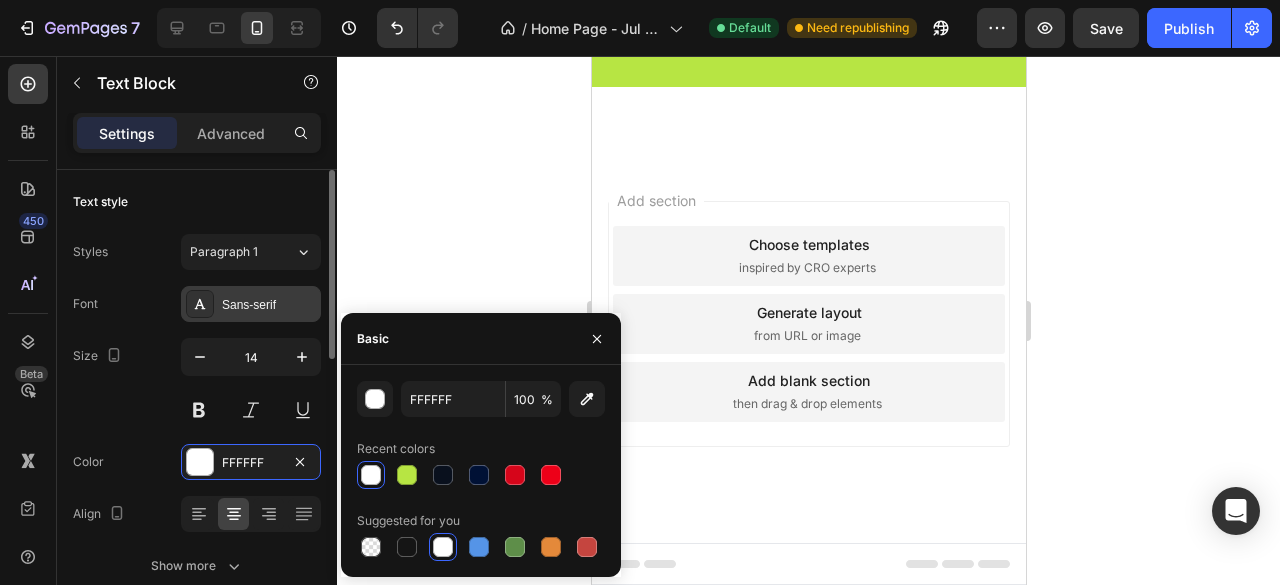 click on "Sans-serif" at bounding box center (269, 305) 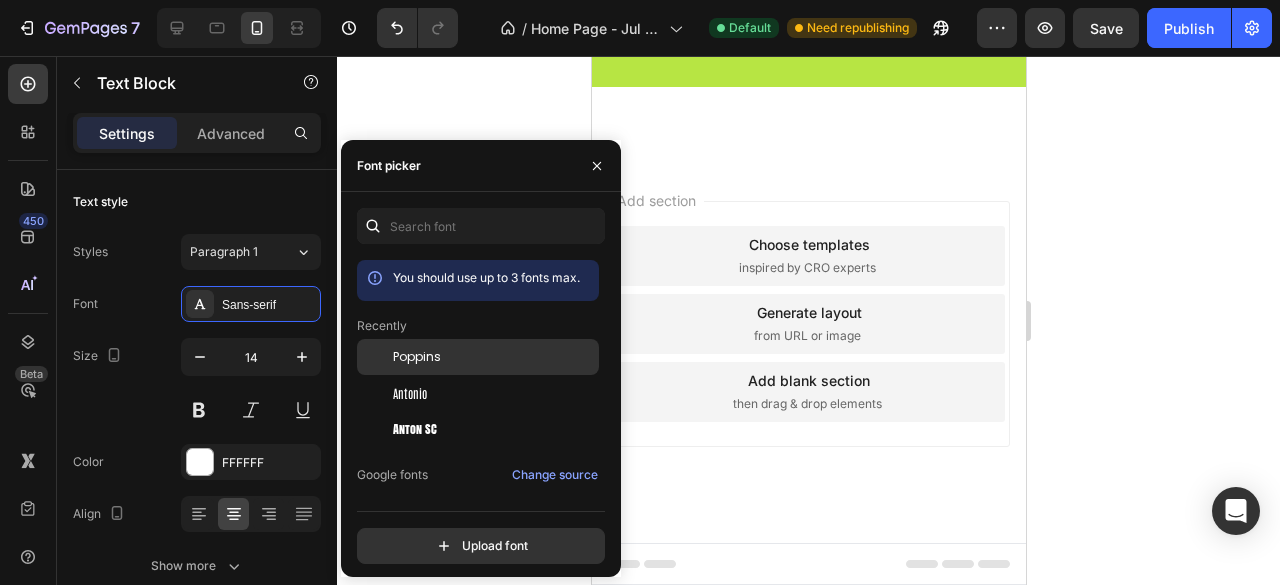click on "Poppins" at bounding box center [417, 357] 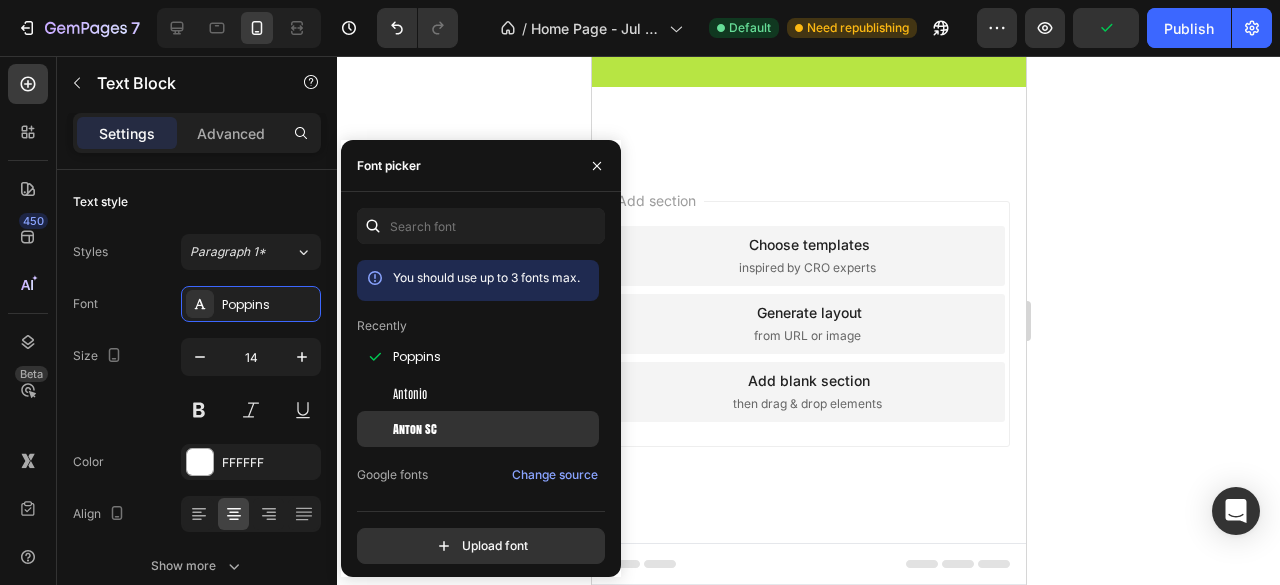 click on "Anton SC" at bounding box center [494, 429] 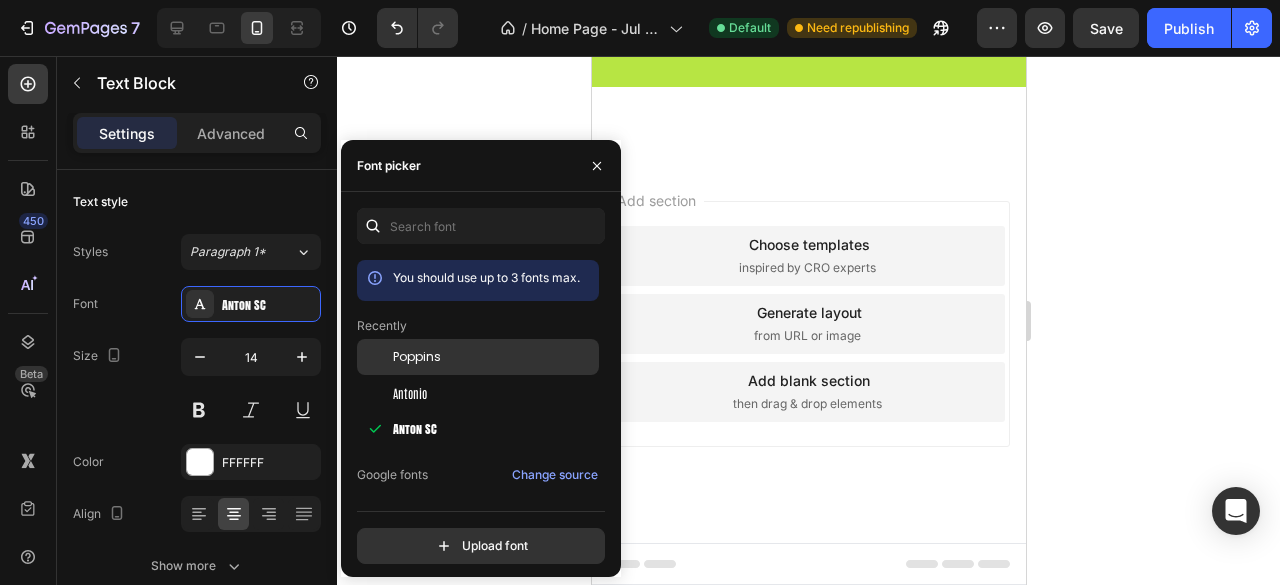 click on "Poppins" at bounding box center (494, 357) 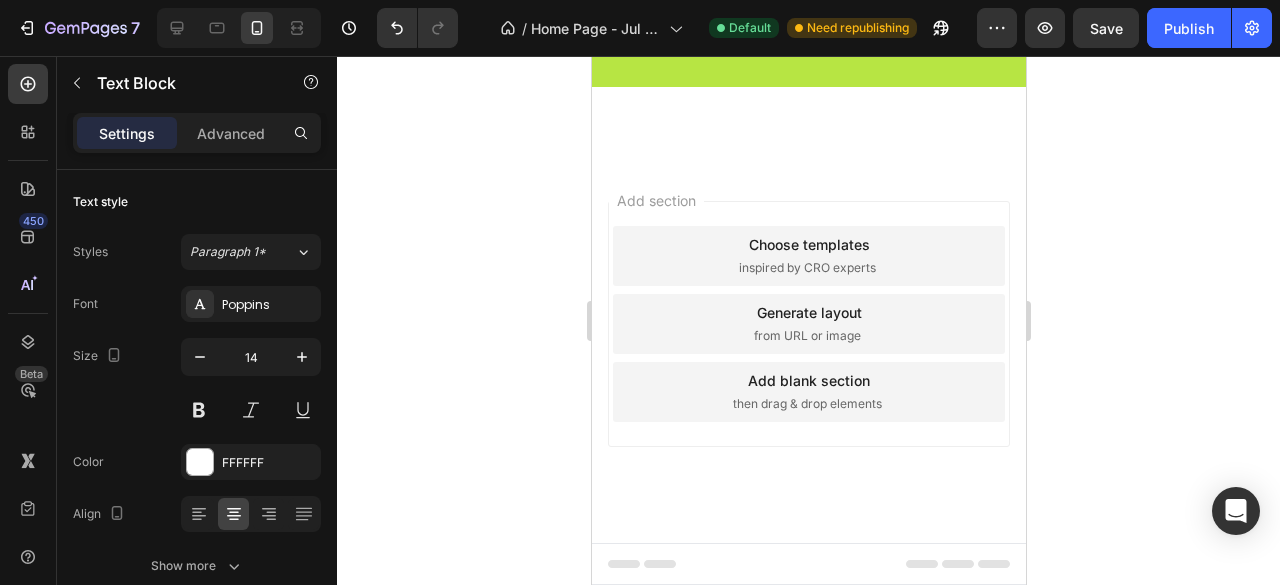 click 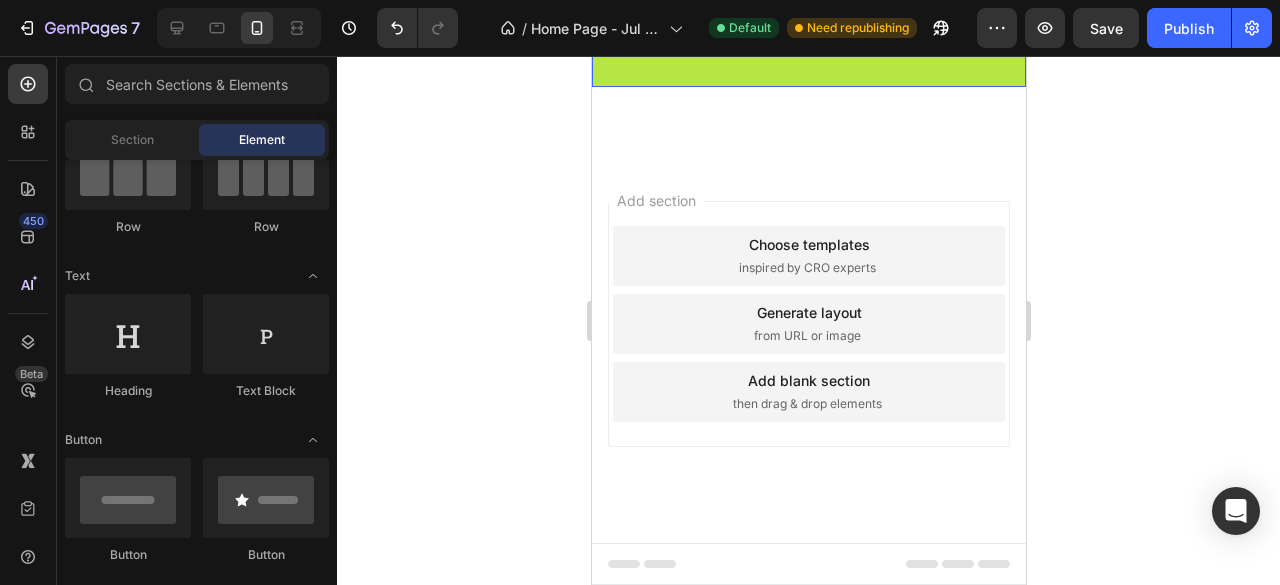 drag, startPoint x: 812, startPoint y: 375, endPoint x: 800, endPoint y: 365, distance: 15.6205 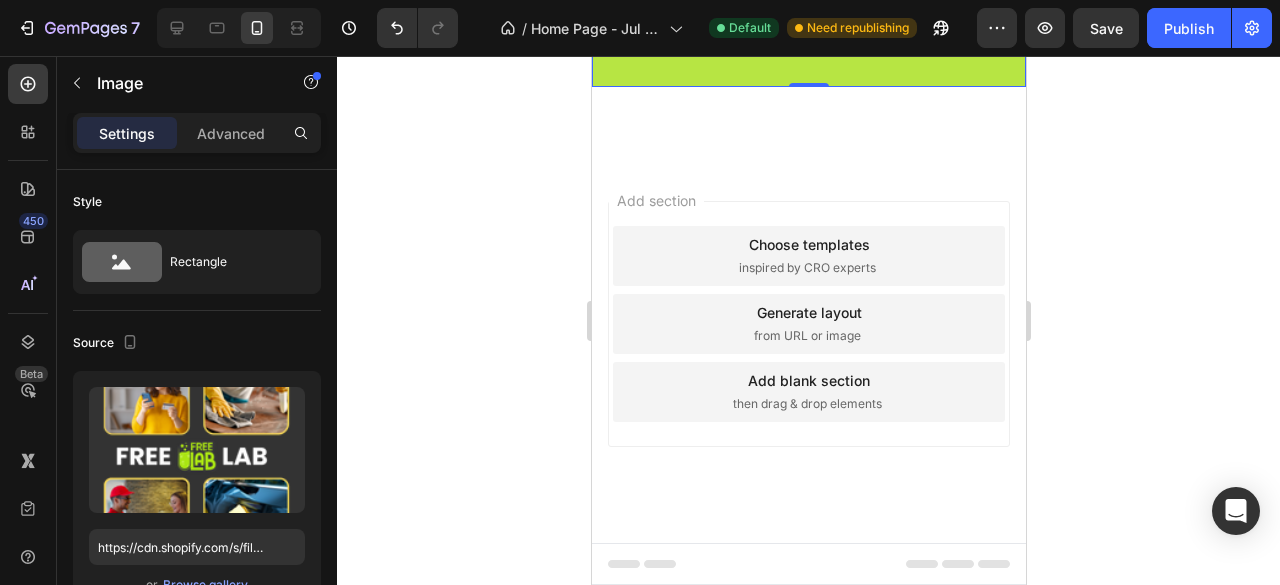 click on "VENTAJAS DE COMPRAR EN FREELAB" at bounding box center (808, -471) 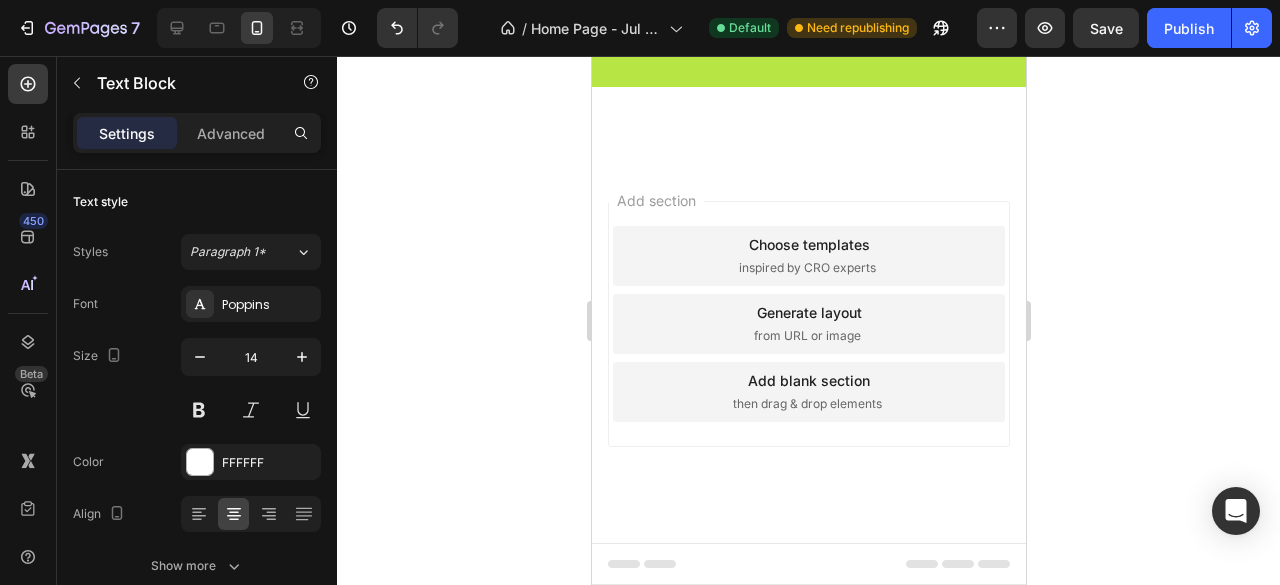 click on "VENTAJAS DE COMPRAR EN FREELAB" at bounding box center [808, -471] 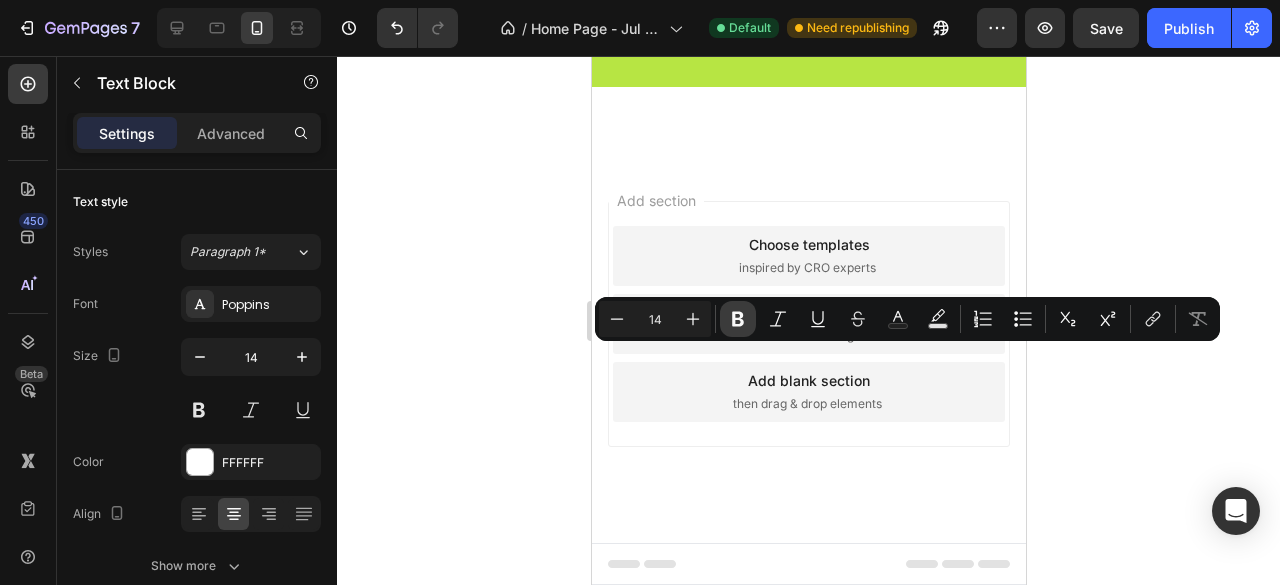 click 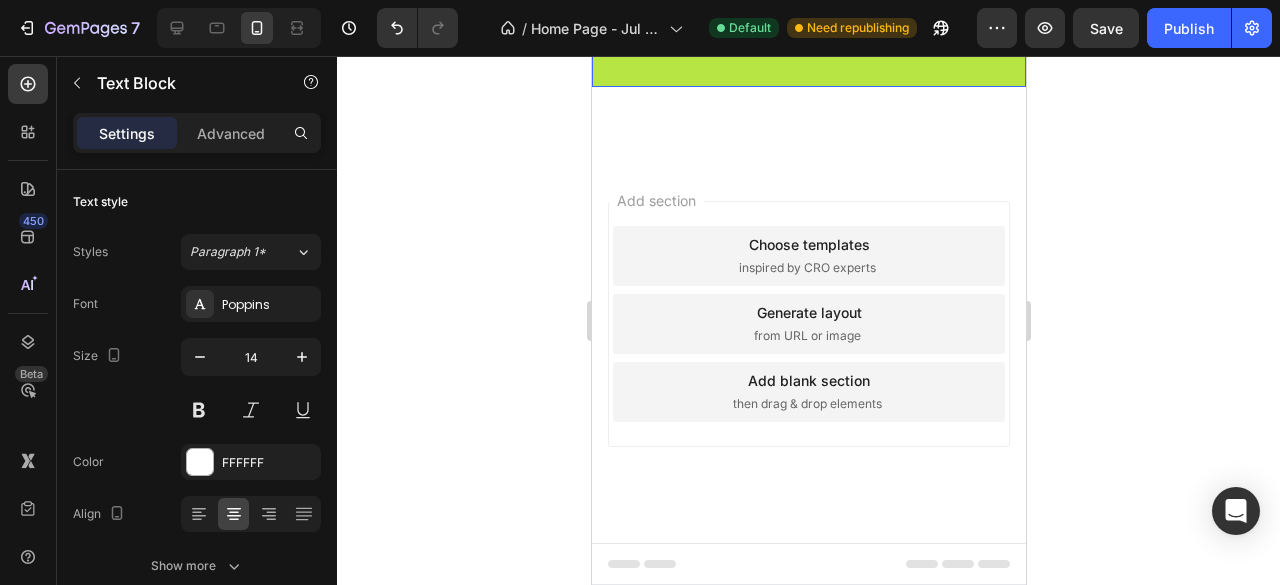 click 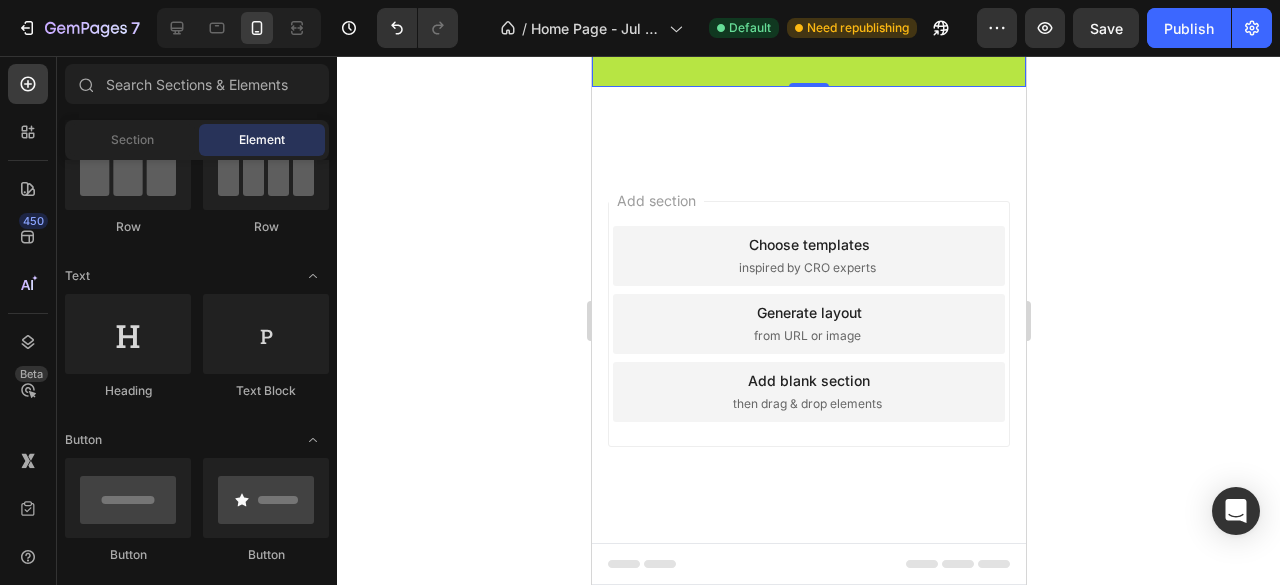 click on "AHORRA HASTA: 50.000 Heading VENTAJAS DE COMPRAR EN FREELAB Text Block Image" at bounding box center [808, -234] 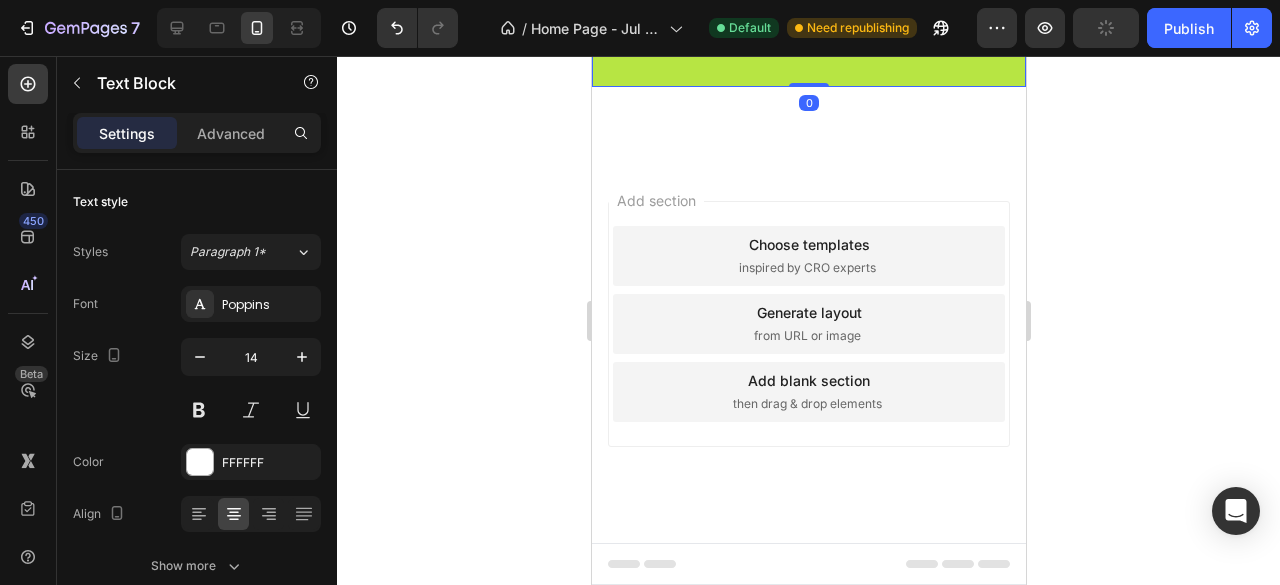 click on "VENTAJAS DE COMPRAR EN FREELAB" at bounding box center [808, -471] 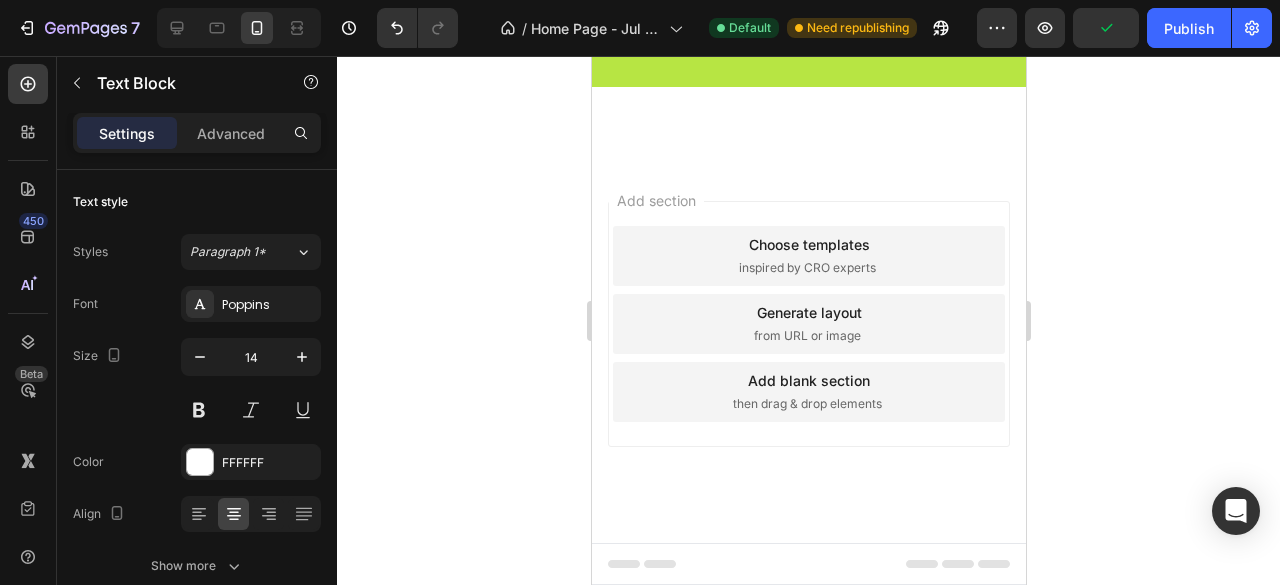 click on "AHORRA HASTA: 50.000" at bounding box center (808, -530) 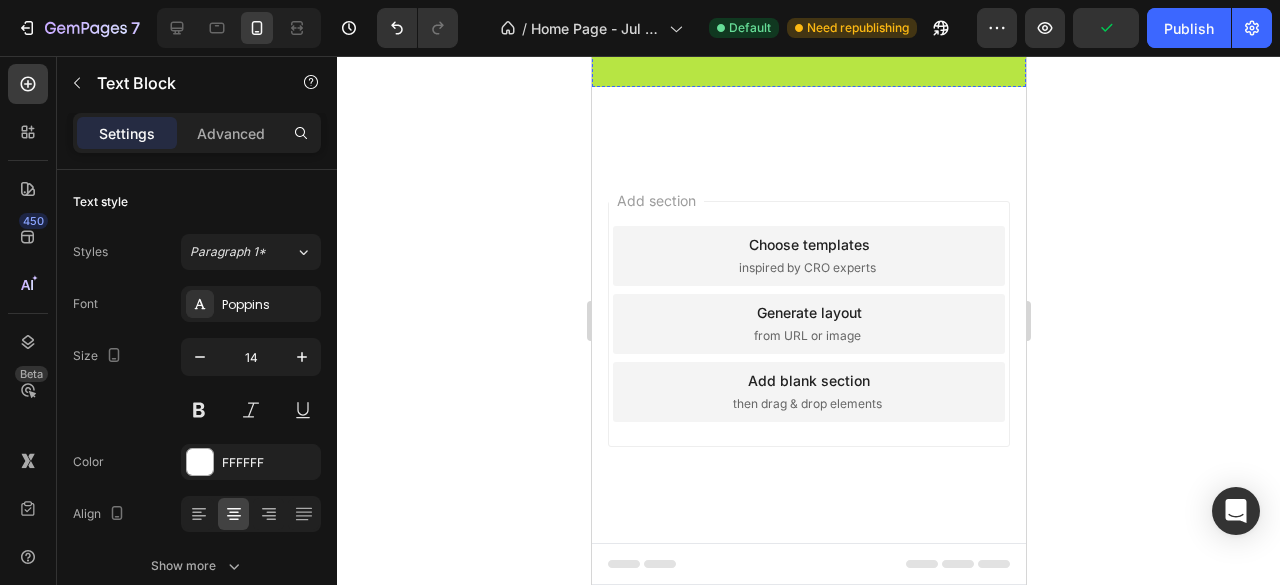 click on "VENTAJAS DE COMPRAR EN FREELAB" at bounding box center [808, -471] 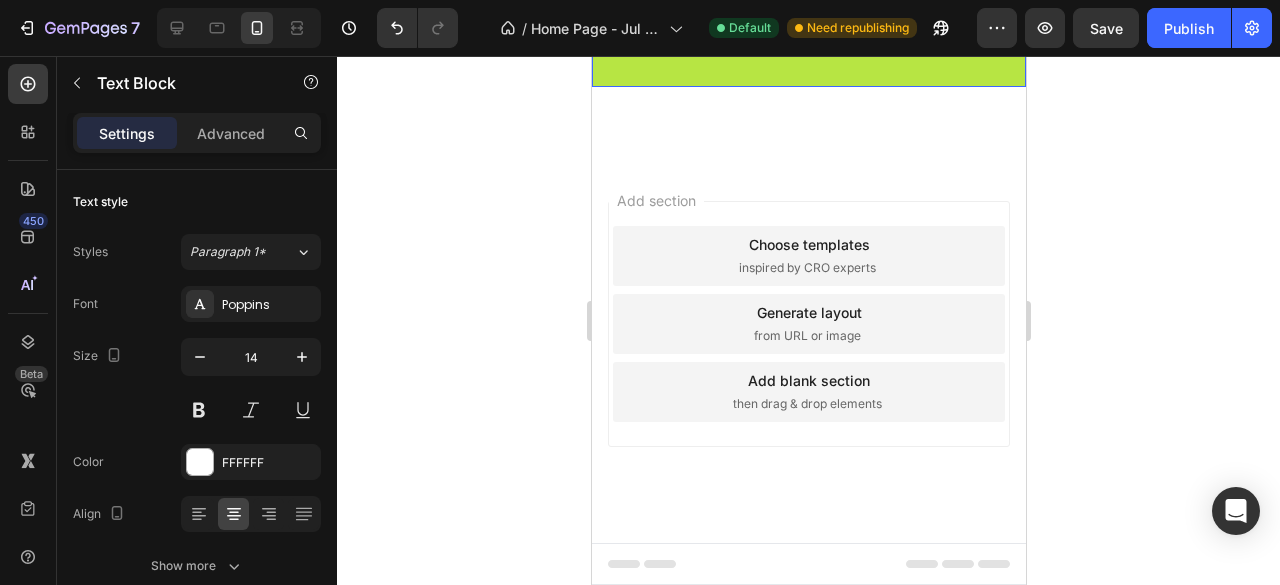 click on "AHORRA HASTA: 50.000" at bounding box center (808, -530) 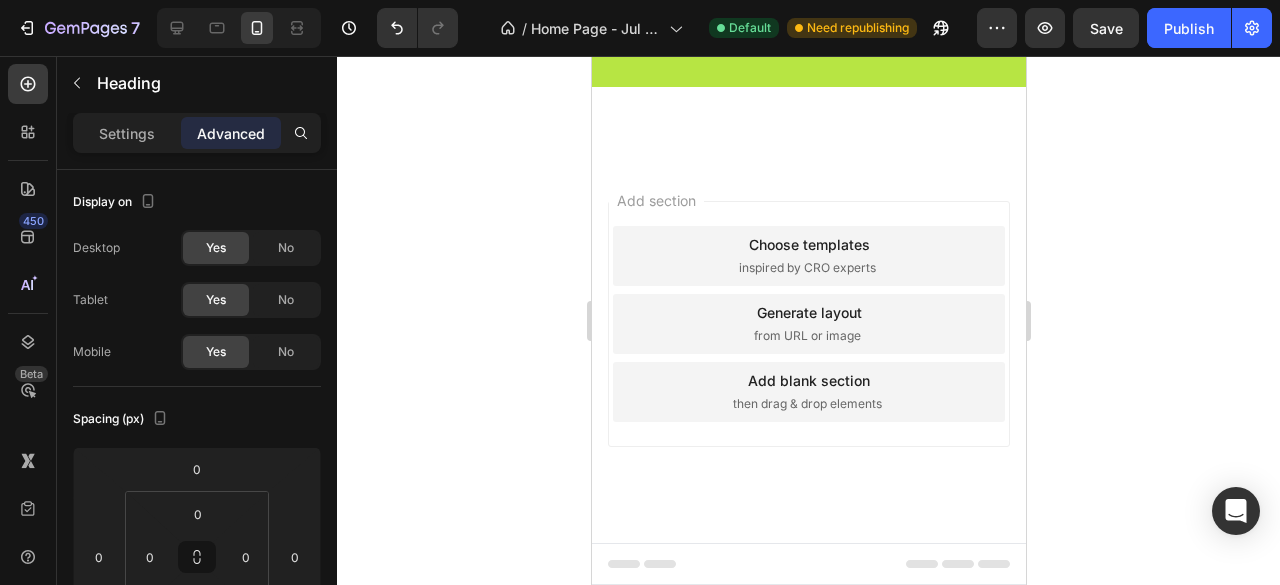 drag, startPoint x: 804, startPoint y: 342, endPoint x: 814, endPoint y: 324, distance: 20.59126 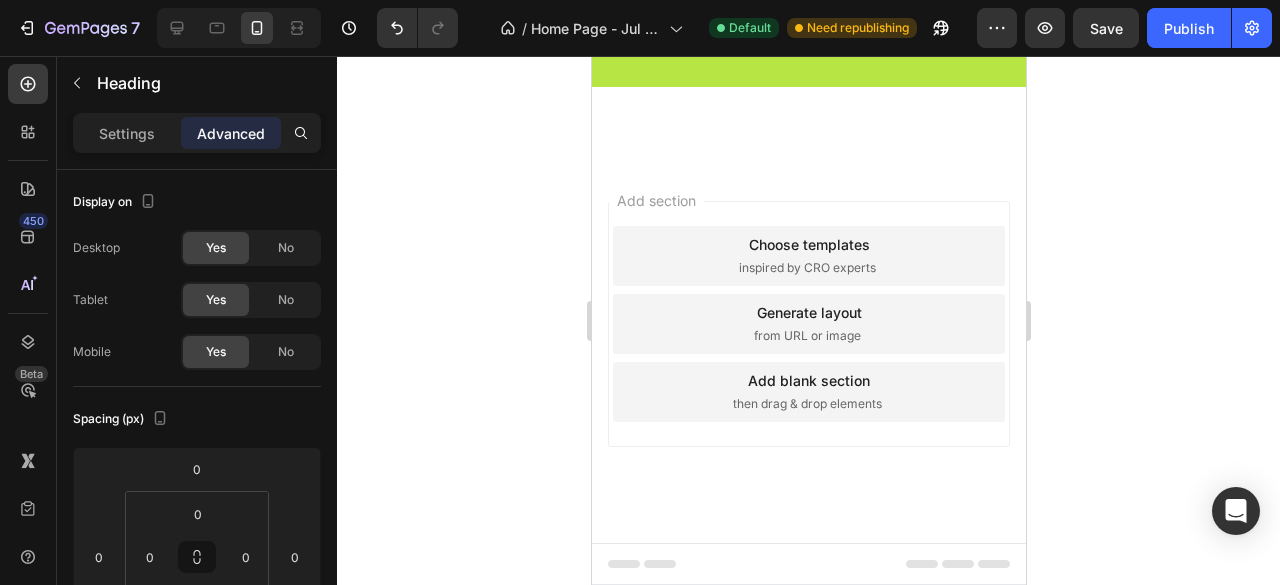 click 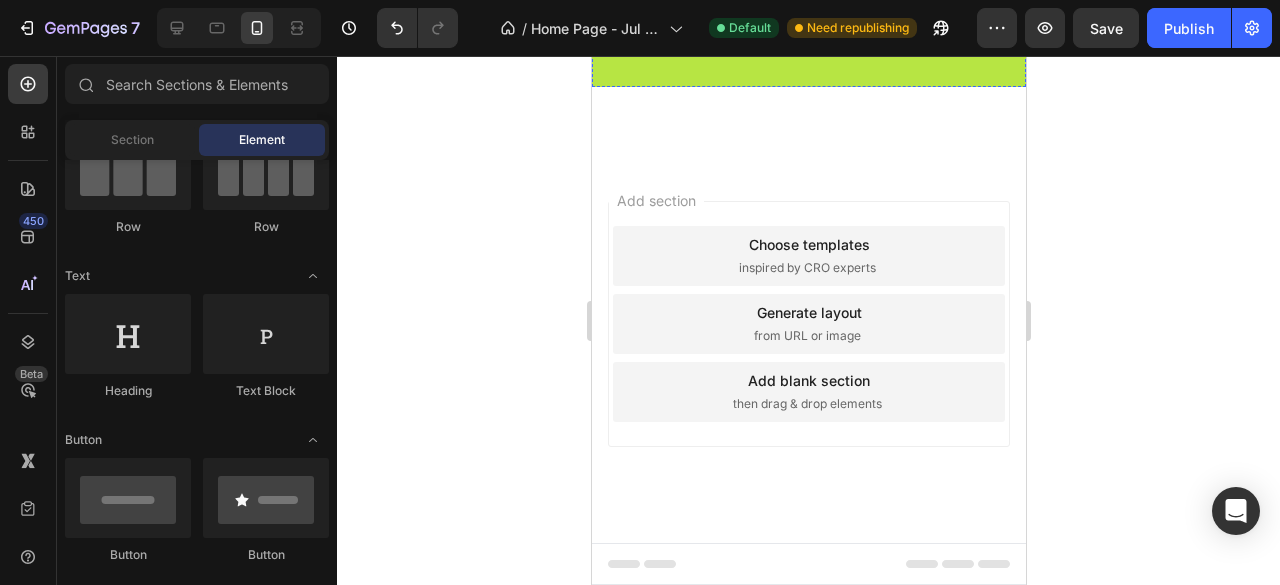 click on "AHORRA HASTA: 50.000" at bounding box center [808, -512] 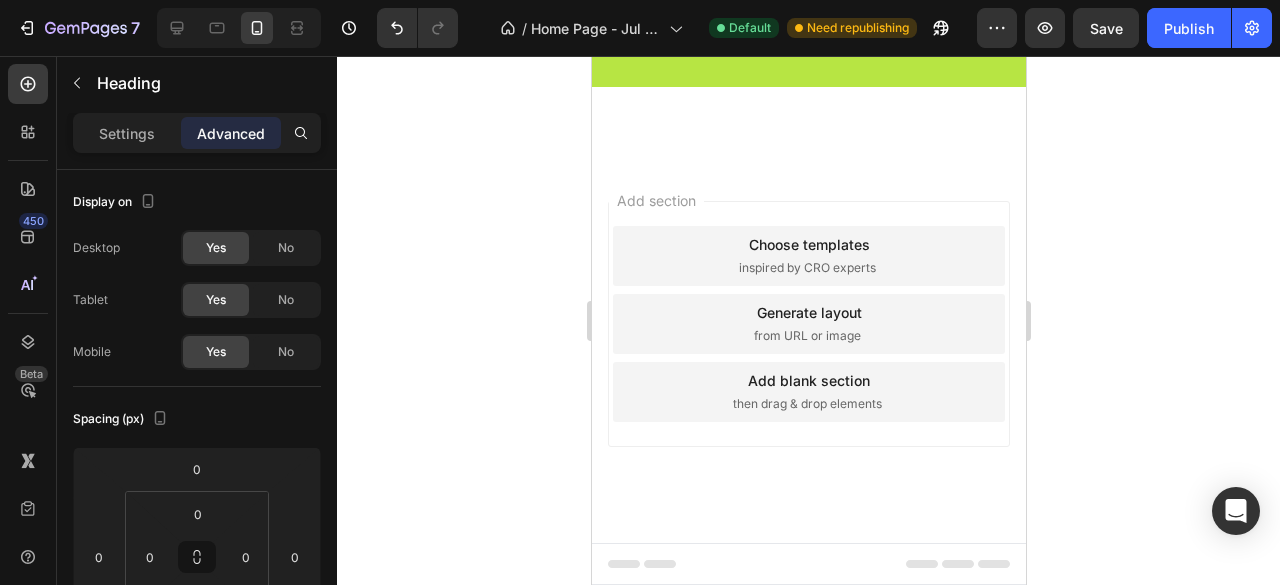 drag, startPoint x: 804, startPoint y: 323, endPoint x: 822, endPoint y: 296, distance: 32.449963 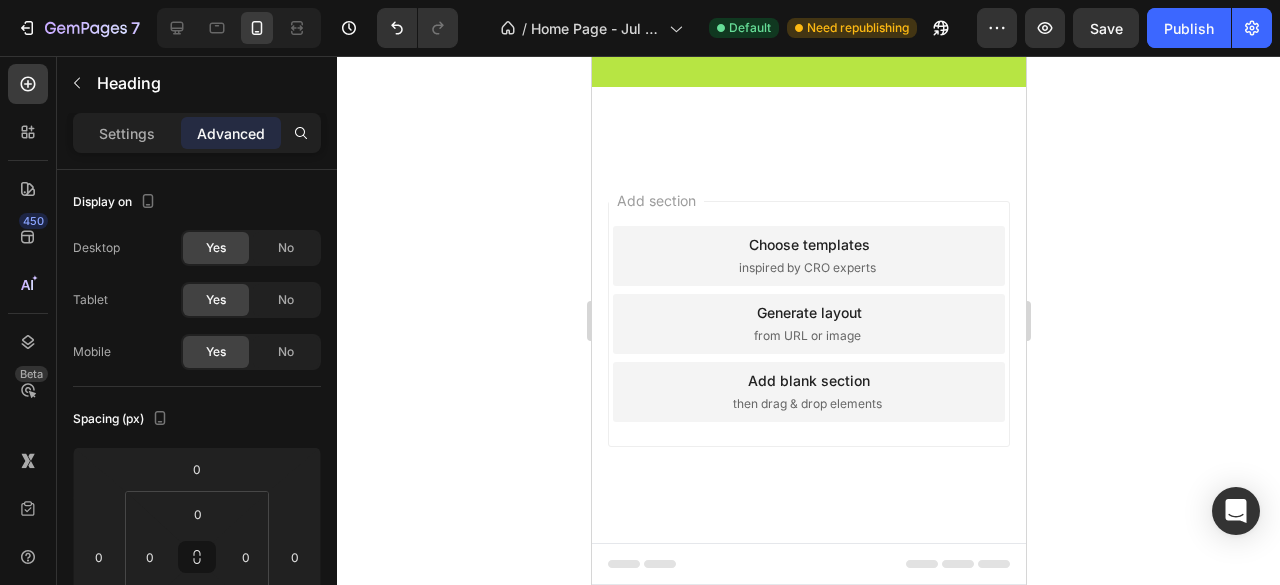 click 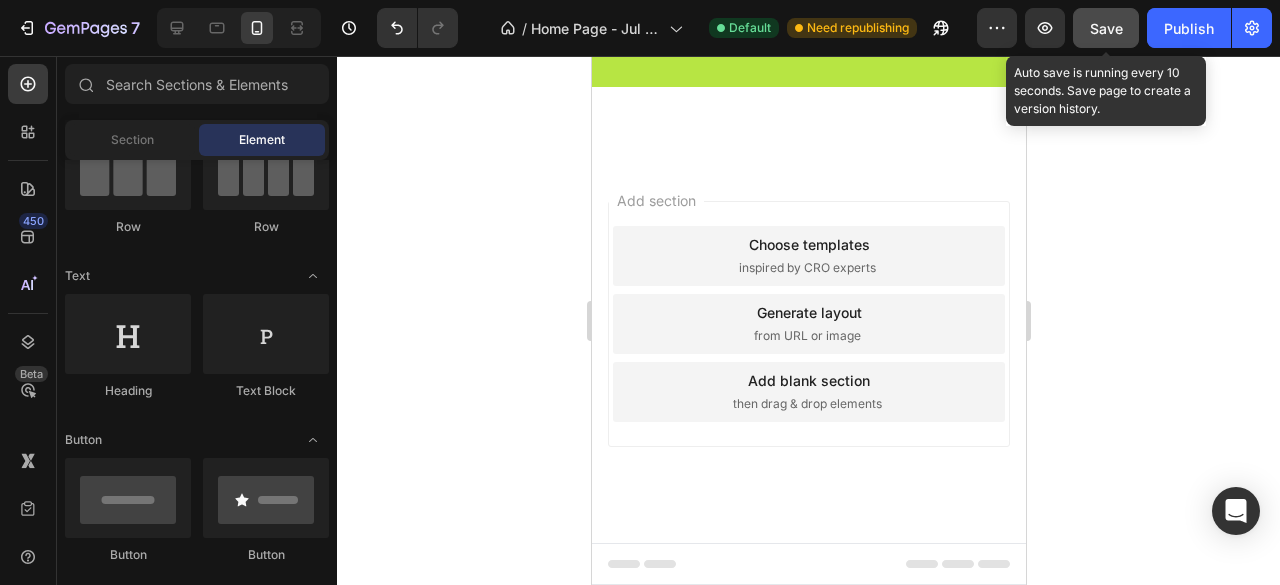 click on "Save" at bounding box center (1106, 28) 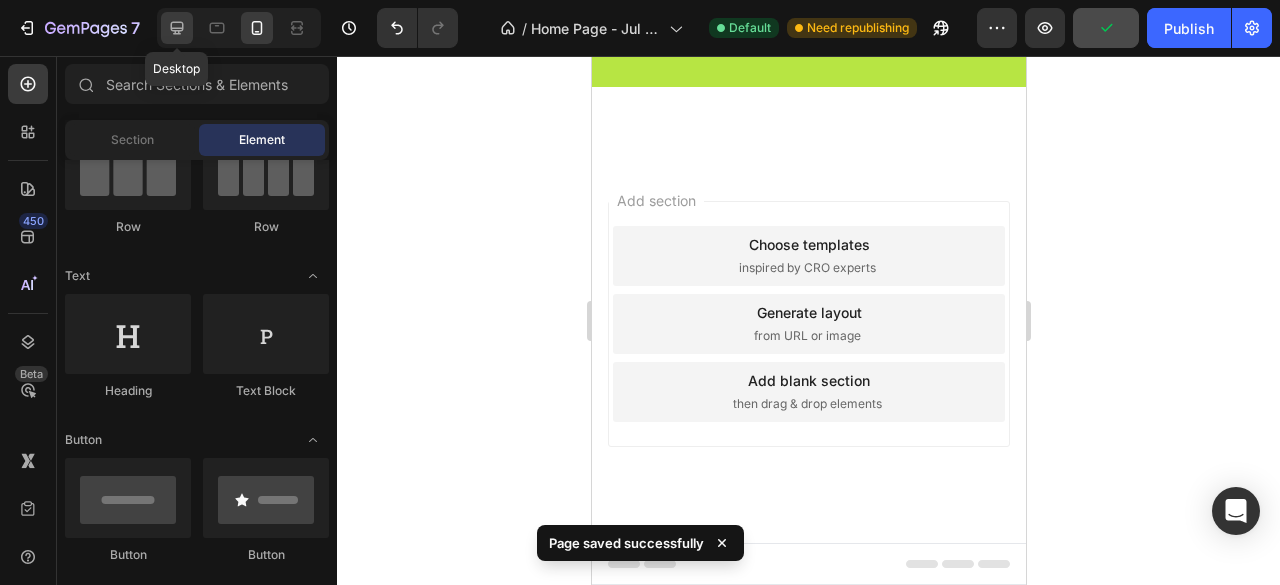 click 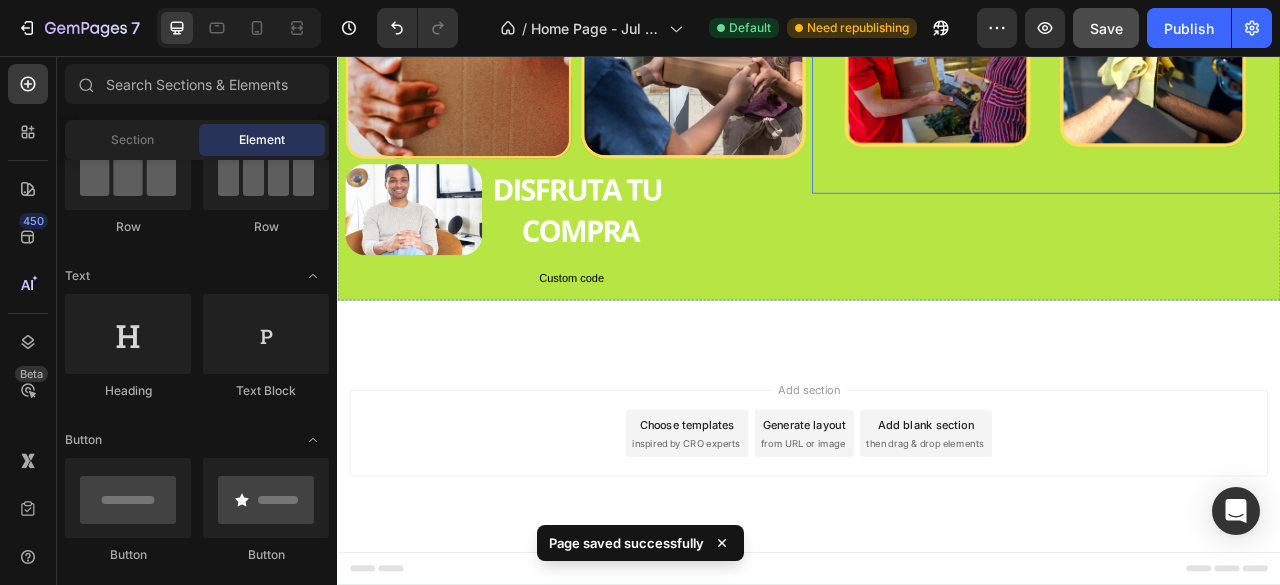 scroll, scrollTop: 4616, scrollLeft: 0, axis: vertical 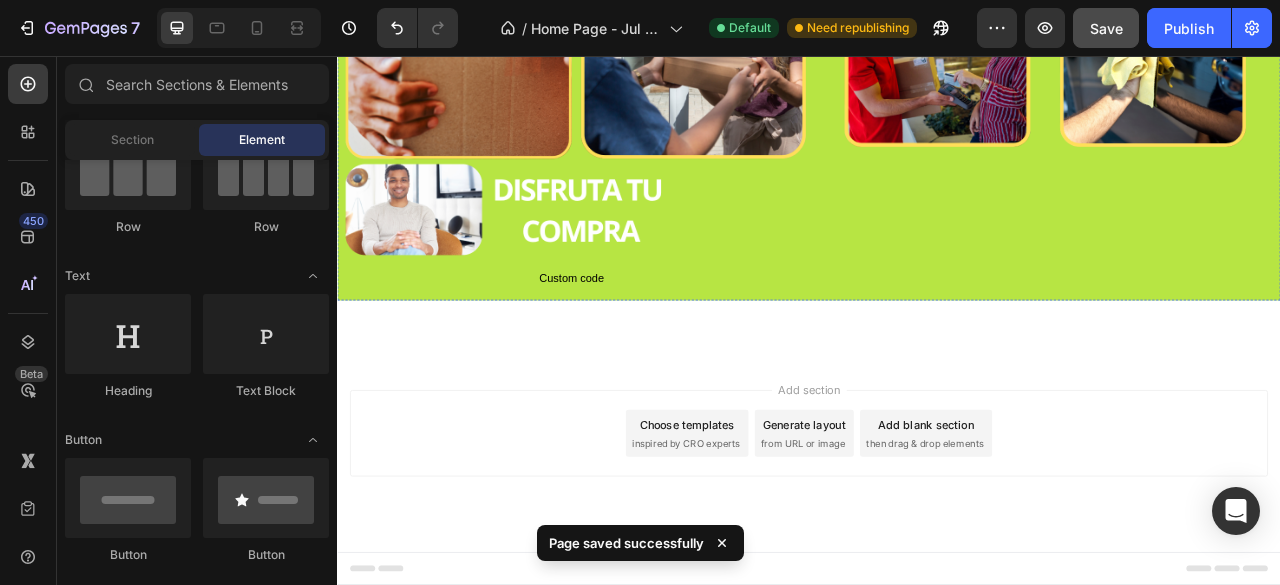 click on "VENTAJAS DE COMPRAR EN FREELAB" at bounding box center (1073, -529) 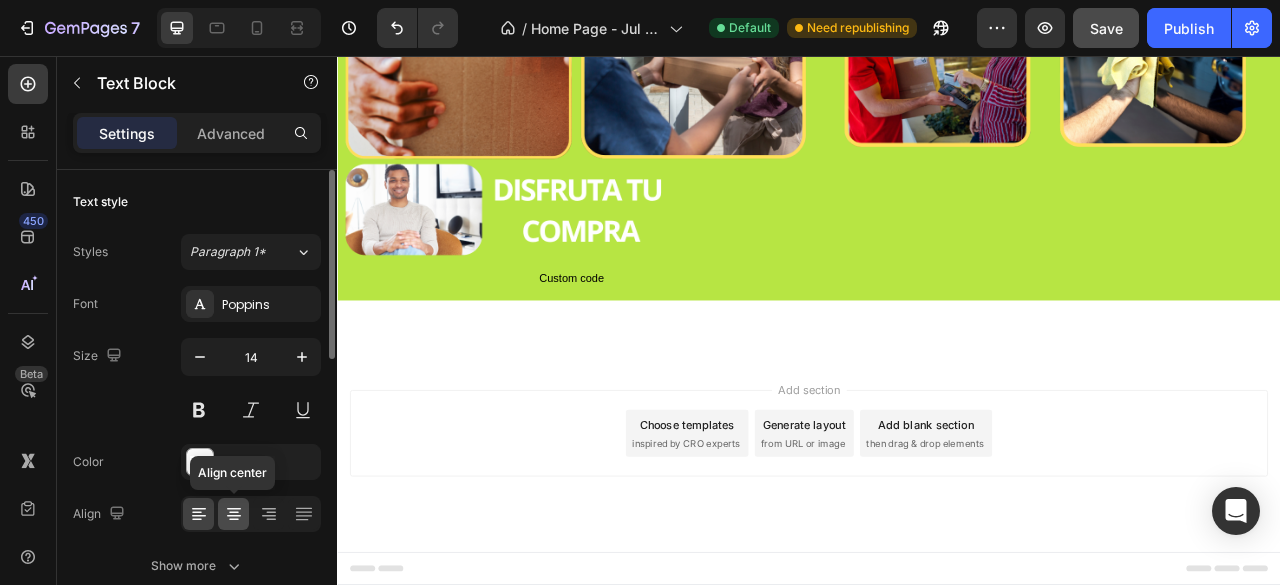 click 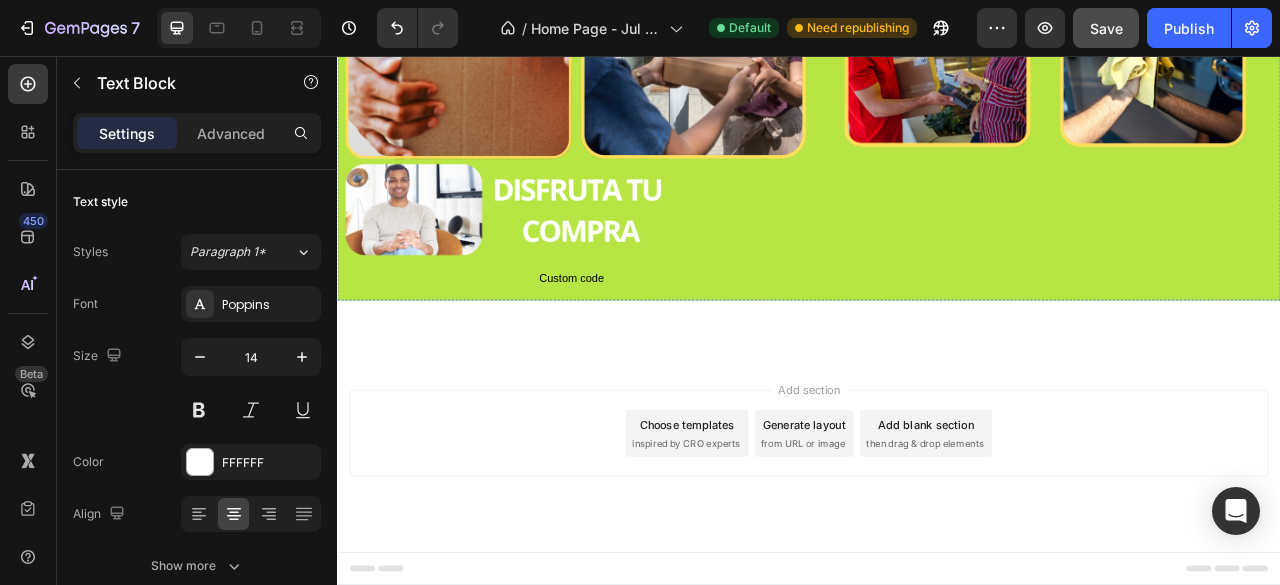click on "AHORRA HASTA: 50.000" at bounding box center (1239, -566) 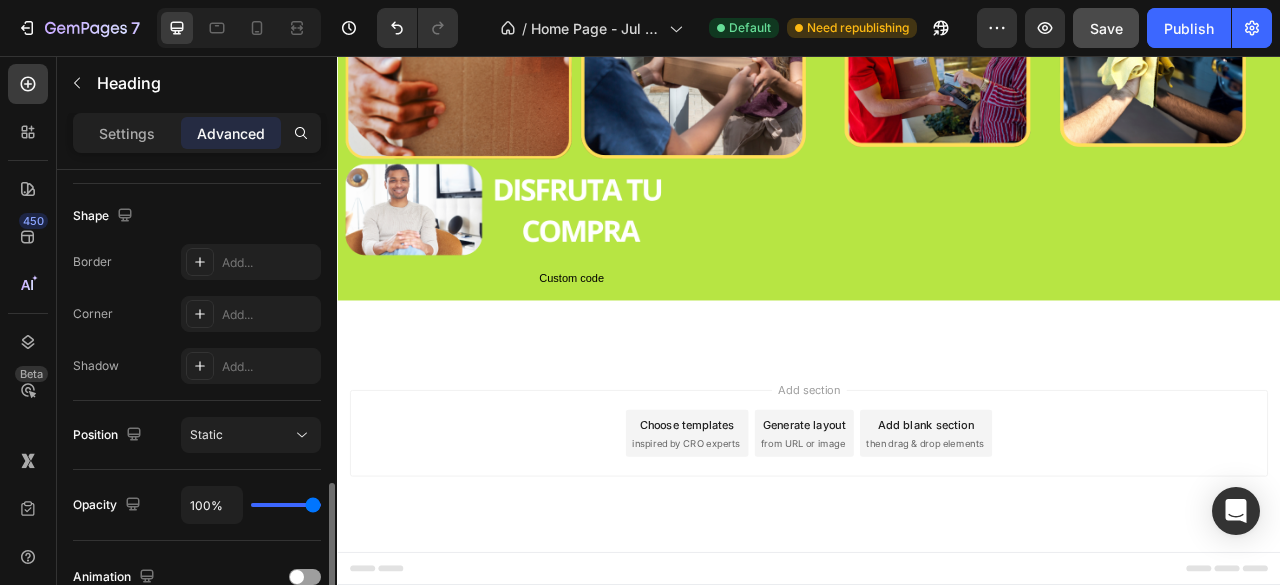 scroll, scrollTop: 600, scrollLeft: 0, axis: vertical 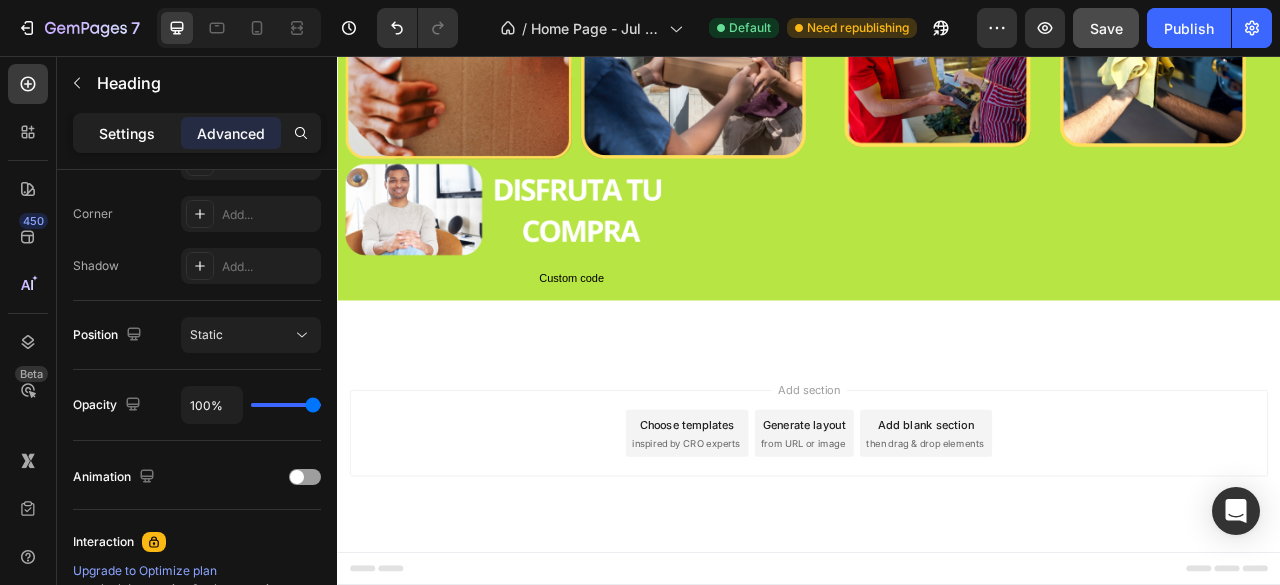 click on "Settings" at bounding box center [127, 133] 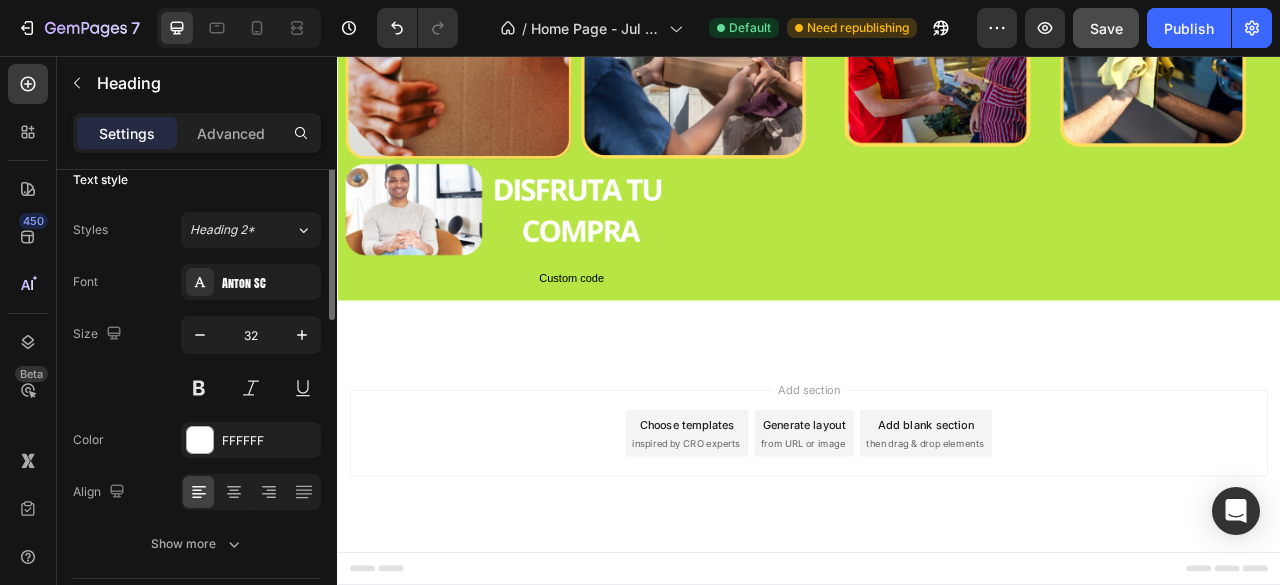scroll, scrollTop: 0, scrollLeft: 0, axis: both 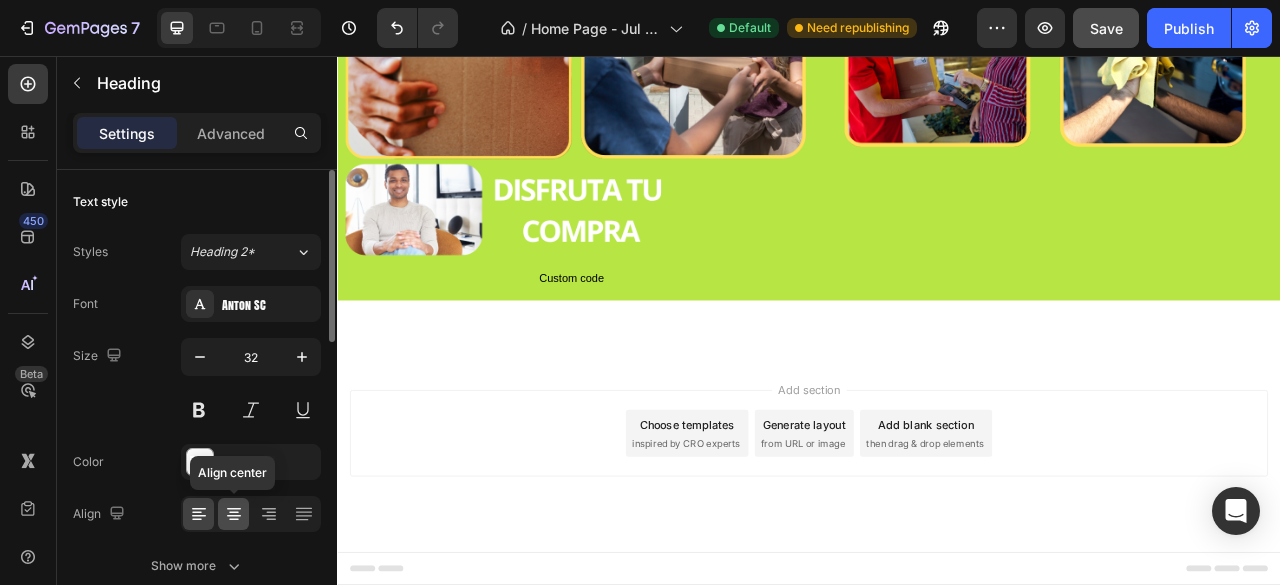 click 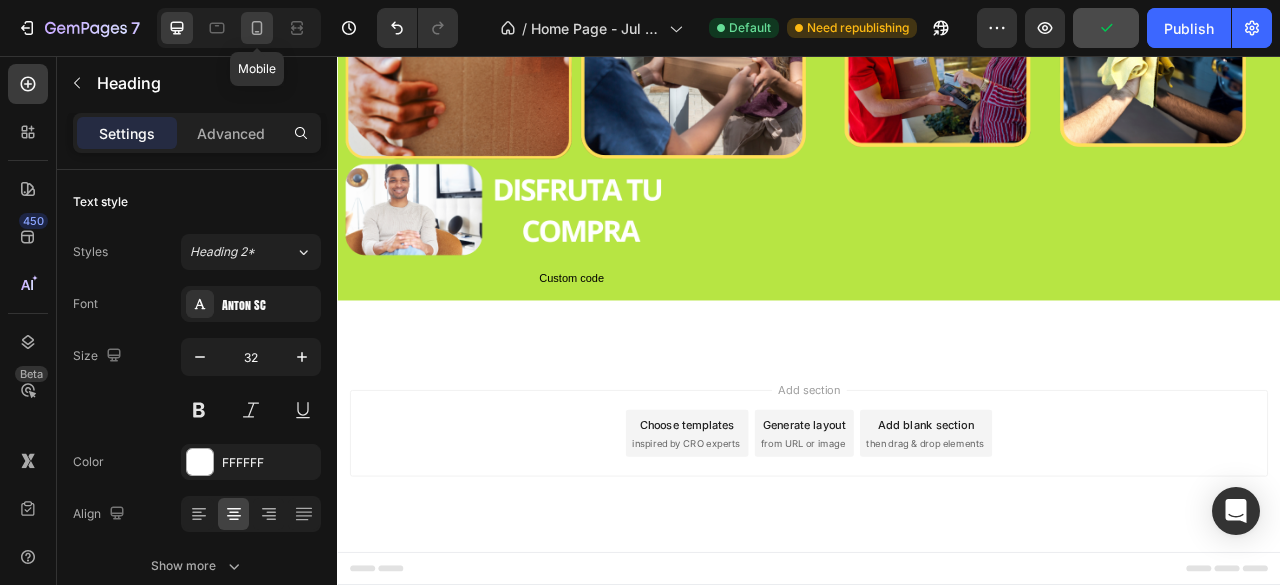 click 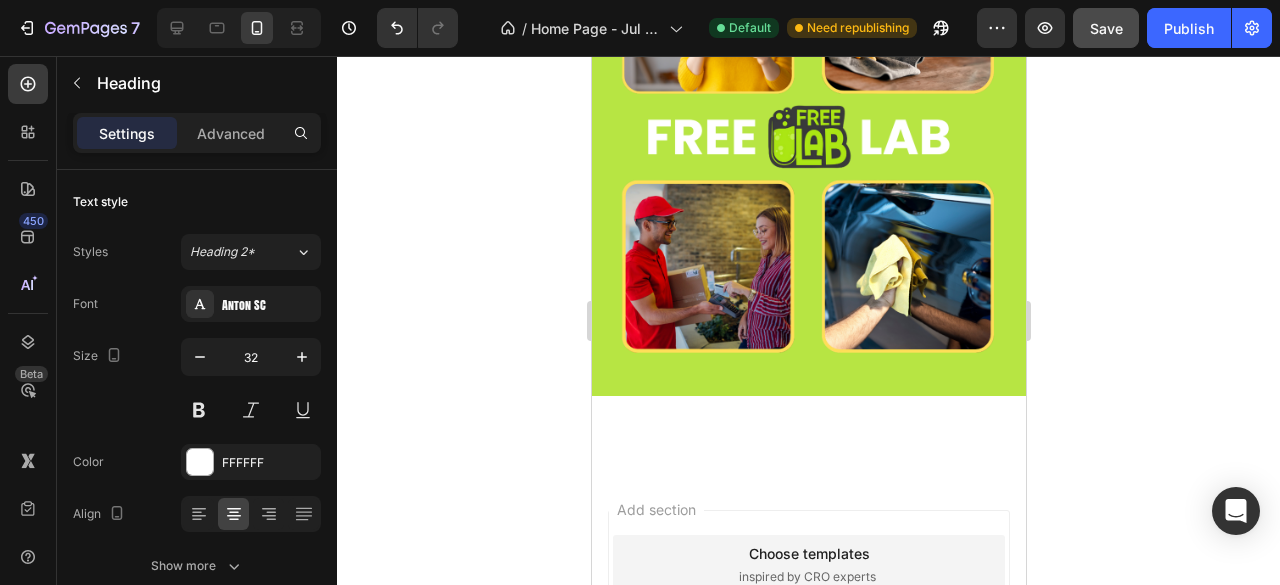 scroll, scrollTop: 5990, scrollLeft: 0, axis: vertical 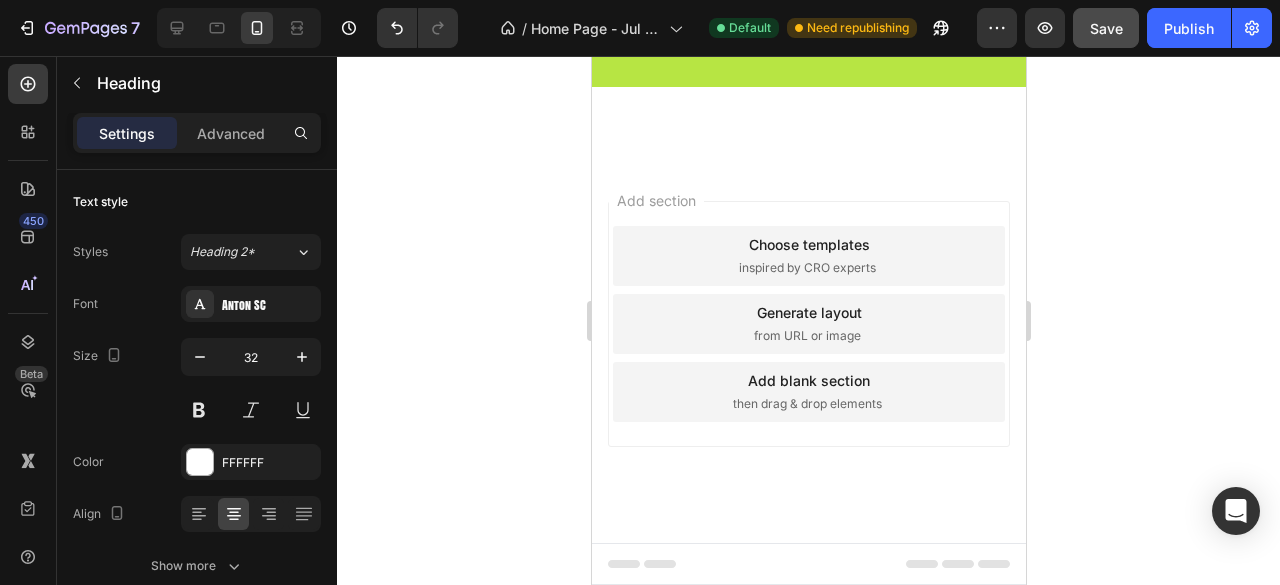click 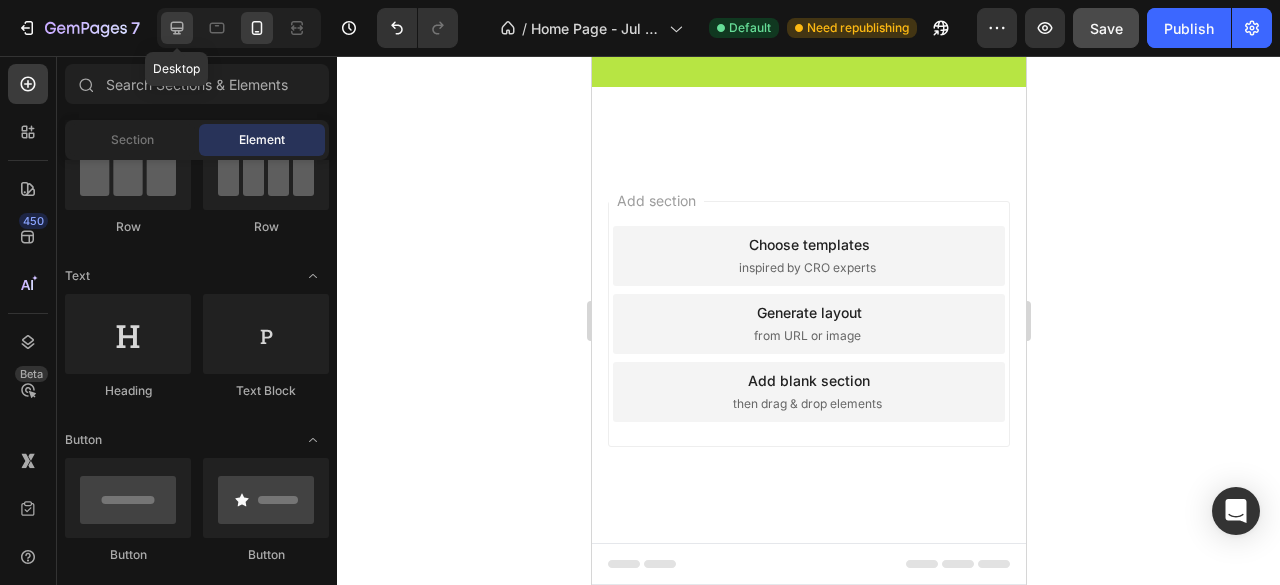 click 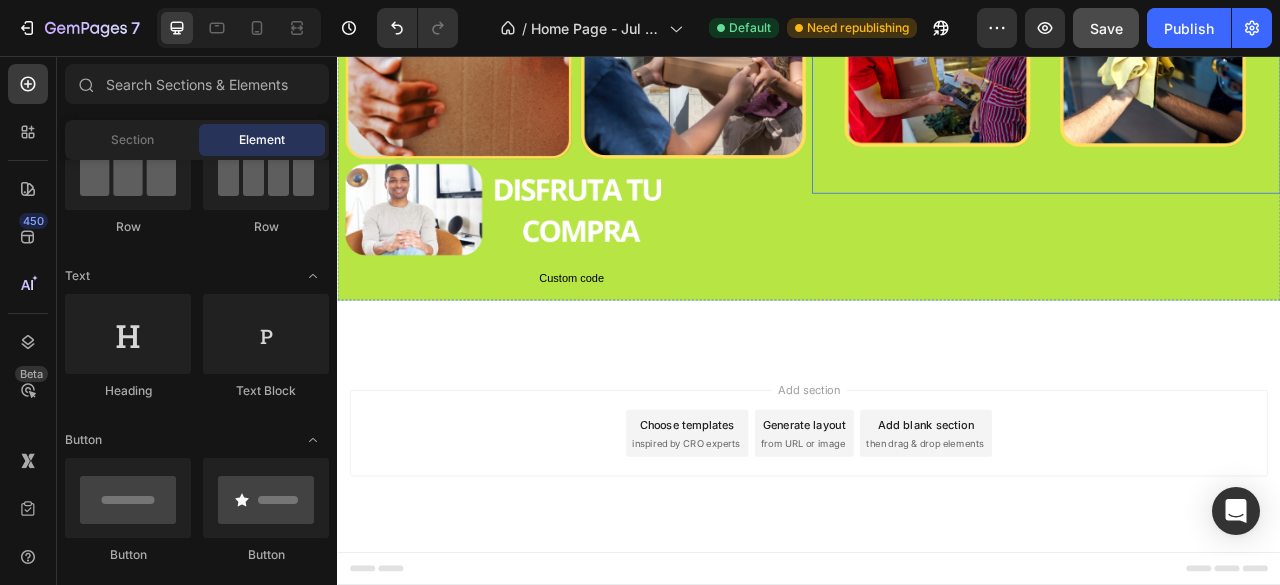 scroll, scrollTop: 4441, scrollLeft: 0, axis: vertical 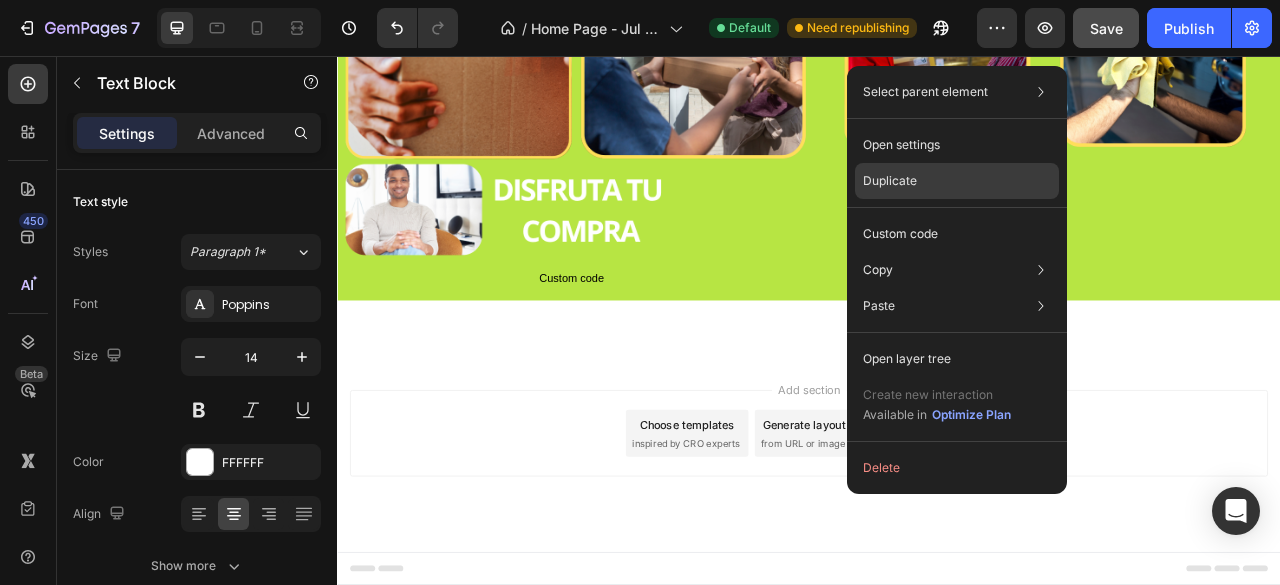 click on "Duplicate" 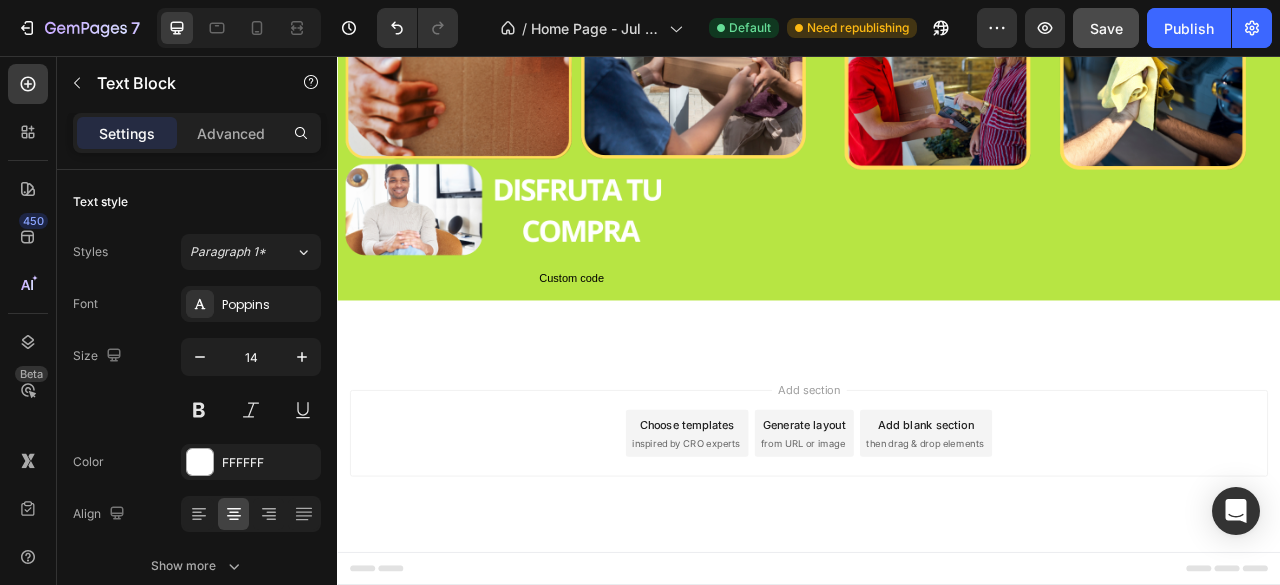 click on "VENTAJAS DE COMPRAR EN FREELAB" at bounding box center [1239, -500] 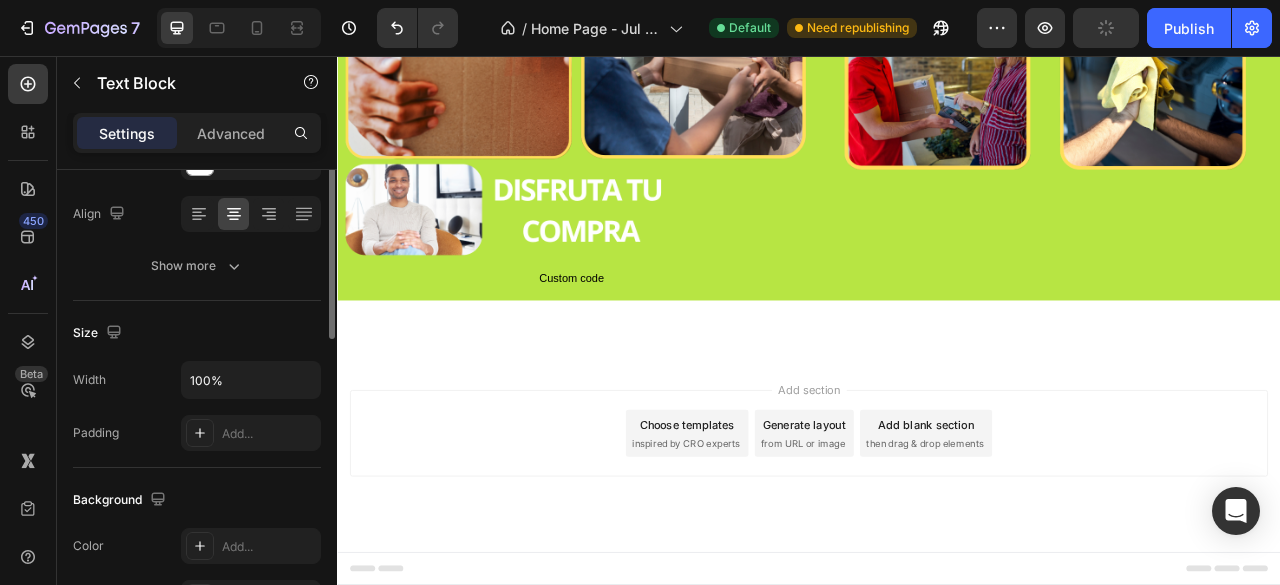 scroll, scrollTop: 0, scrollLeft: 0, axis: both 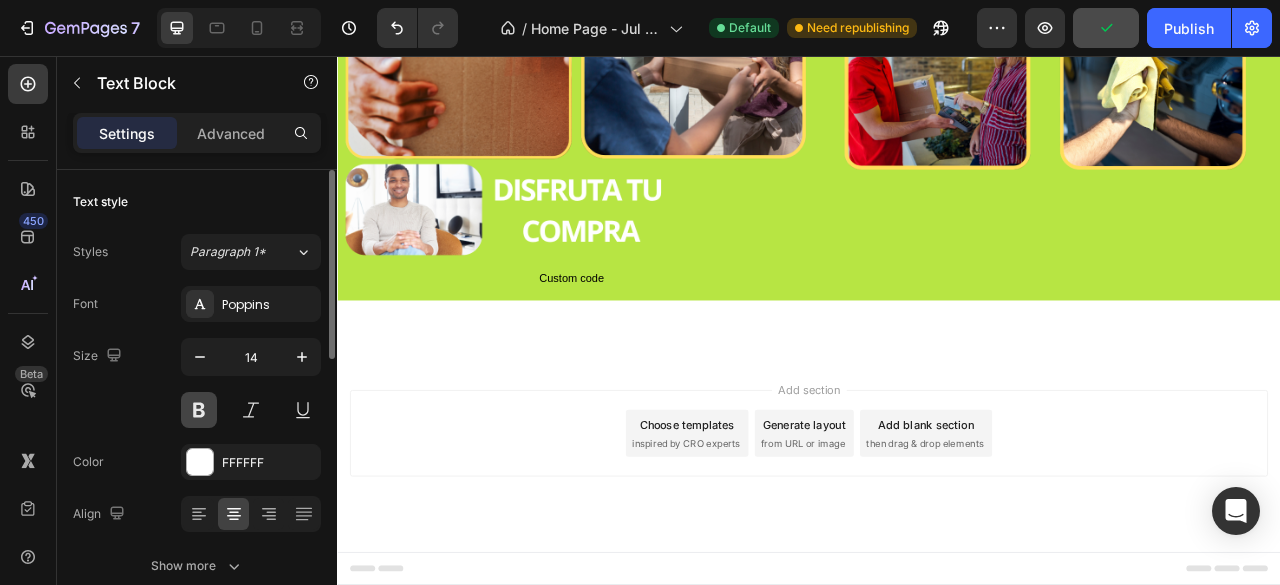 click at bounding box center (199, 410) 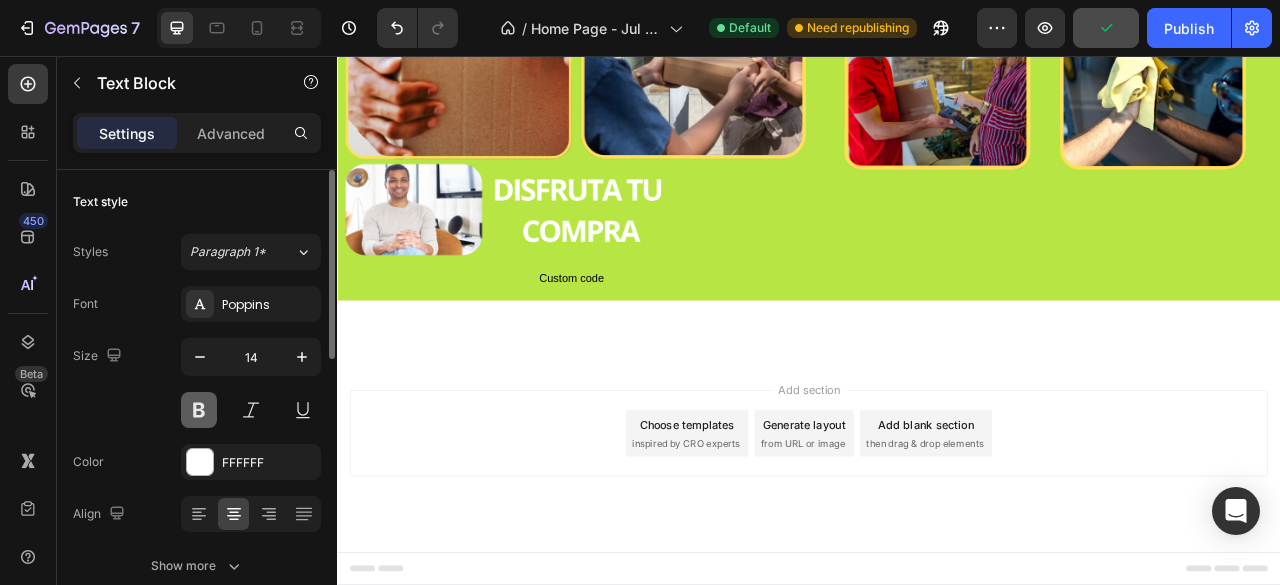 click at bounding box center [199, 410] 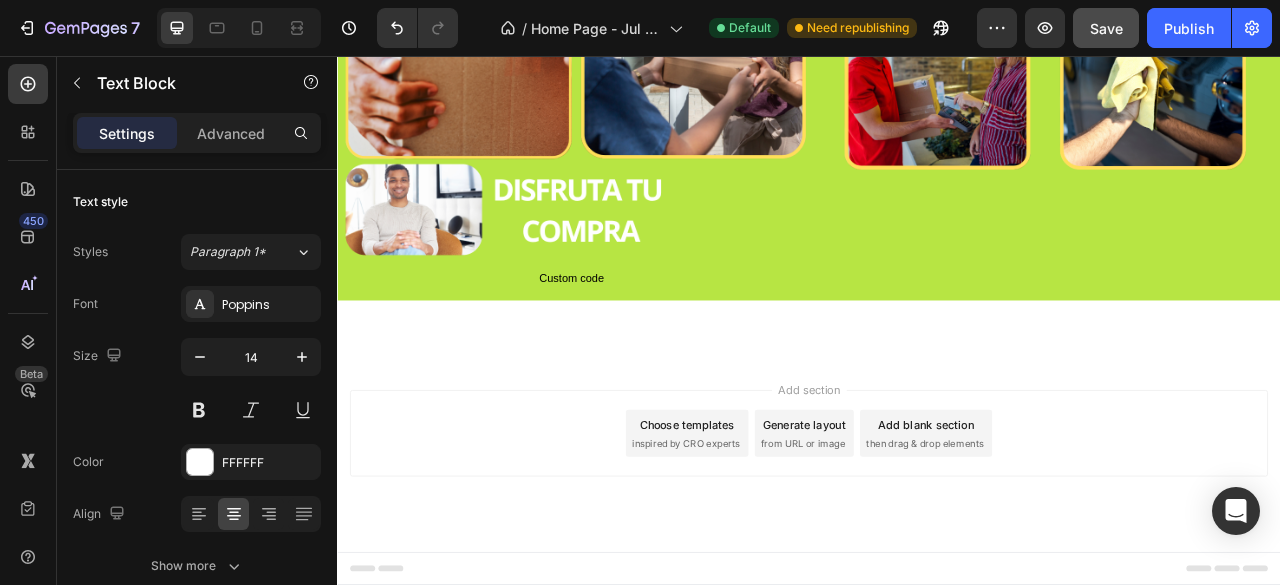 click on "VENTAJAS DE COMPRAR EN FREELAB" at bounding box center [1239, -500] 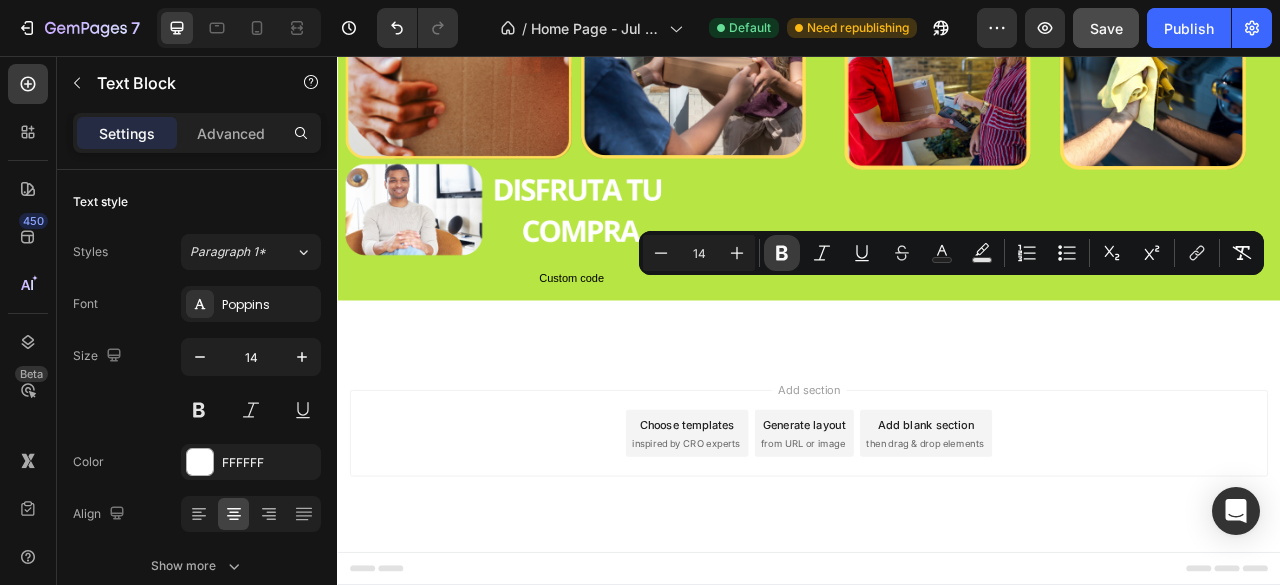 click 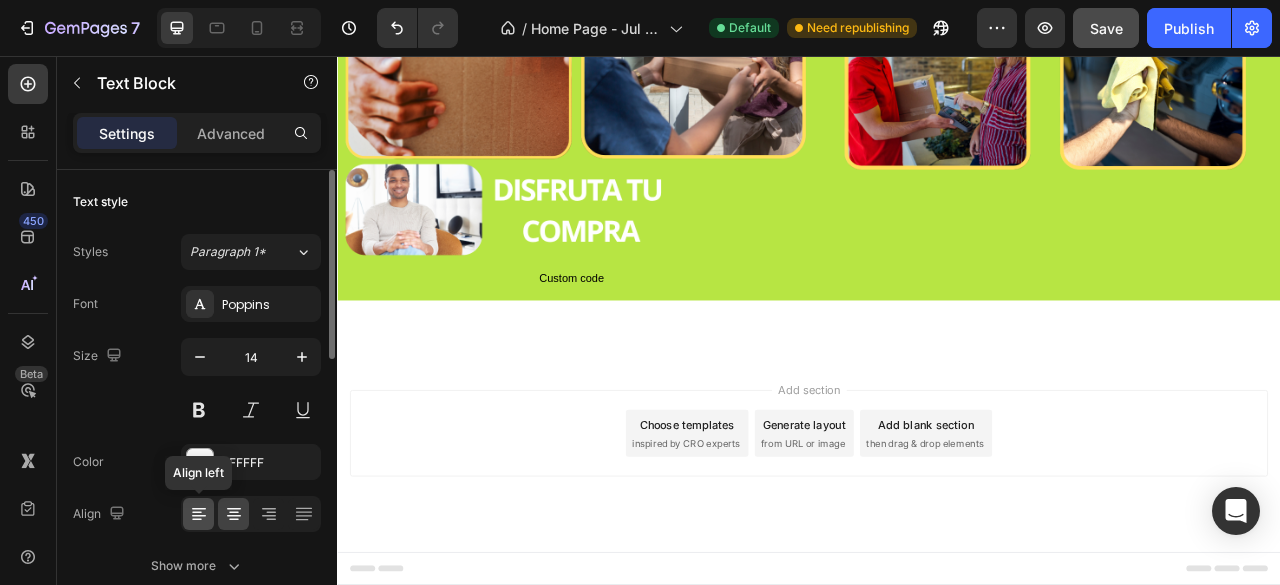 click 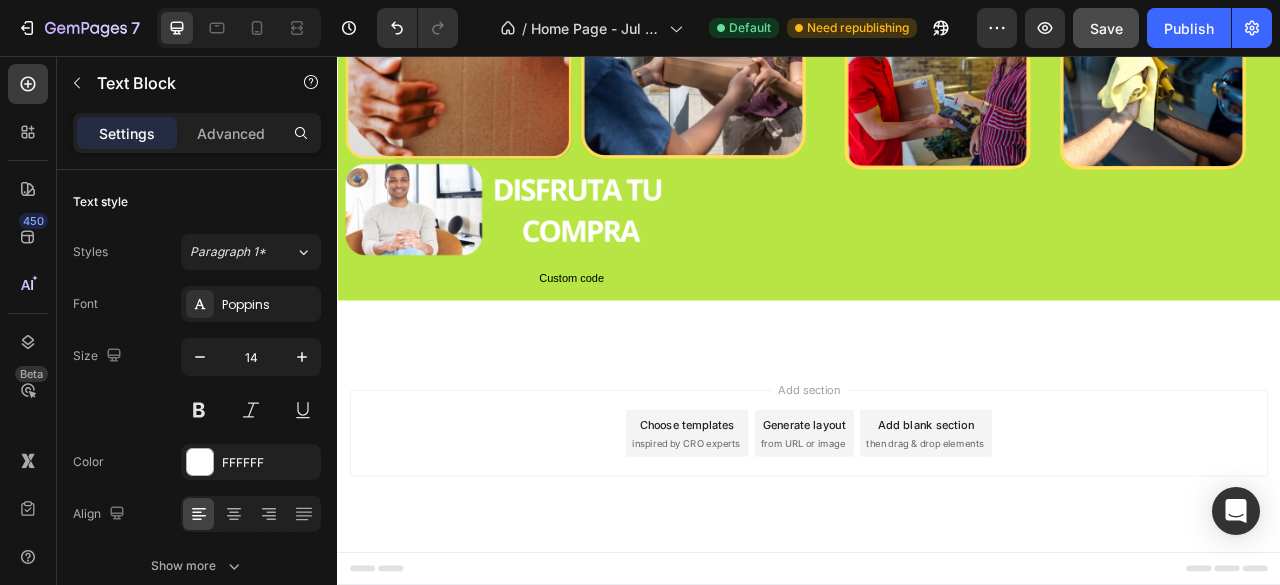 click on "VENTAJAS DE COMPRAR EN FREELAB" at bounding box center [1239, -500] 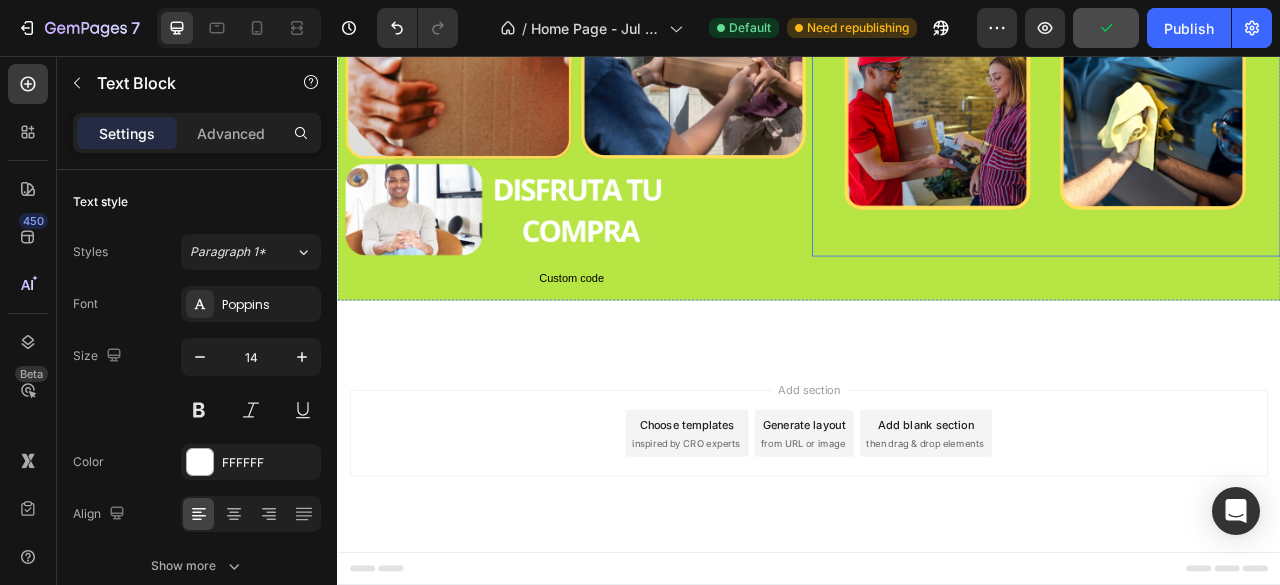 click at bounding box center [1239, -62] 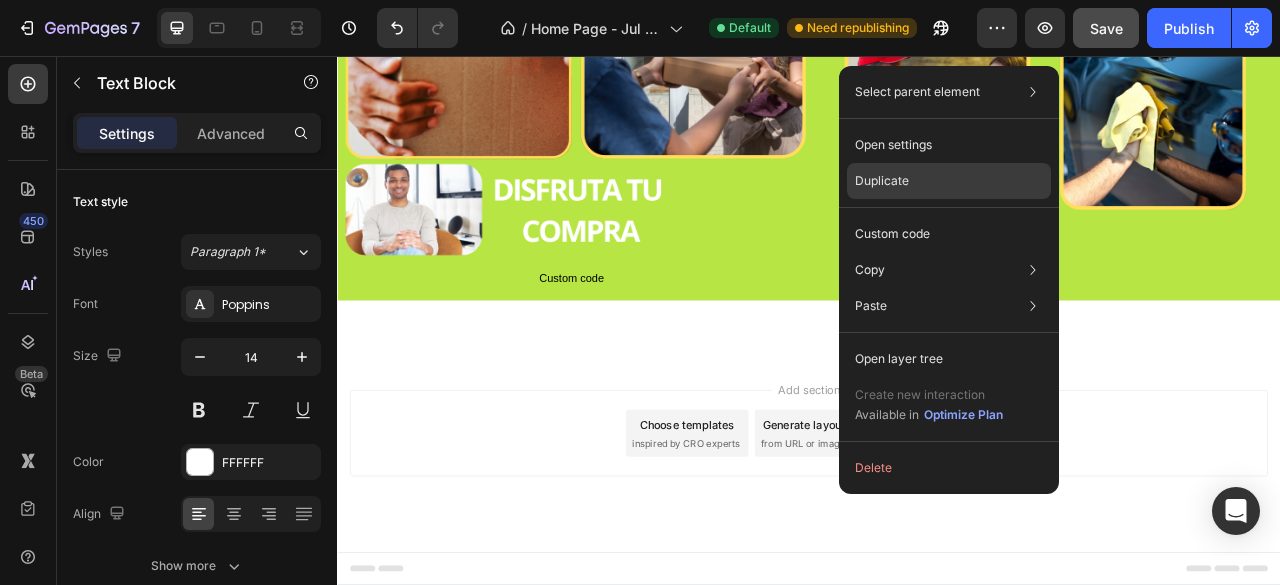 click on "Duplicate" 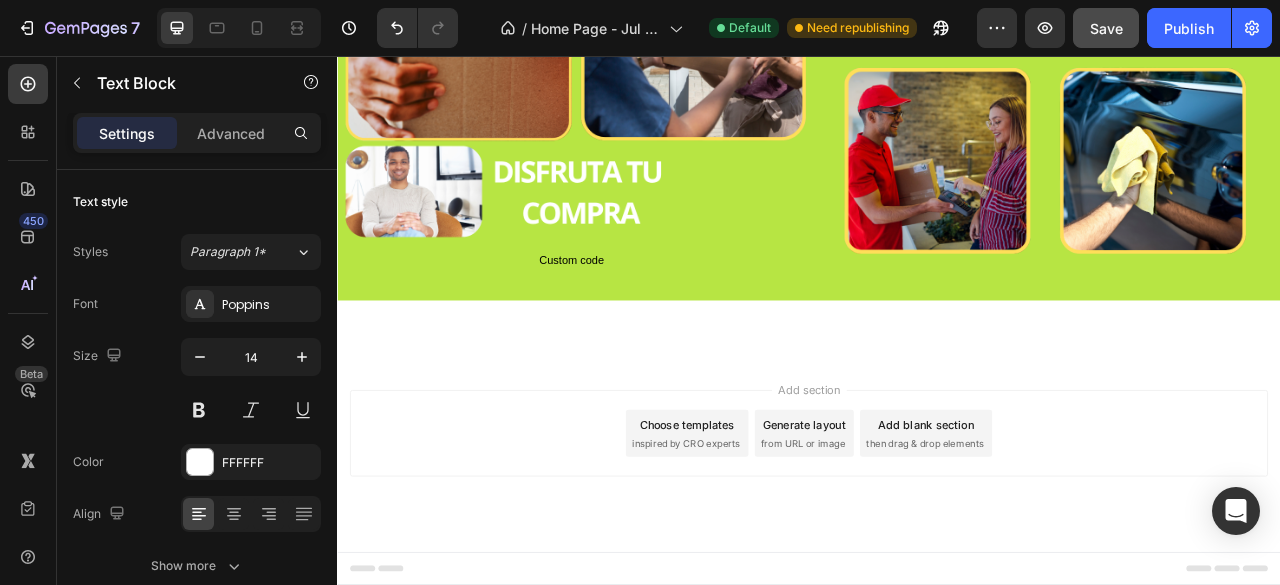 click on "🛍️  Compra Garantizada y Segura : al adquirir cualquier producto FreeLab, tienes la confianza de contar con un proceso de compra fácil, seguro y respaldado, además de atención personalizada para resolver cualquier inquietud. Text Block   0" at bounding box center (1239, -497) 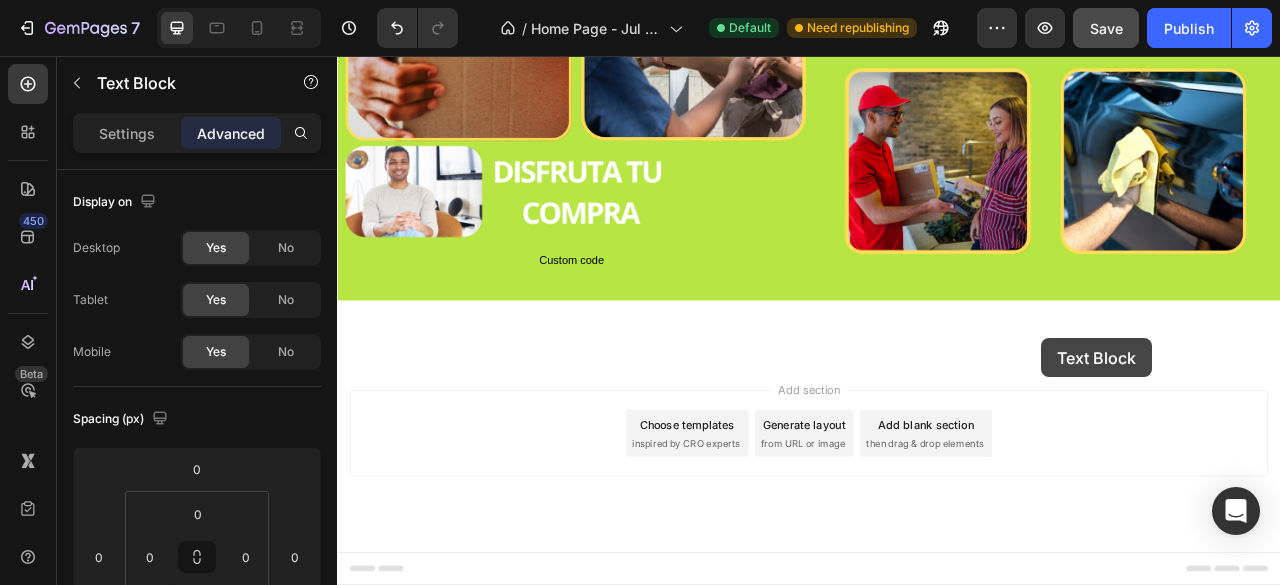 drag, startPoint x: 1233, startPoint y: 415, endPoint x: 1234, endPoint y: 425, distance: 10.049875 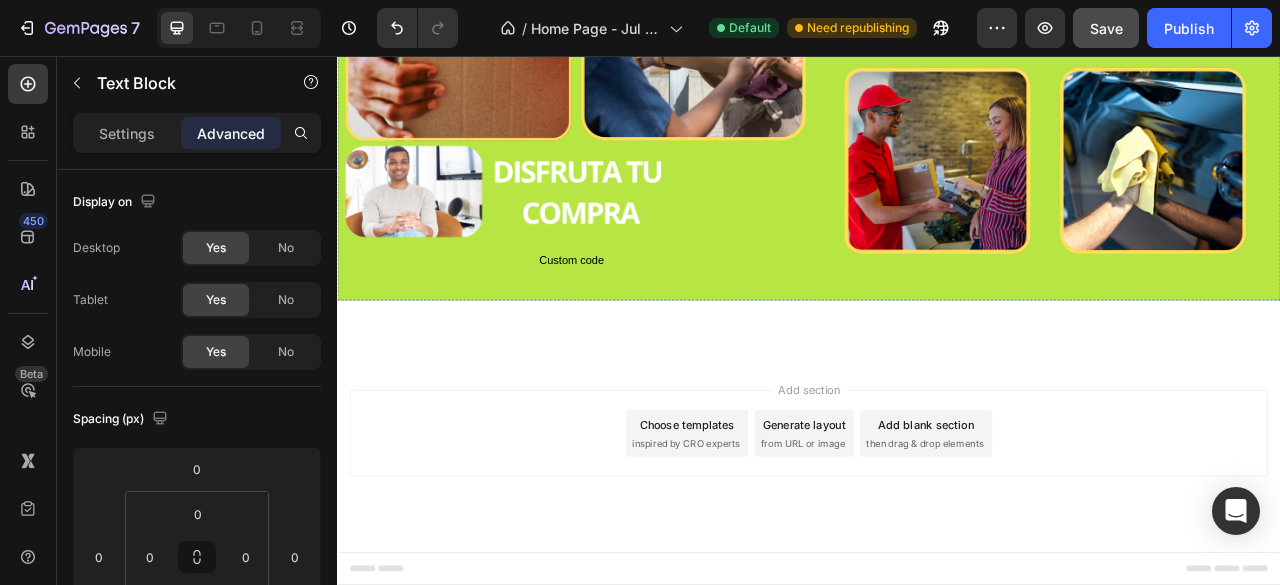 click on "🛍️  Compra Garantizada y Segura : al adquirir cualquier producto FreeLab, tienes la confianza de contar con un proceso de compra fácil, seguro y respaldado, además de atención personalizada para resolver cualquier inquietud." at bounding box center (1239, -497) 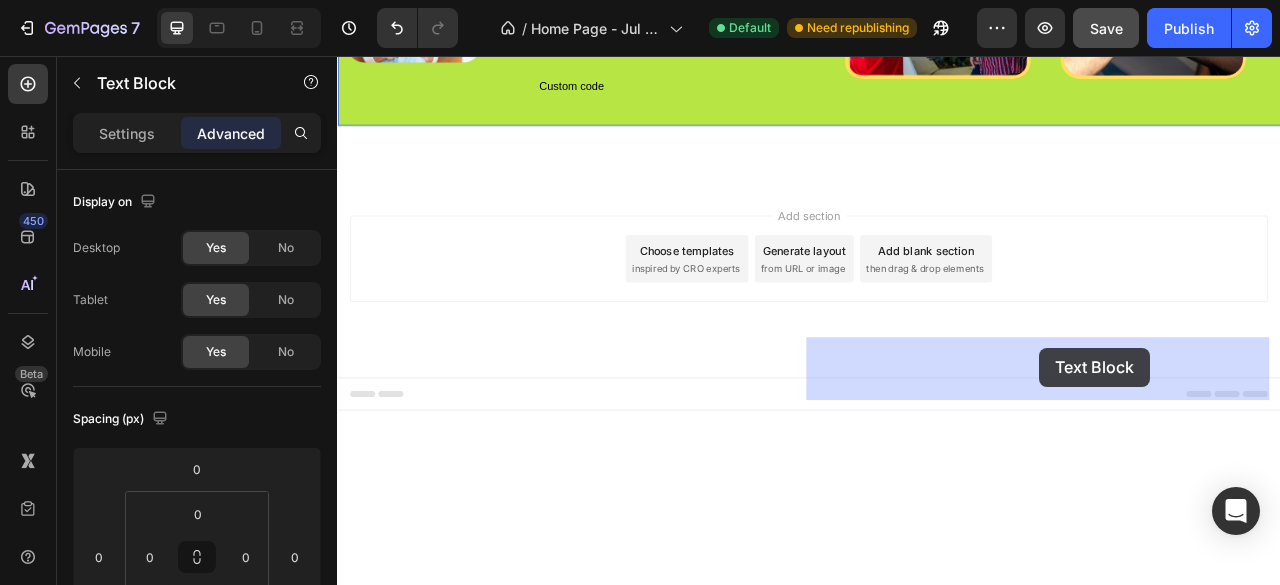 drag, startPoint x: 1228, startPoint y: 413, endPoint x: 1230, endPoint y: 427, distance: 14.142136 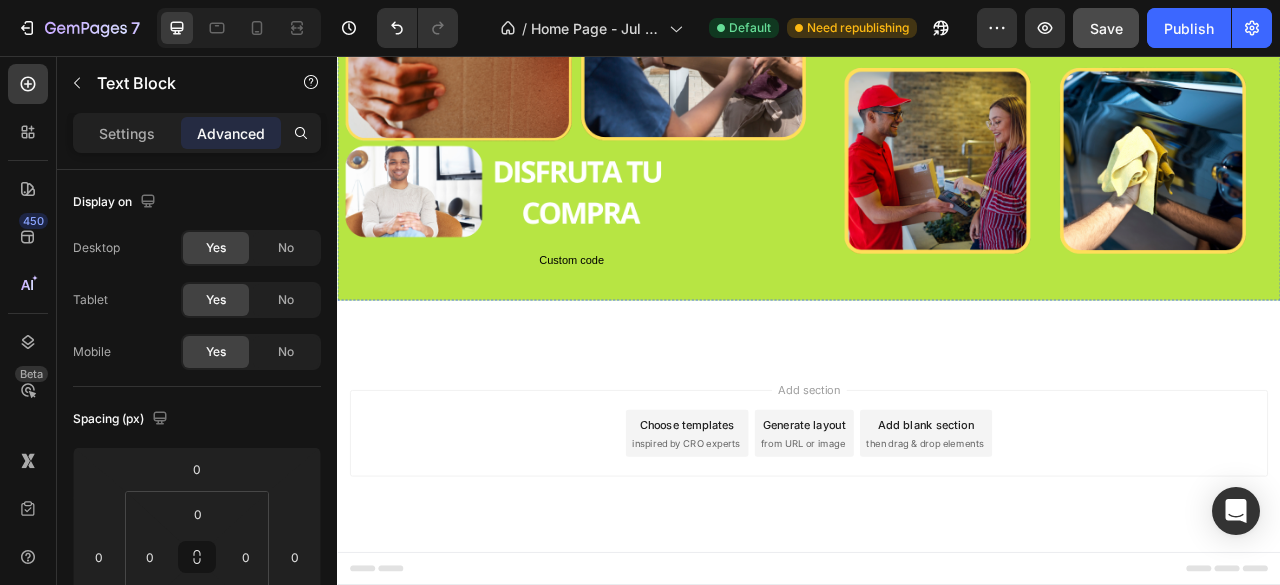 click on "🛍️  Compra Garantizada y Segura : al adquirir cualquier producto FreeLab, tienes la confianza de contar con un proceso de compra fácil, seguro y respaldado, además de atención personalizada para resolver cualquier inquietud." at bounding box center (1239, -497) 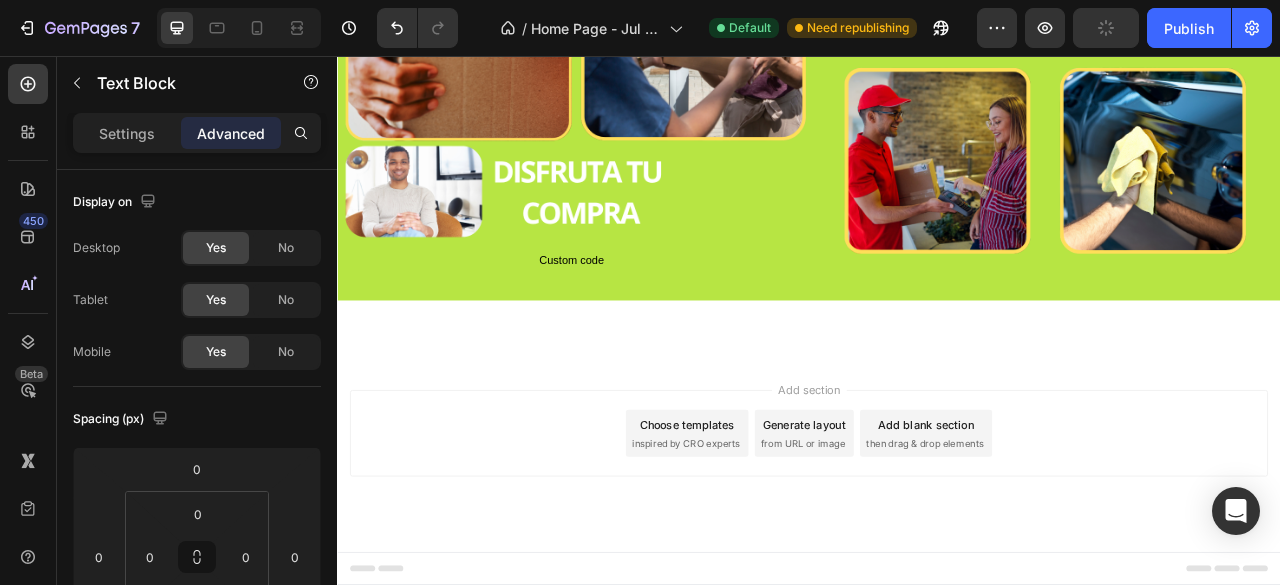 click on "AHORRA HASTA: 50.000 Heading VENTAJAS DE COMPRAR EN FREELAB Text Block 🛍️  Compra Garantizada y Segura : al adquirir cualquier producto FreeLab, tienes la confianza de contar con un proceso de compra fácil, seguro y respaldado, además de atención personalizada para resolver cualquier inquietud. Text Block   0 🛍️  Compra Garantizada y Segura : al adquirir cualquier producto FreeLab, tienes la confianza de contar con un proceso de compra fácil, seguro y respaldado, además de atención personalizada para resolver cualquier inquietud. Text Block Image" at bounding box center [1239, -123] 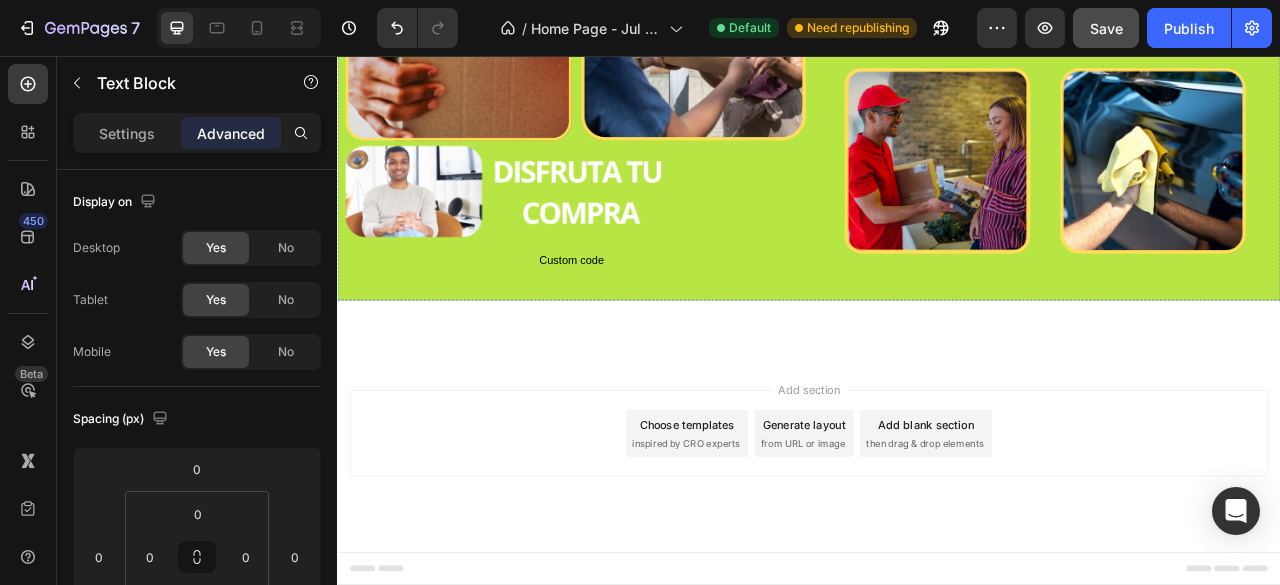 click on "🛍️  Compra Garantizada y Segura : al adquirir cualquier producto FreeLab, tienes la confianza de contar con un proceso de compra fácil, seguro y respaldado, además de atención personalizada para resolver cualquier inquietud." at bounding box center [1239, -417] 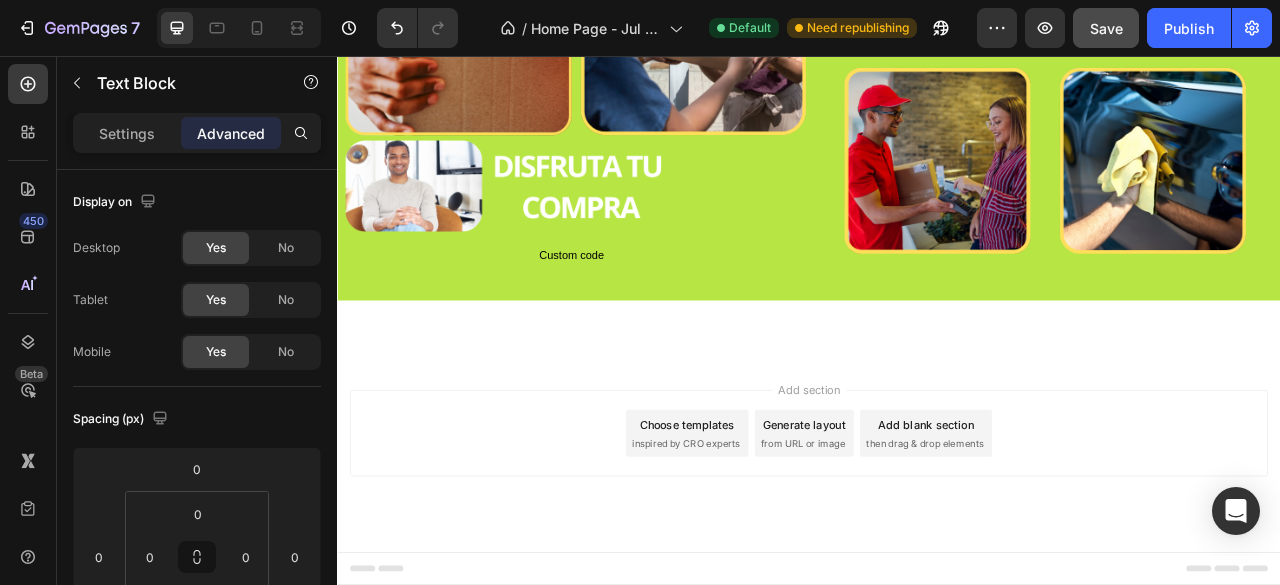 click at bounding box center [1239, -460] 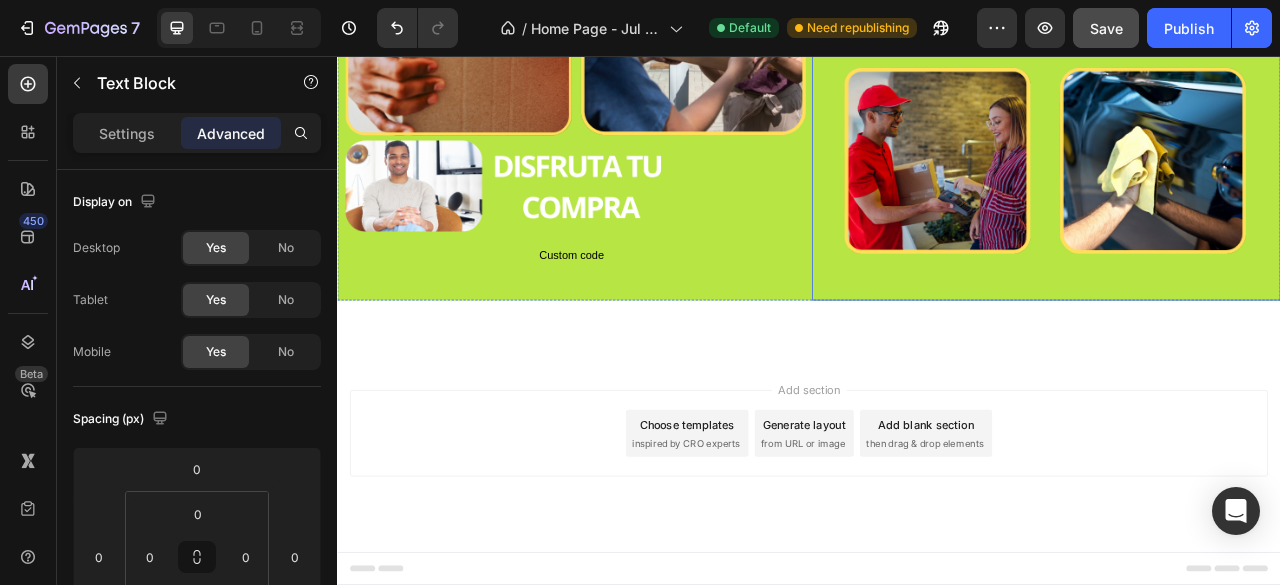 click at bounding box center (1239, -6) 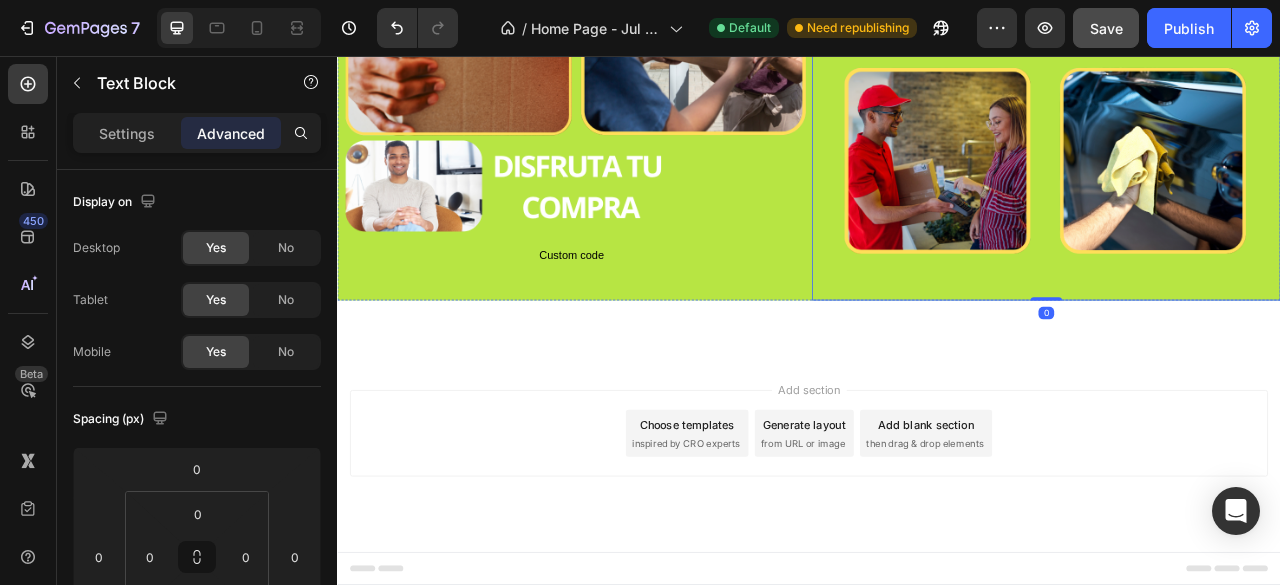 click on "🛍️  Compra Garantizada y Segura : al adquirir cualquier producto FreeLab, tienes la confianza de contar con un proceso de compra fácil, seguro y respaldado, además de atención personalizada para resolver cualquier inquietud." at bounding box center (1239, -417) 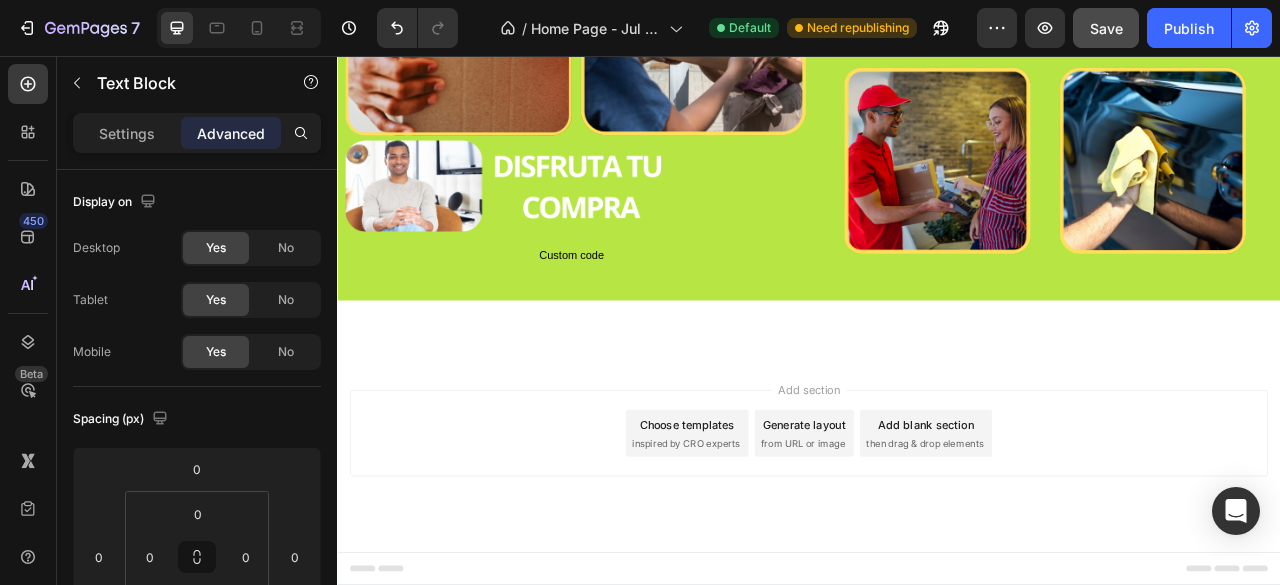 click on "🛍️  Compra Garantizada y Segura : al adquirir cualquier producto FreeLab, tienes la confianza de contar con un proceso de compra fácil, seguro y respaldado, además de atención personalizada para resolver cualquier inquietud." at bounding box center [1239, -417] 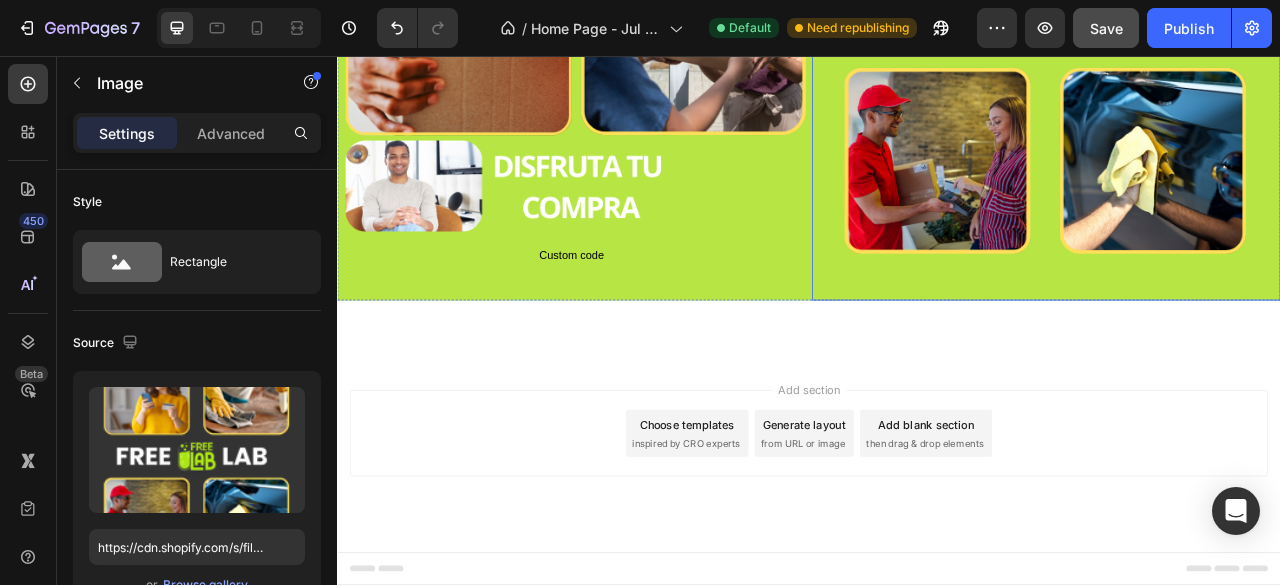 click at bounding box center [1239, -6] 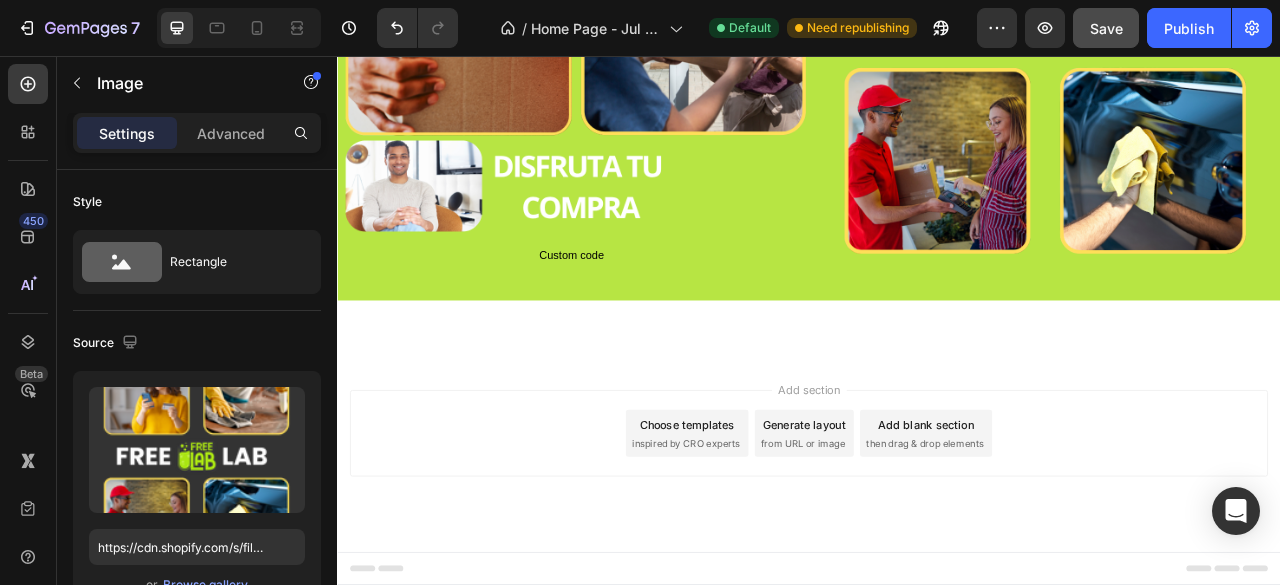 click on "🛍️  Compra Garantizada y Segura : al adquirir cualquier producto FreeLab, tienes la confianza de contar con un proceso de compra fácil, seguro y respaldado, además de atención personalizada para resolver cualquier inquietud." at bounding box center (1239, -504) 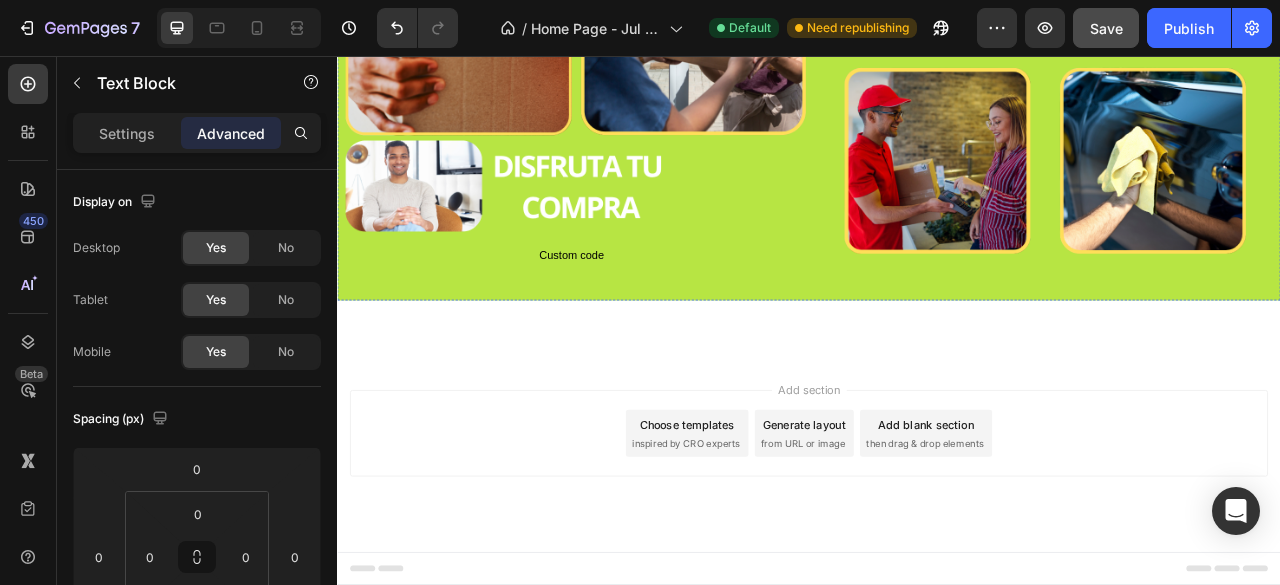 click on "📦  Despacho Rápido y Protegido : nuestros envíos son ágiles y cada pedido es empacado cuidadosamente para asegurar que los productos lleguen en perfectas condiciones, listos para ser utilizados." at bounding box center (1239, -417) 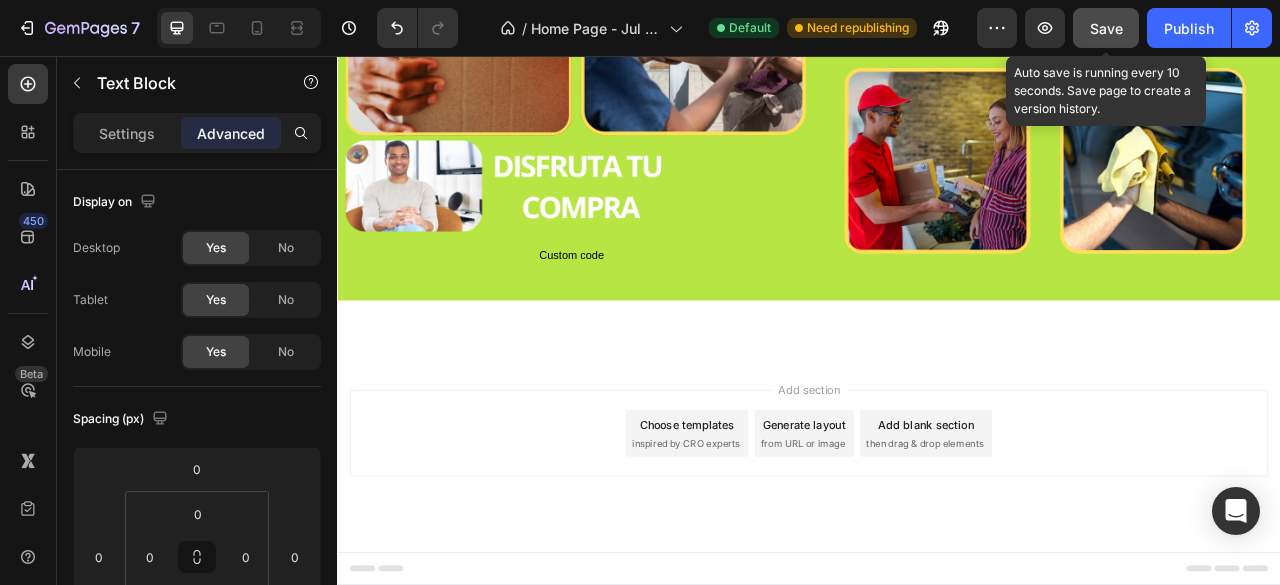 click on "Save" 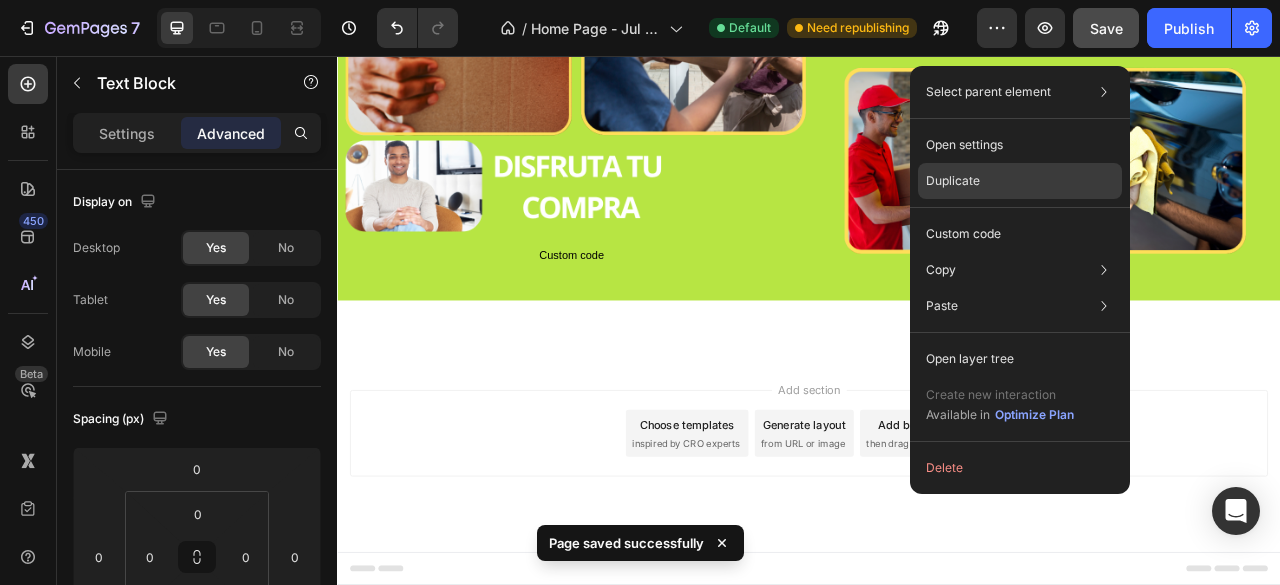 drag, startPoint x: 1000, startPoint y: 178, endPoint x: 881, endPoint y: 383, distance: 237.03586 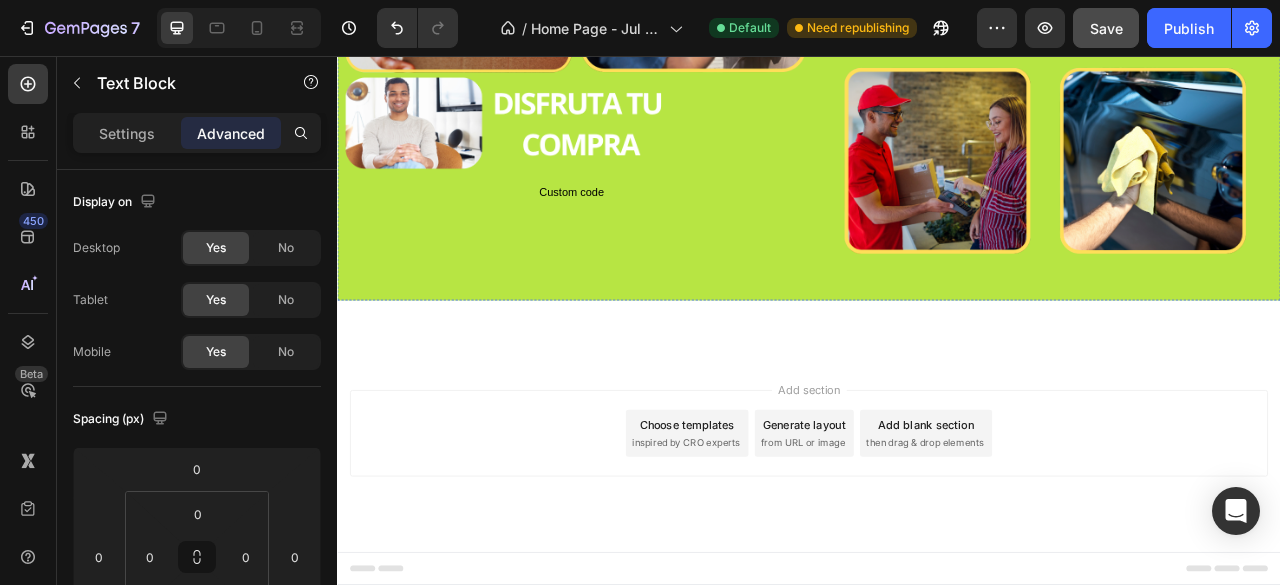 click on "AHORRA HASTA: 50.000" at bounding box center [1239, -676] 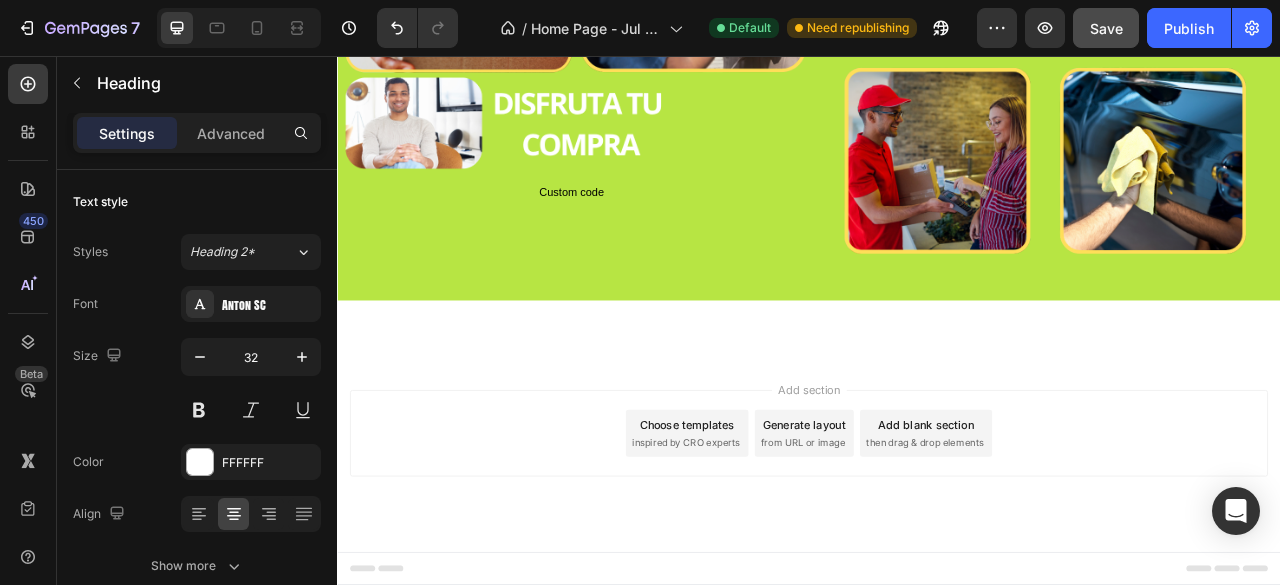click on "📦  Despacho Rápido y Protegido : nuestros envíos son ágiles y cada pedido es empacado cuidadosamente para asegurar que los productos lleguen en perfectas condiciones, listos para ser utilizados." at bounding box center [1239, -418] 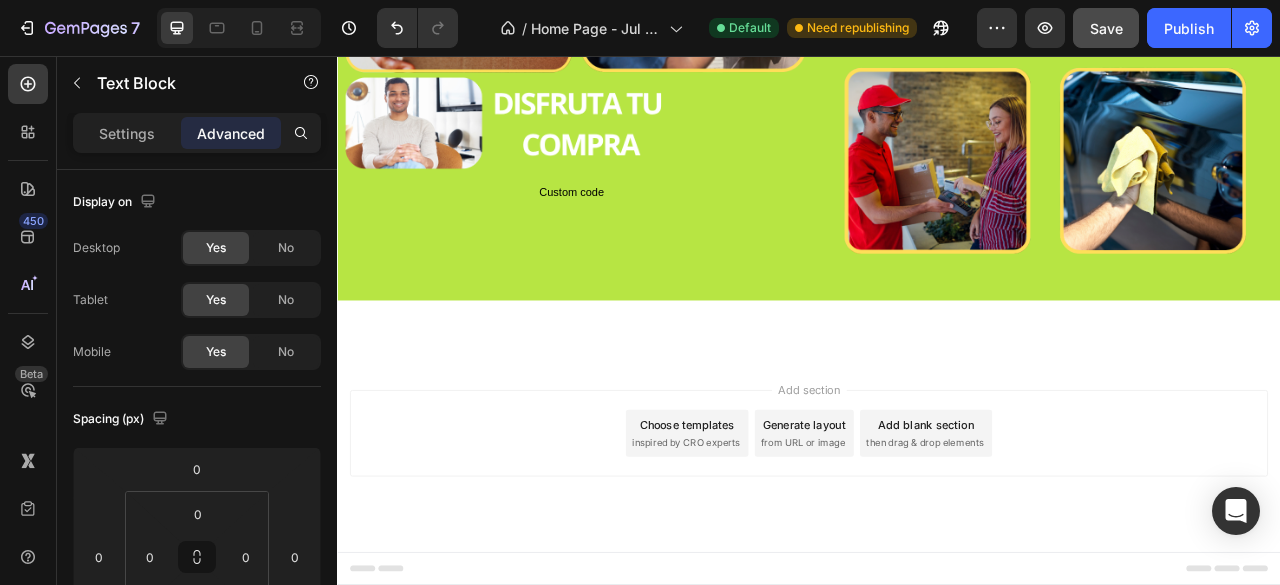 click on "📦  Despacho Rápido y Protegido : nuestros envíos son ágiles y cada pedido es empacado cuidadosamente para asegurar que los productos lleguen en perfectas condiciones, listos para ser utilizados." at bounding box center (1239, -497) 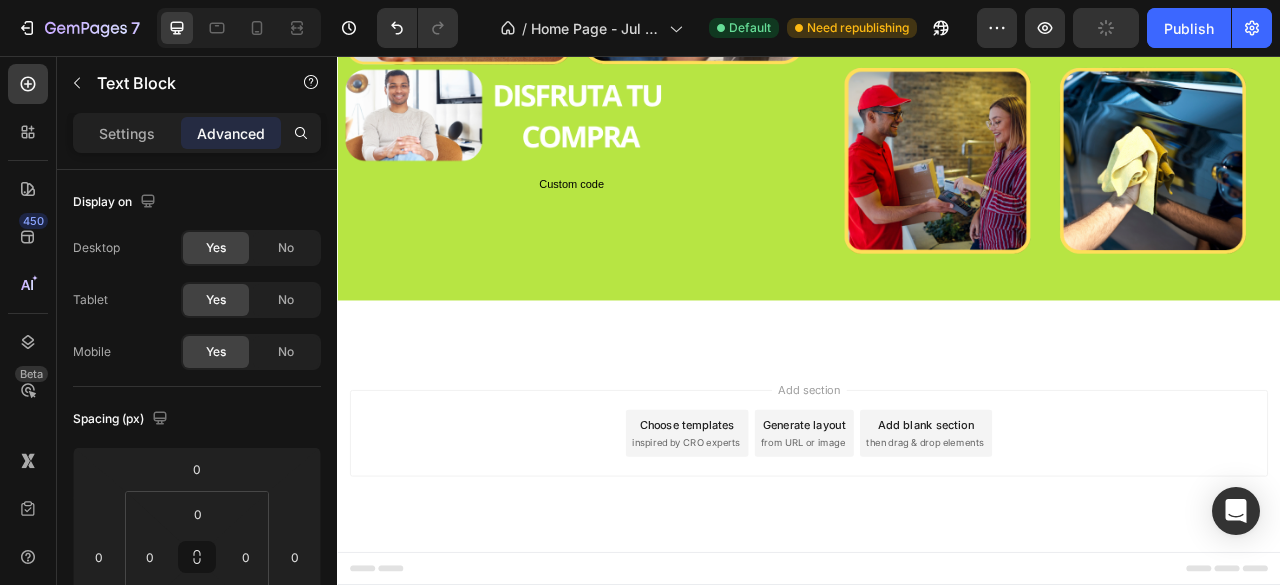 drag, startPoint x: 1236, startPoint y: 498, endPoint x: 1235, endPoint y: 508, distance: 10.049875 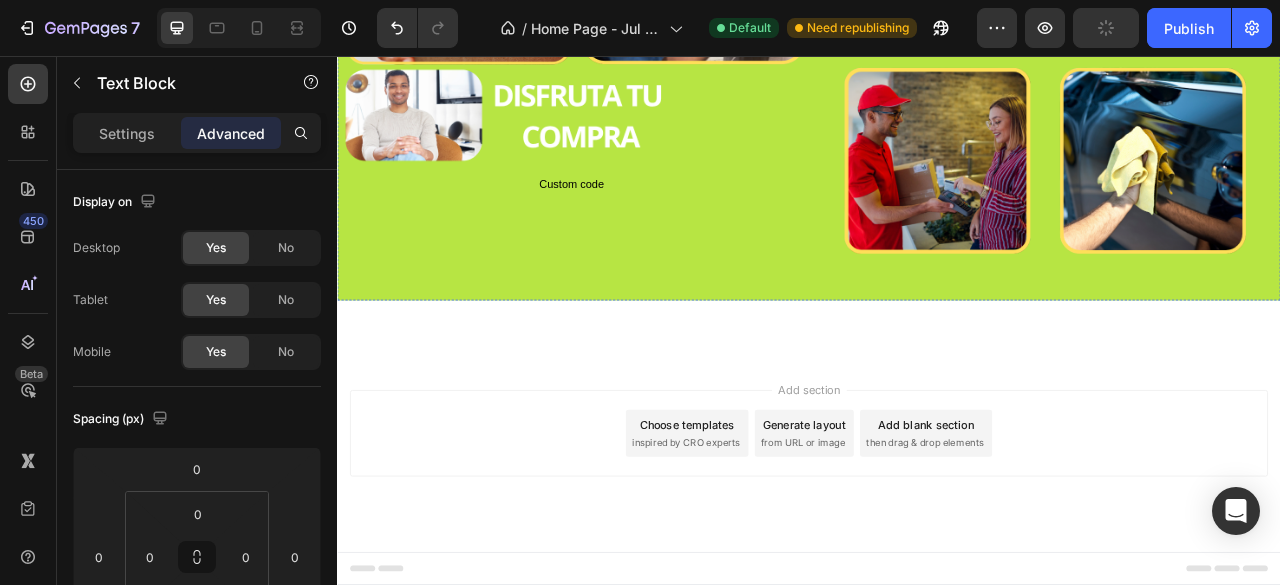 click on "🛍️  Compra Garantizada y Segura : al adquirir cualquier producto FreeLab, tienes la confianza de contar con un proceso de compra fácil, seguro y respaldado, además de atención personalizada para resolver cualquier inquietud." at bounding box center (1239, -594) 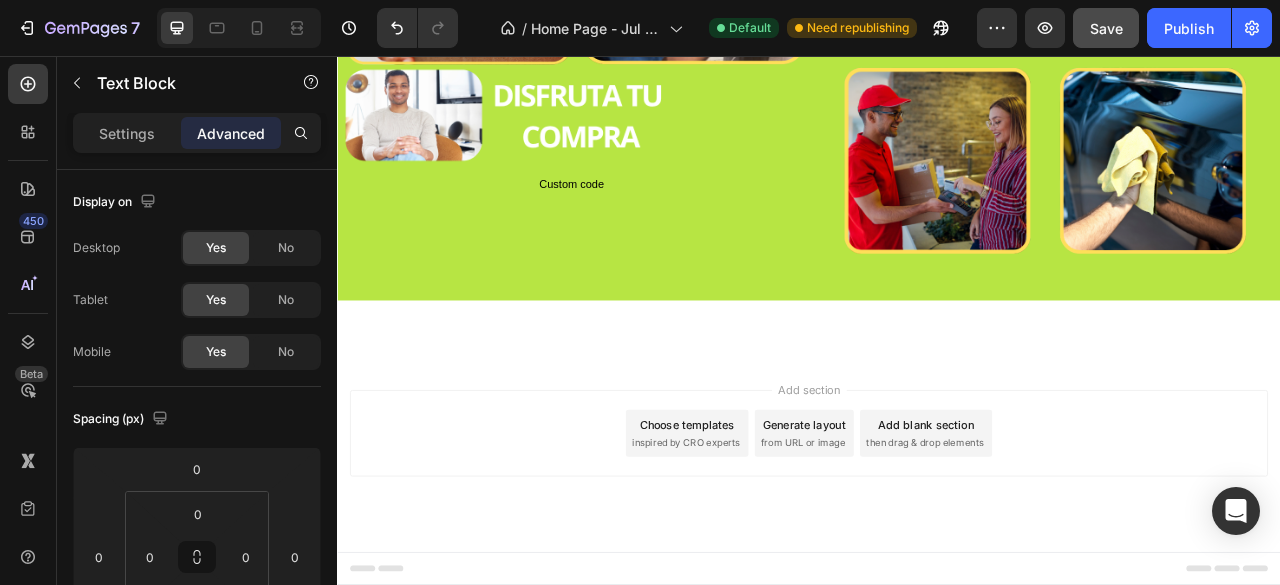 click on "📦  Despacho Rápido y Protegido : nuestros envíos son ágiles y cada pedido es empacado cuidadosamente para asegurar que los productos lleguen en perfectas condiciones, listos para ser utilizados." at bounding box center [1239, -418] 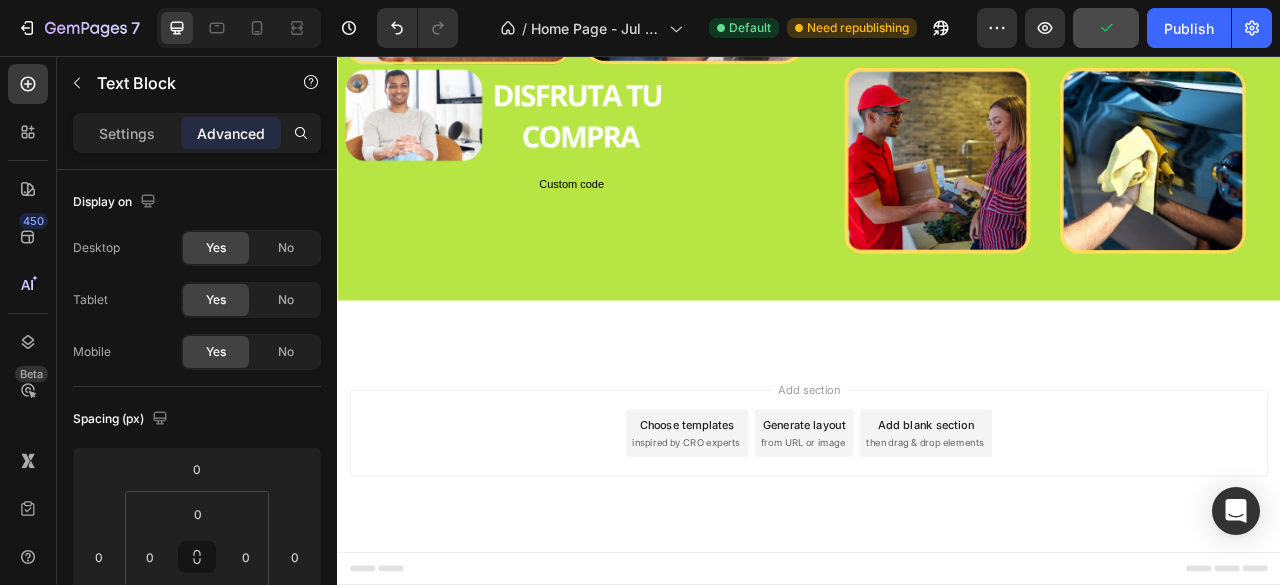 click on "📦  Despacho Rápido y Protegido : nuestros envíos son ágiles y cada pedido es empacado cuidadosamente para asegurar que los productos lleguen en perfectas condiciones, listos para ser utilizados." at bounding box center [1239, -418] 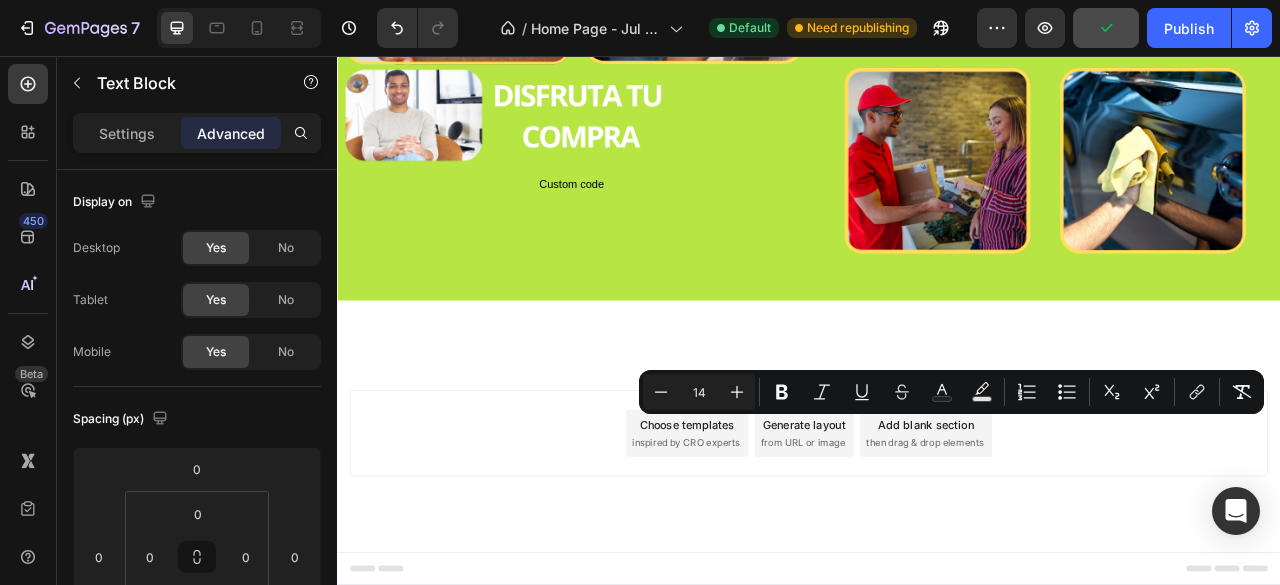 drag, startPoint x: 939, startPoint y: 527, endPoint x: 980, endPoint y: 539, distance: 42.72002 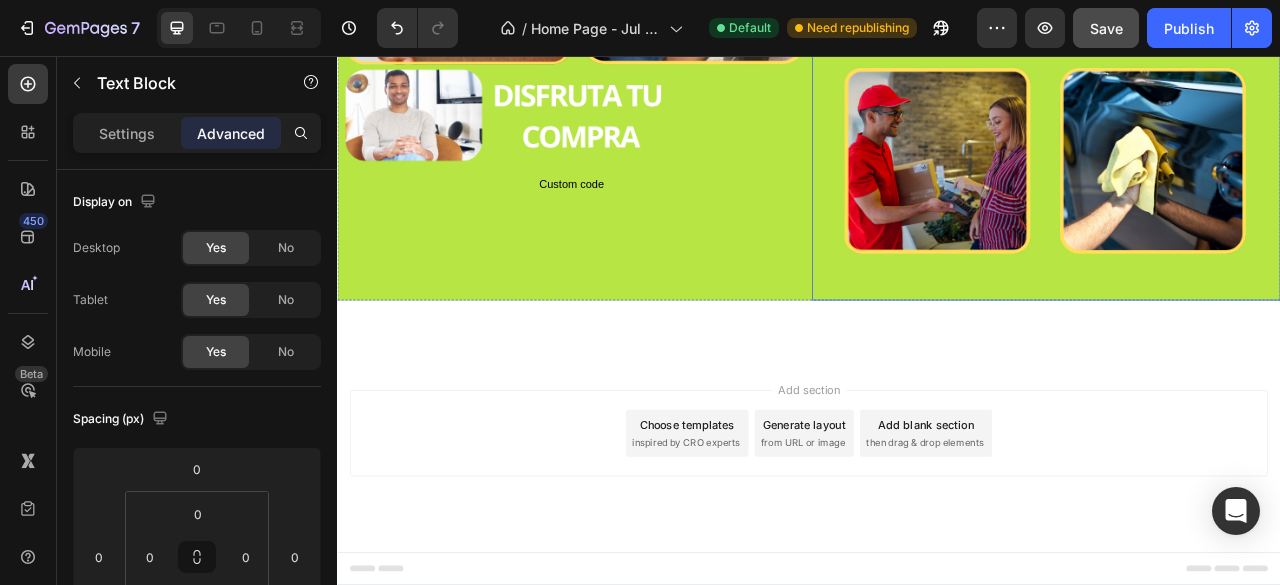 click at bounding box center [1239, -6] 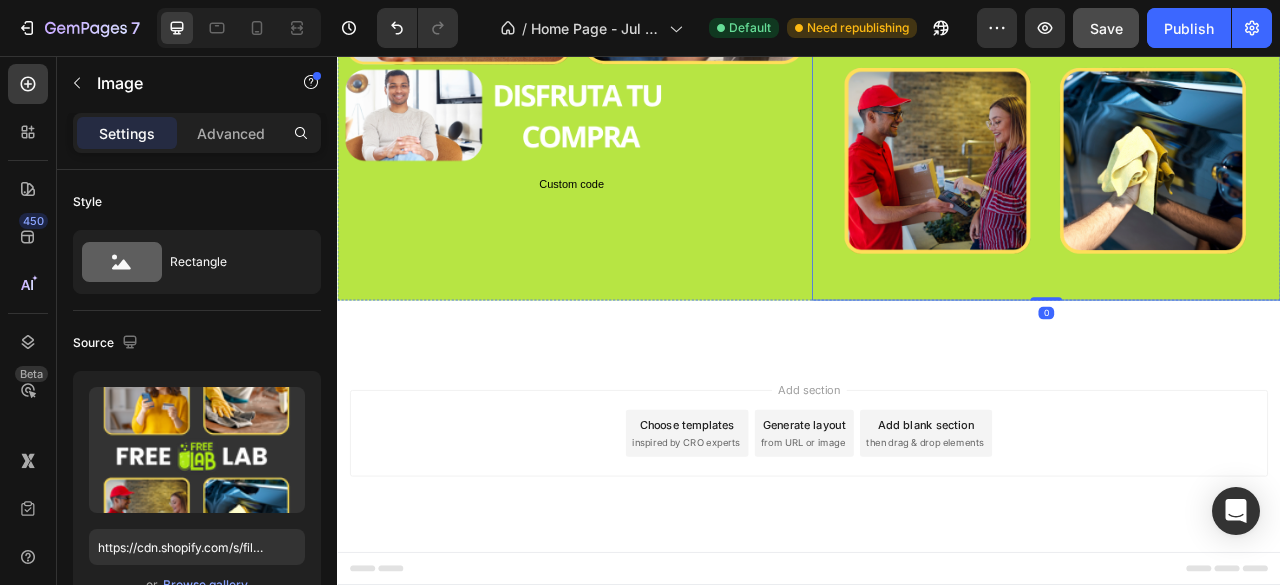 scroll, scrollTop: 4641, scrollLeft: 0, axis: vertical 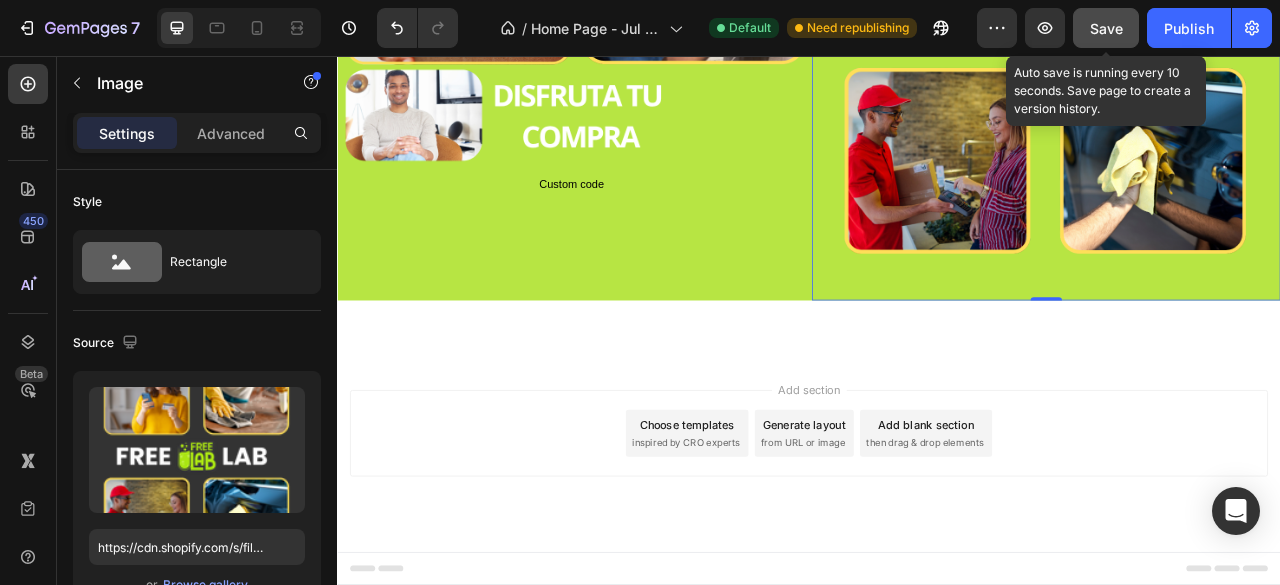 click on "Save" at bounding box center (1106, 28) 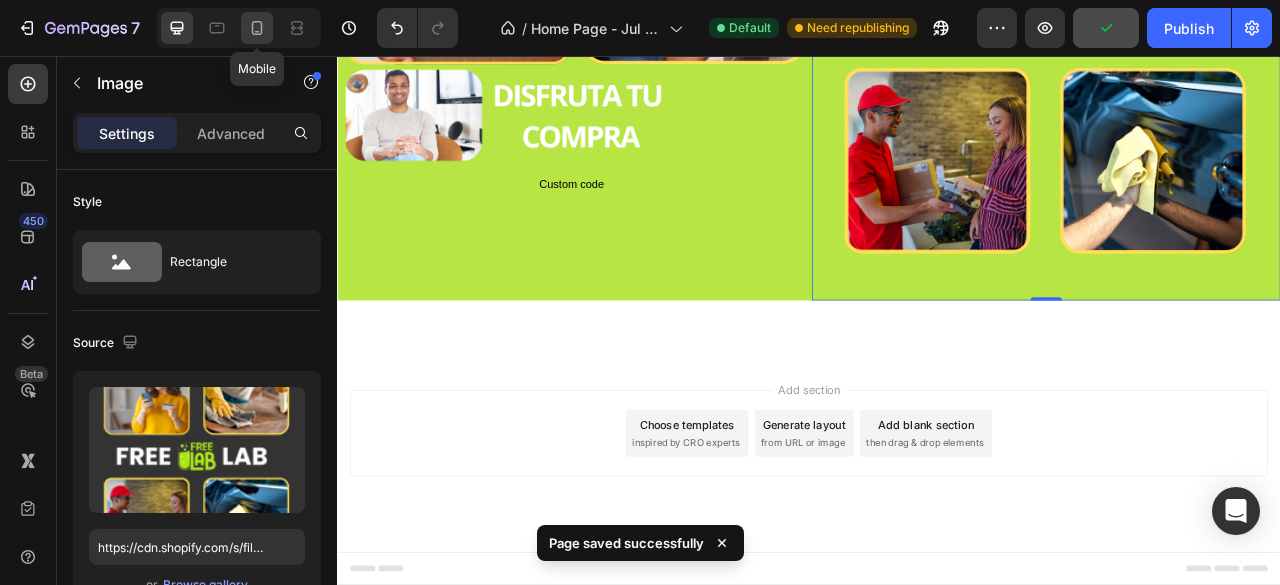 click 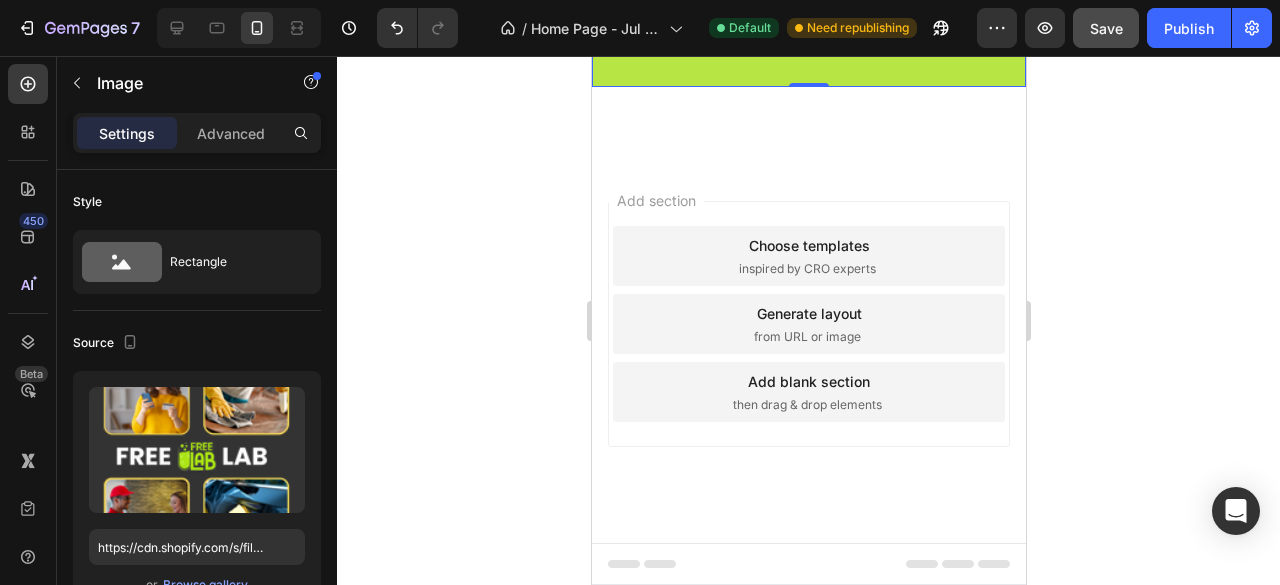 scroll, scrollTop: 6122, scrollLeft: 0, axis: vertical 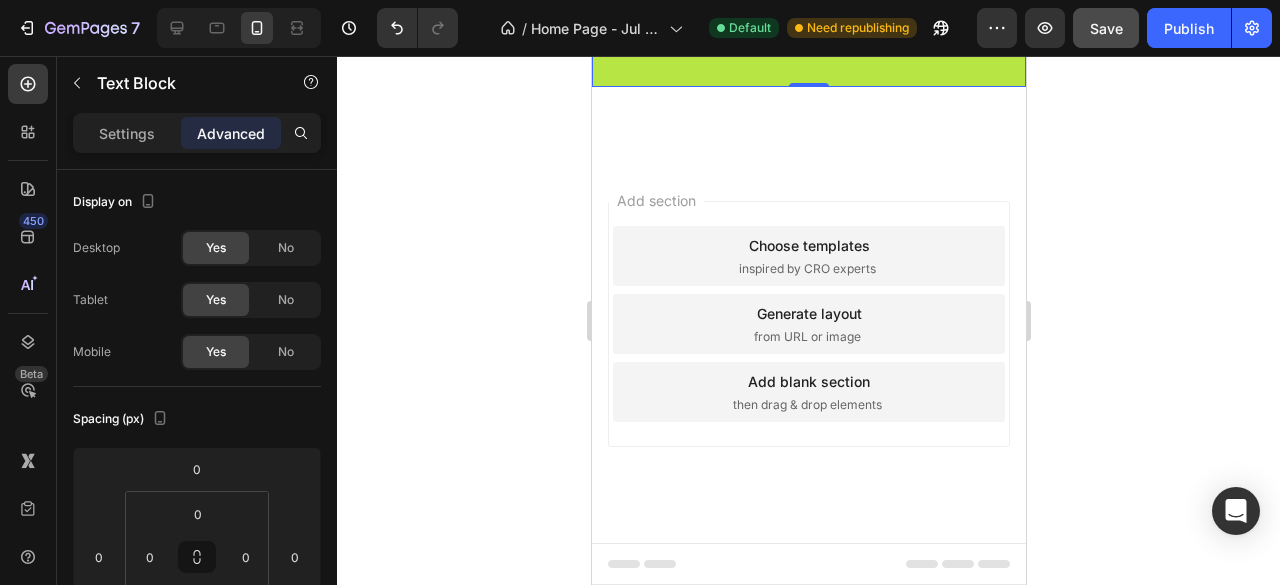 click on "📦  Despacho Rápido y Protegido : nuestros envíos son ágiles y cada pedido es empacado cuidadosamente para asegurar que los productos lleguen en perfectas condiciones, listos para ser utilizados." at bounding box center [808, -648] 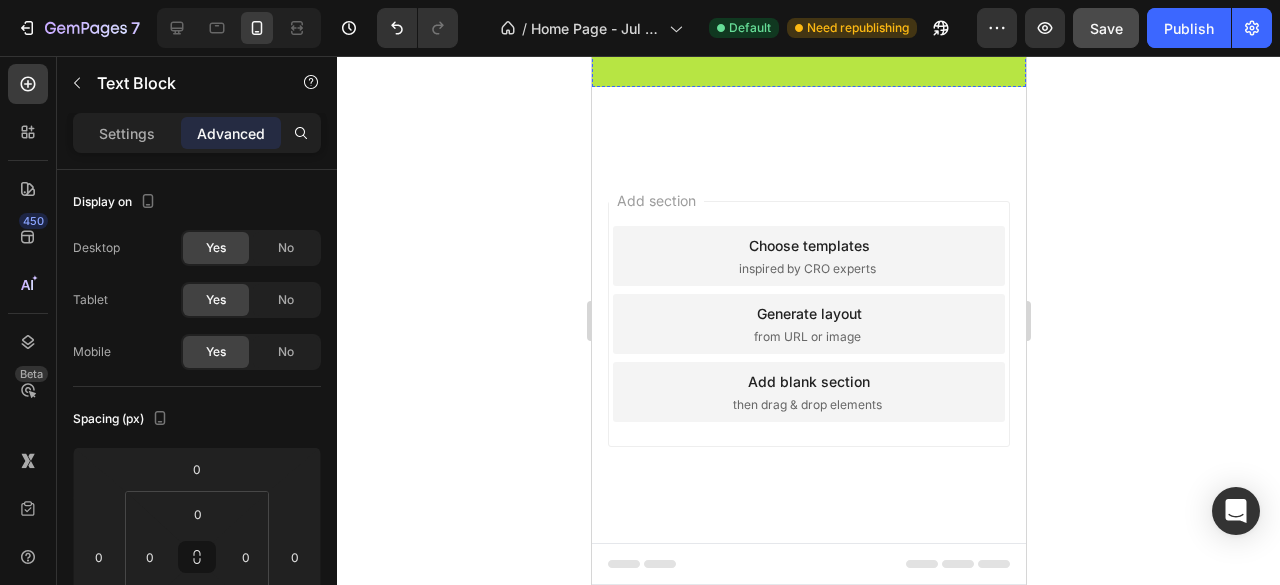 scroll, scrollTop: 6222, scrollLeft: 0, axis: vertical 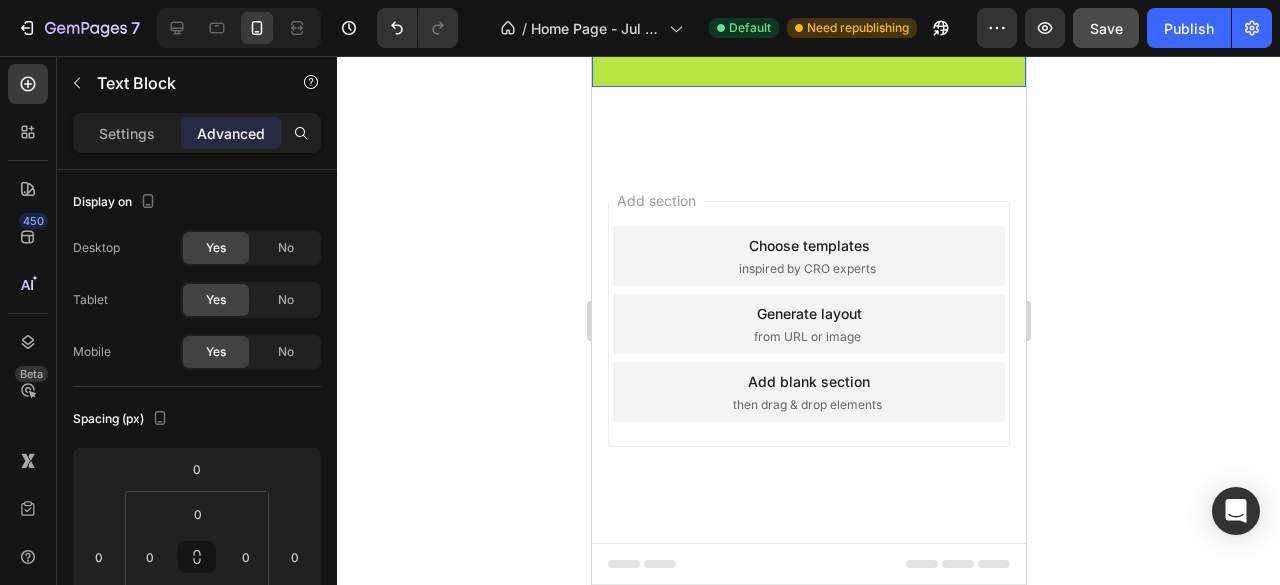 click at bounding box center (808, -184) 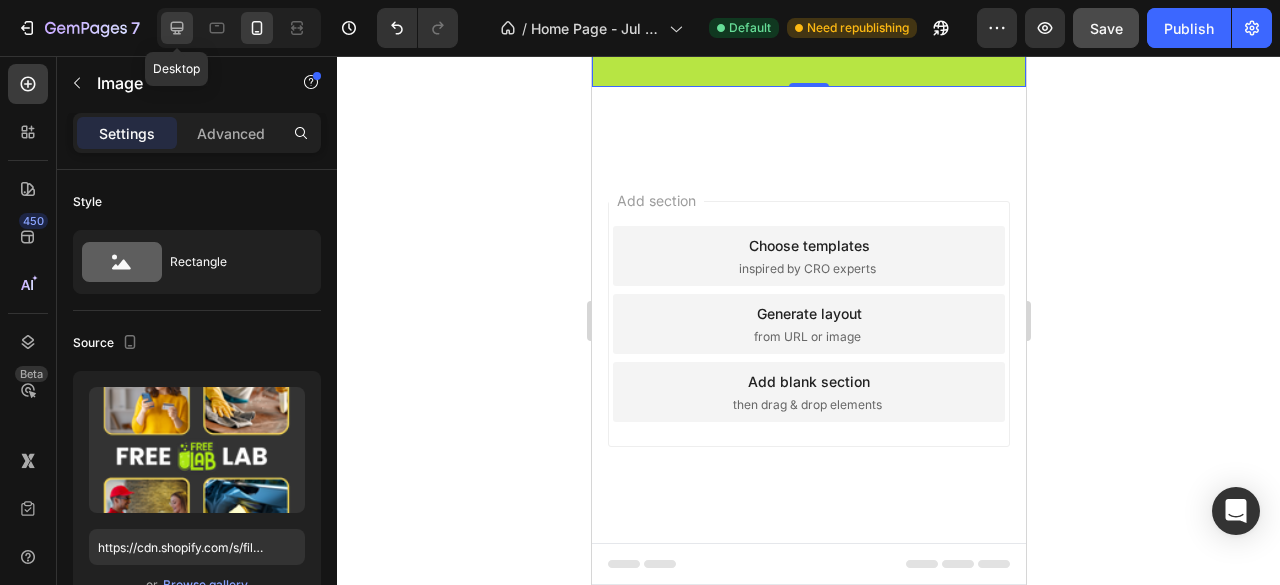 click 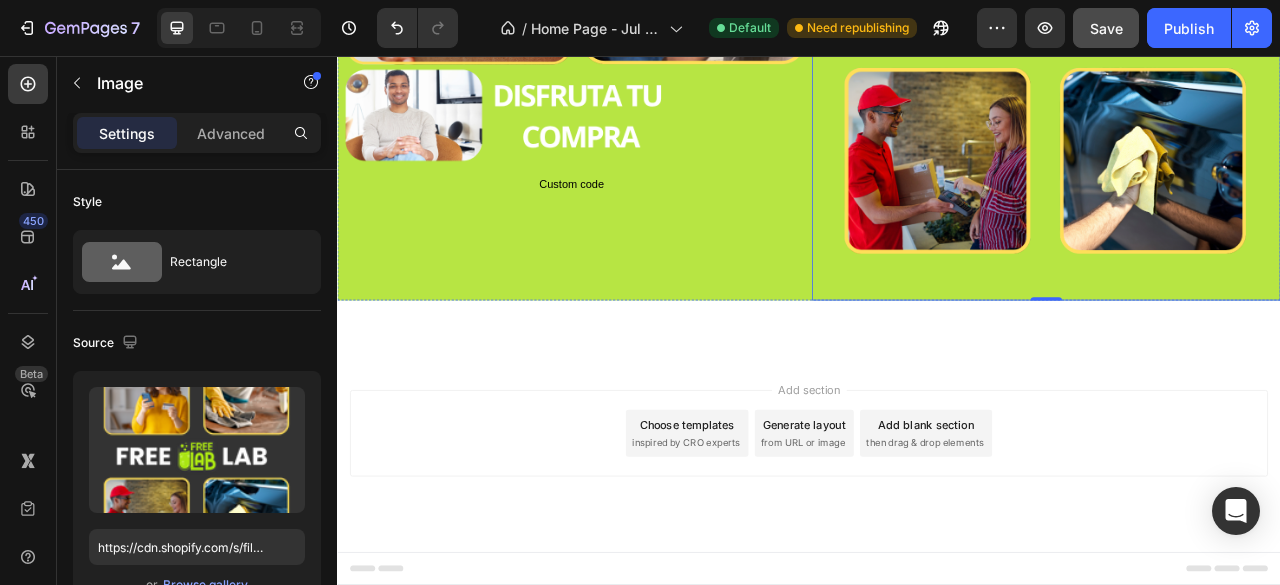 scroll, scrollTop: 4605, scrollLeft: 0, axis: vertical 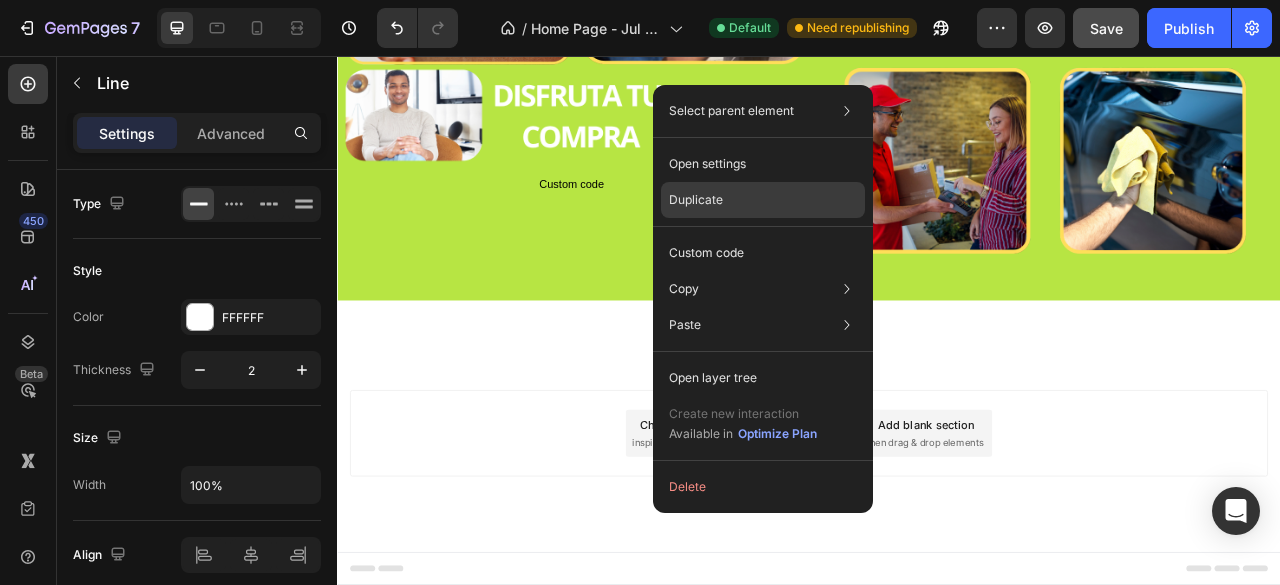drag, startPoint x: 767, startPoint y: 197, endPoint x: 571, endPoint y: 131, distance: 206.81392 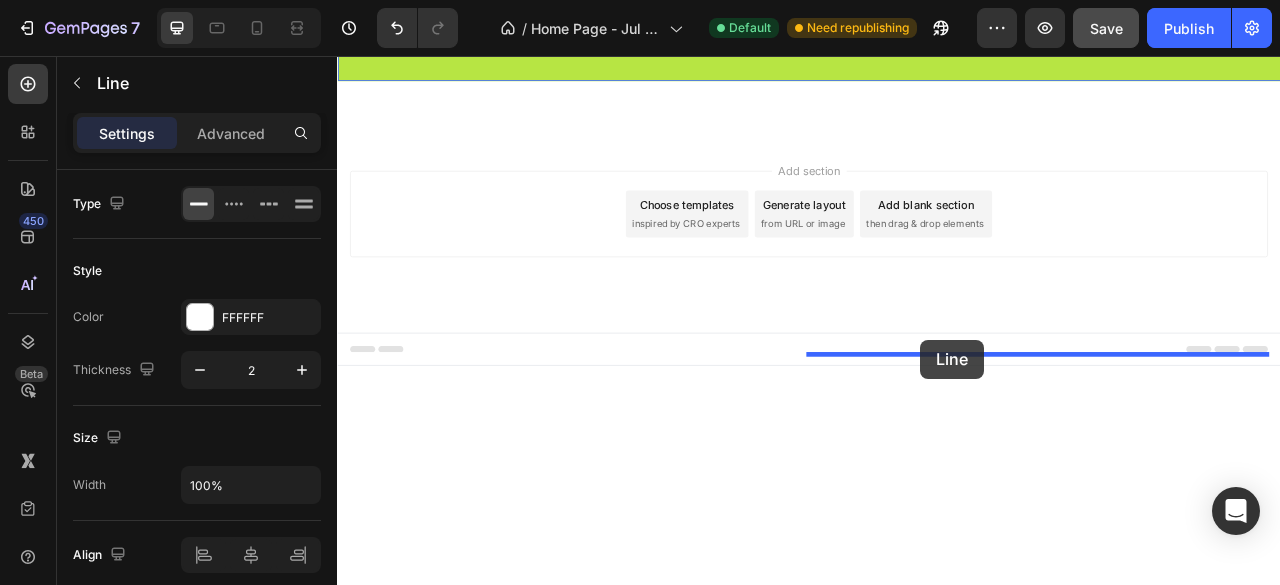 drag, startPoint x: 974, startPoint y: 101, endPoint x: 1079, endPoint y: 417, distance: 332.98798 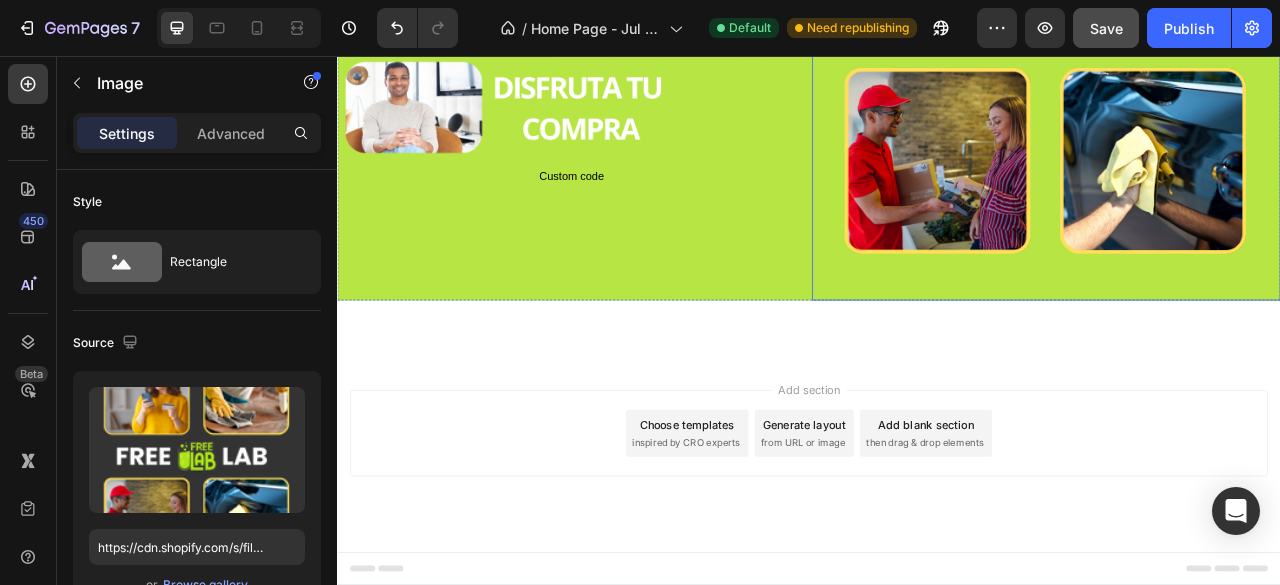 click at bounding box center (1239, -6) 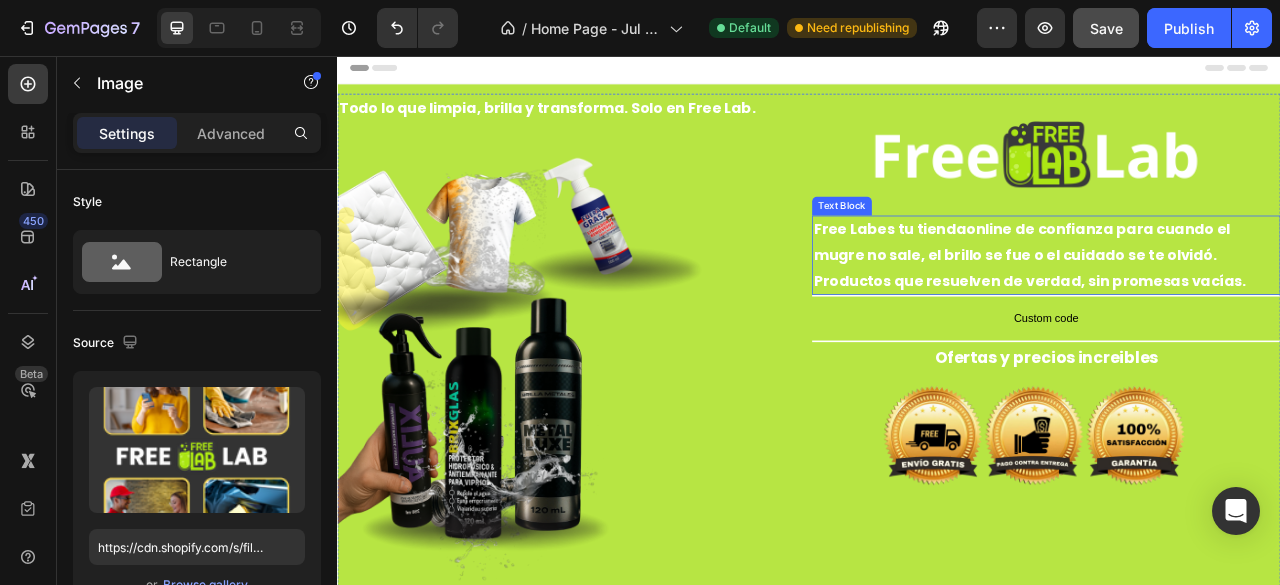 scroll, scrollTop: 0, scrollLeft: 0, axis: both 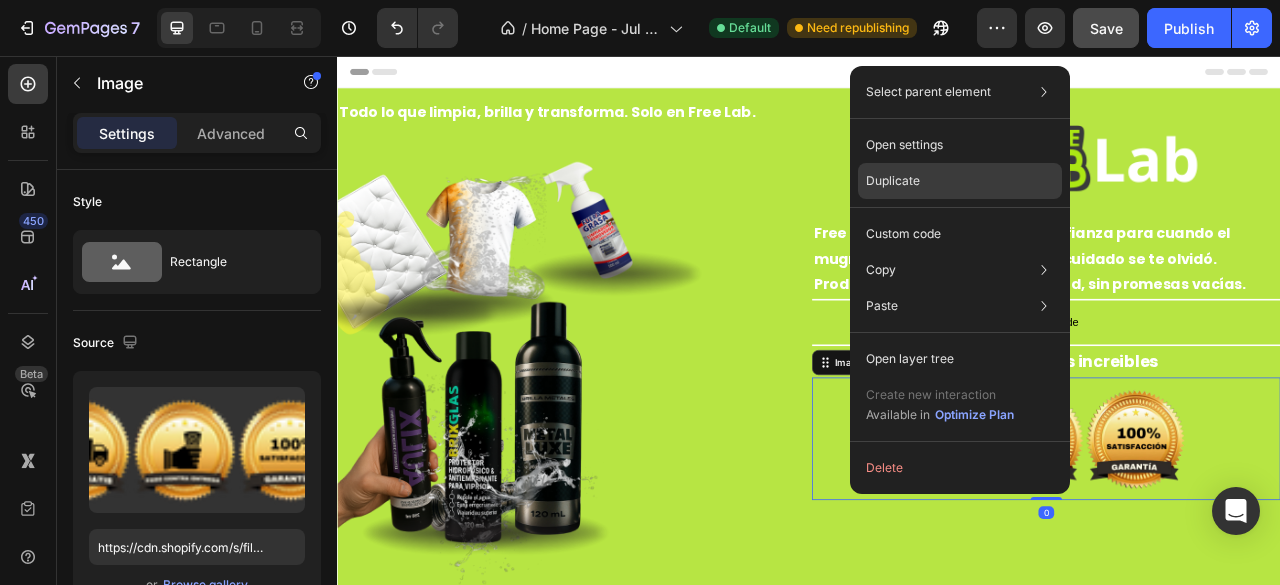 click on "Duplicate" 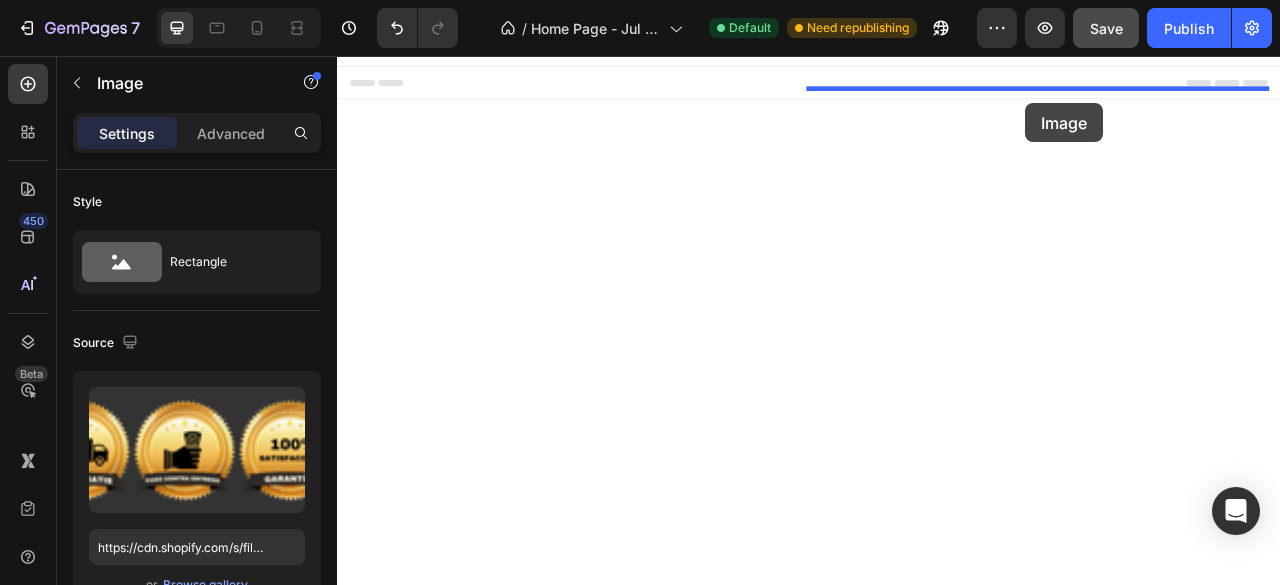 scroll, scrollTop: 4960, scrollLeft: 0, axis: vertical 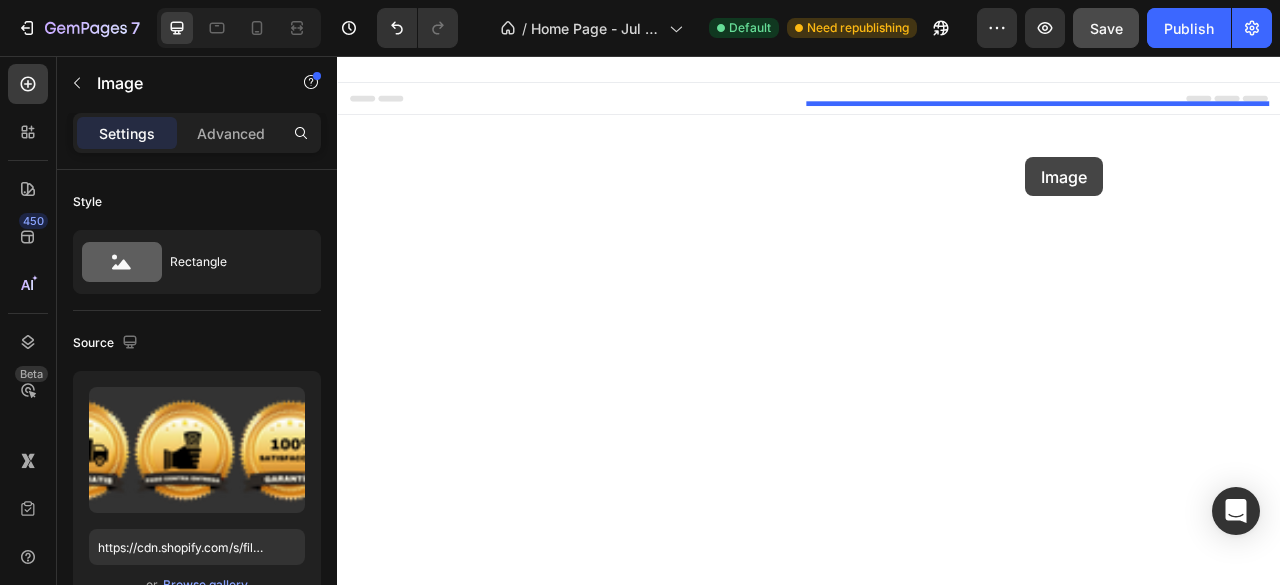 drag, startPoint x: 1243, startPoint y: 645, endPoint x: 1213, endPoint y: 185, distance: 460.97723 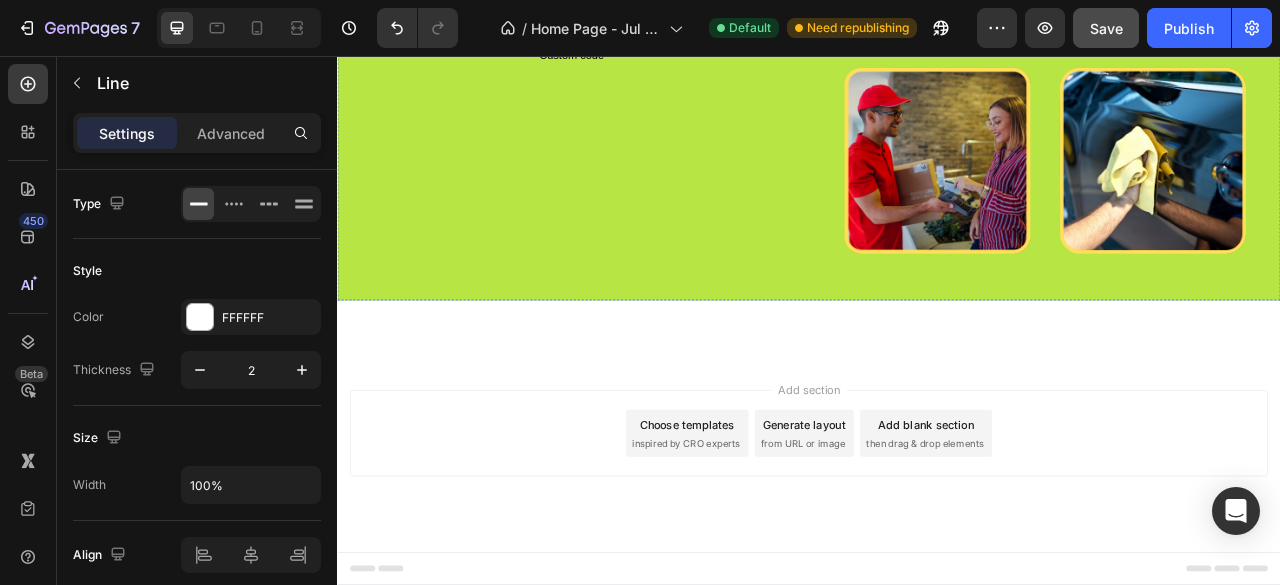 click at bounding box center [1239, -538] 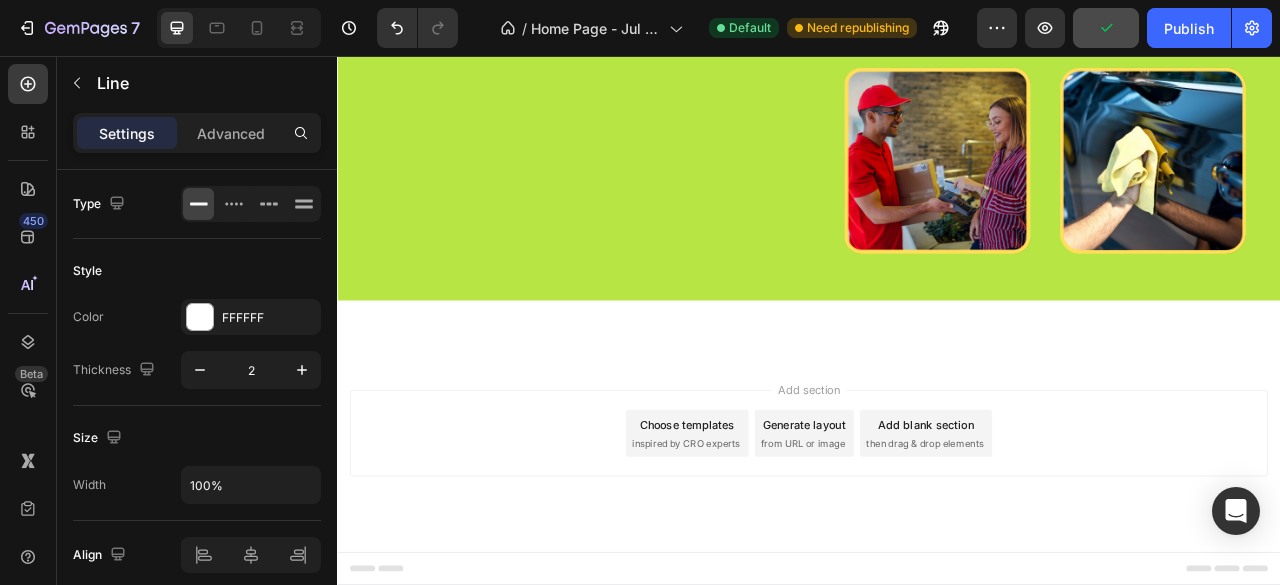 click at bounding box center [1239, -536] 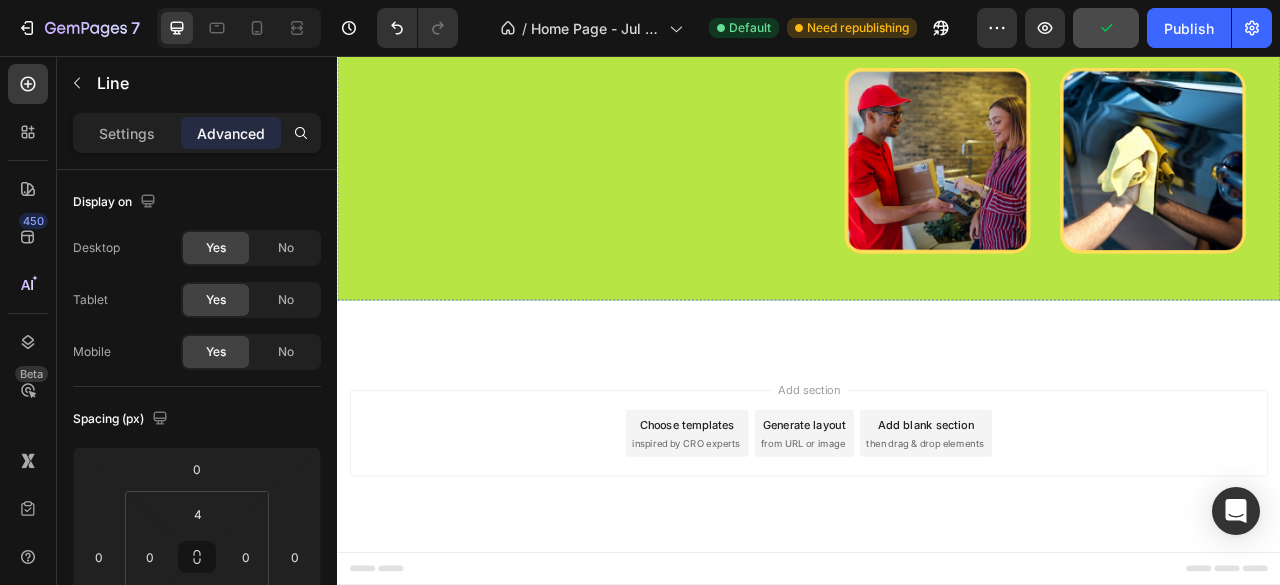 click at bounding box center [1239, -456] 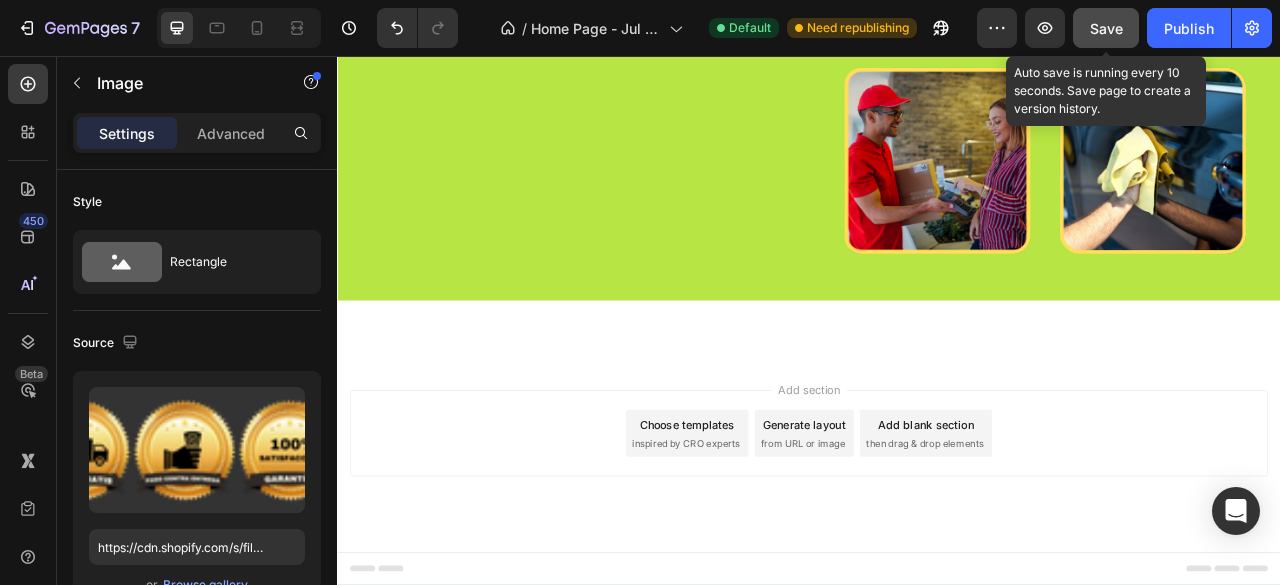 click on "Save" 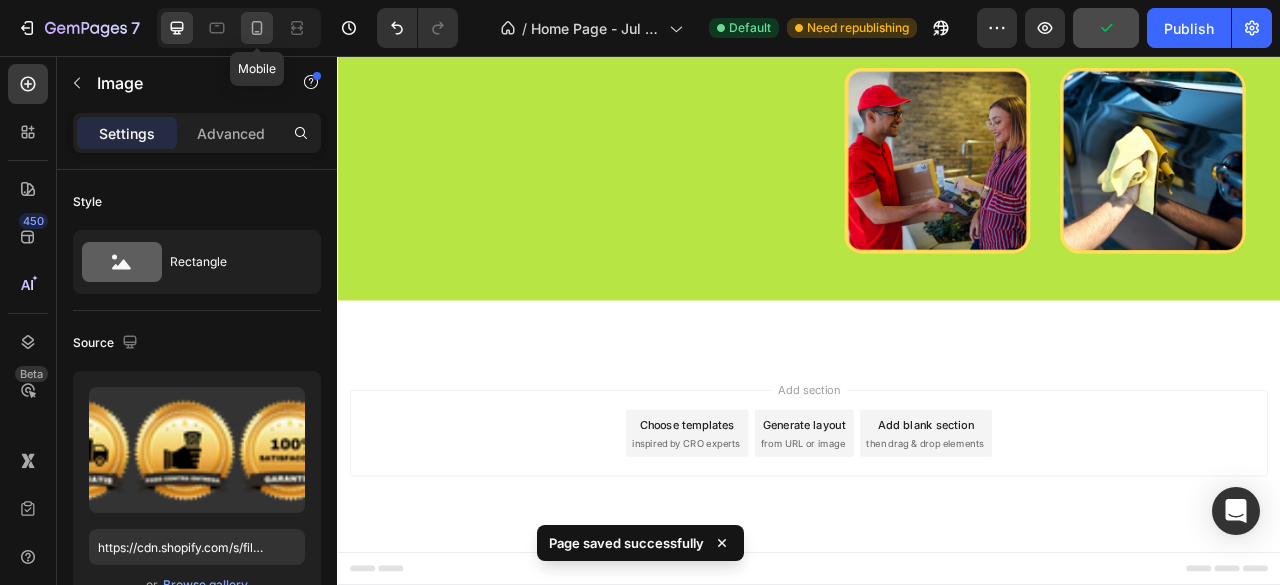 click 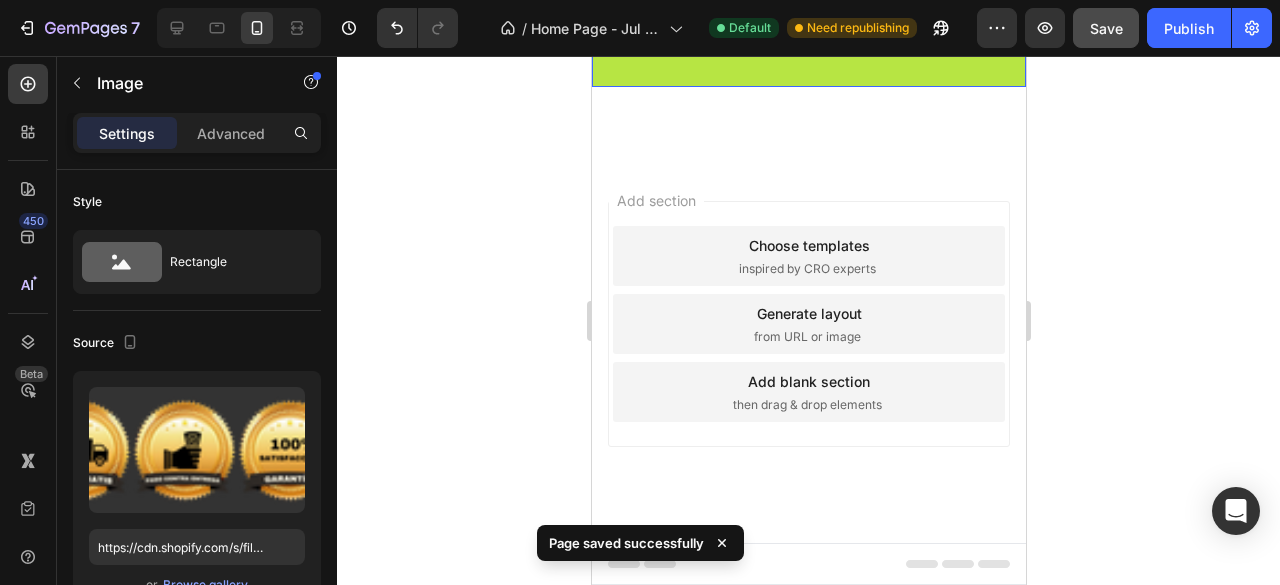 scroll, scrollTop: 6472, scrollLeft: 0, axis: vertical 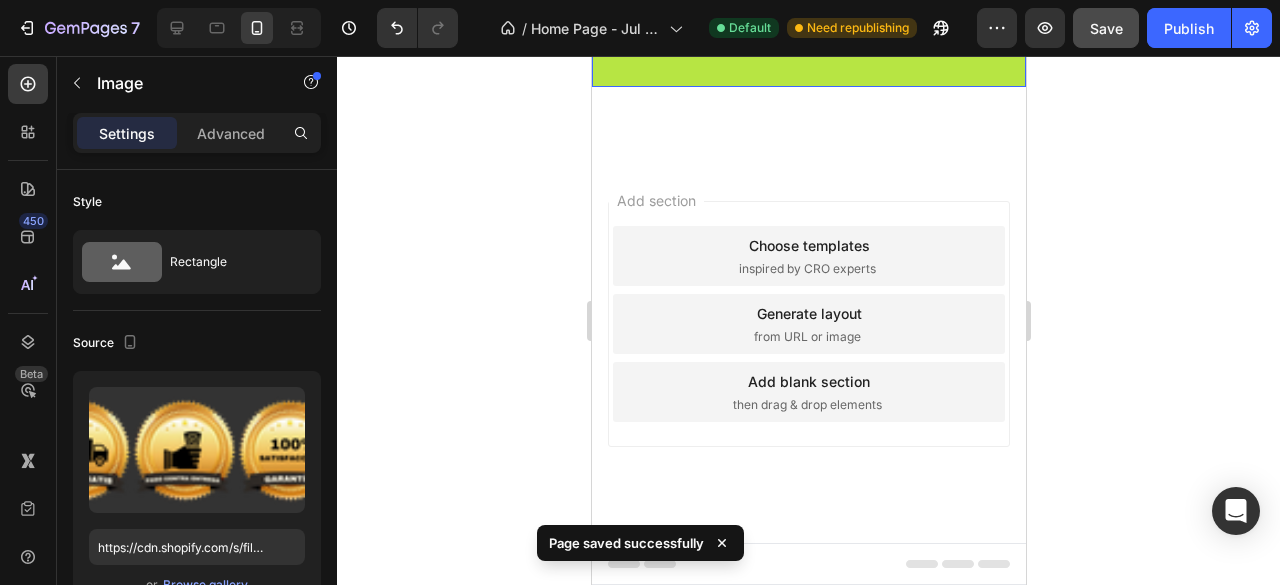 click at bounding box center [808, -184] 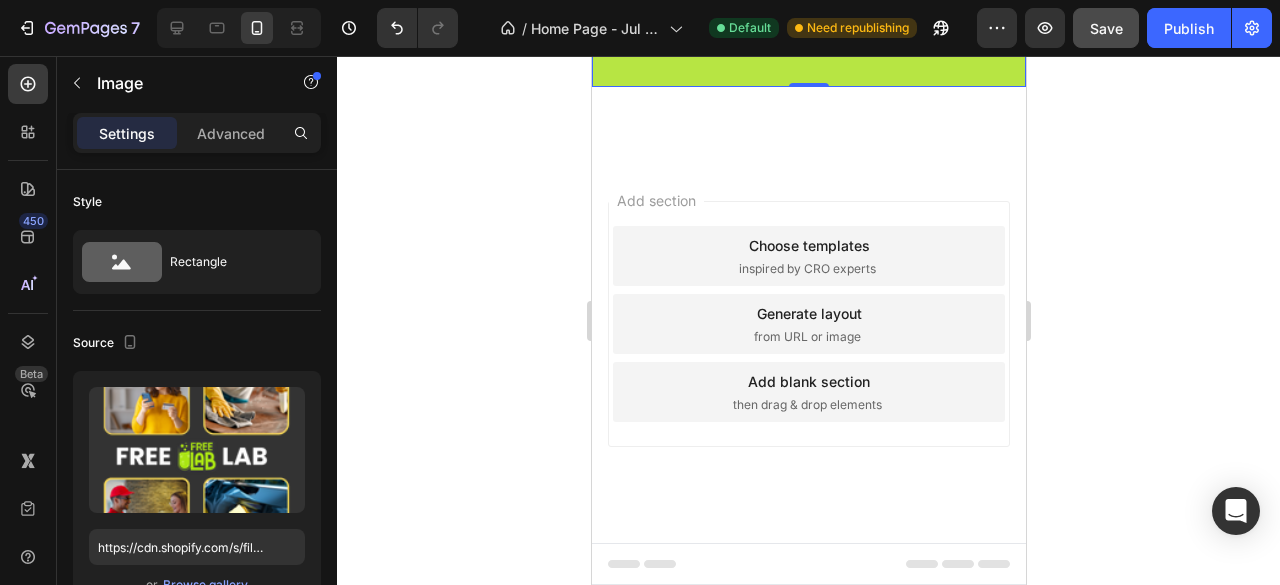 scroll, scrollTop: 6472, scrollLeft: 0, axis: vertical 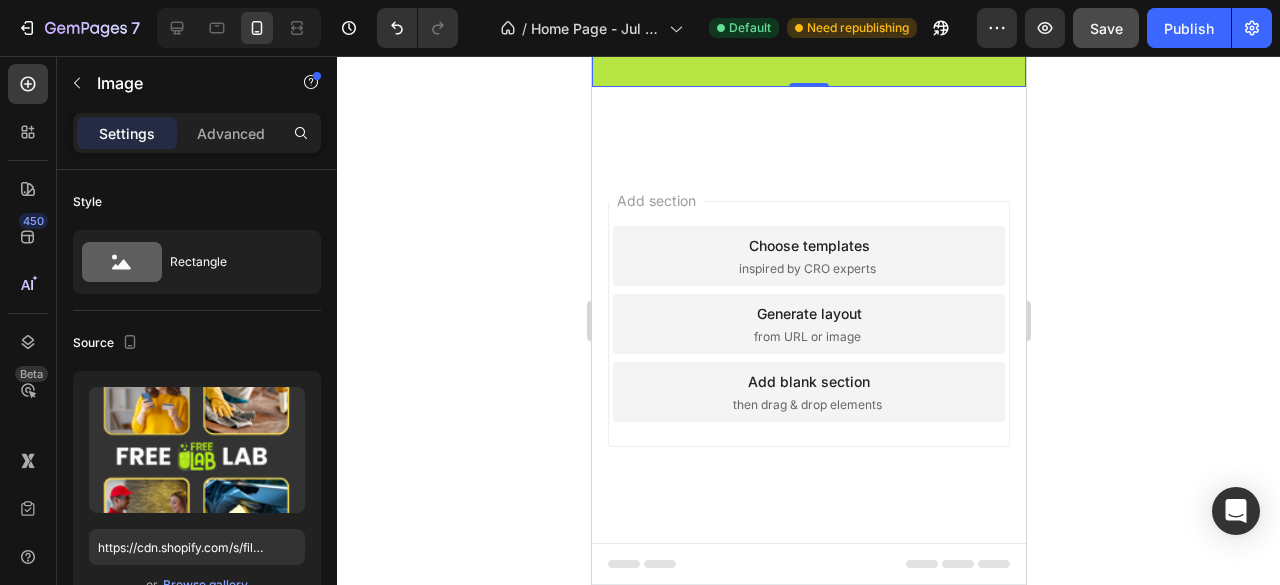 click at bounding box center [808, -184] 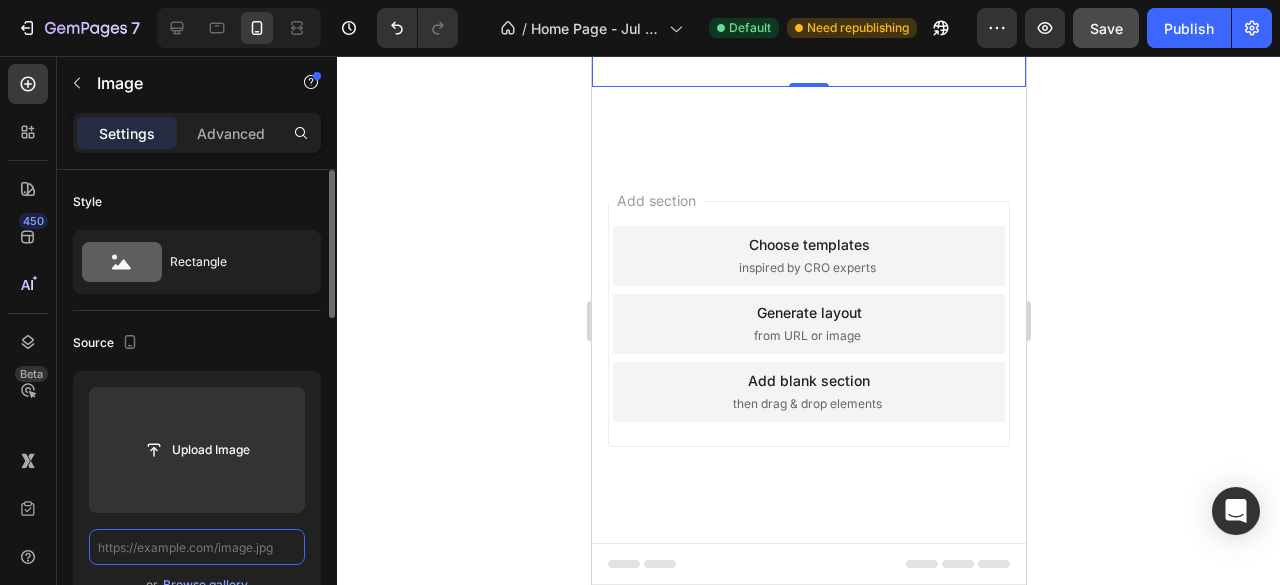 scroll, scrollTop: 0, scrollLeft: 0, axis: both 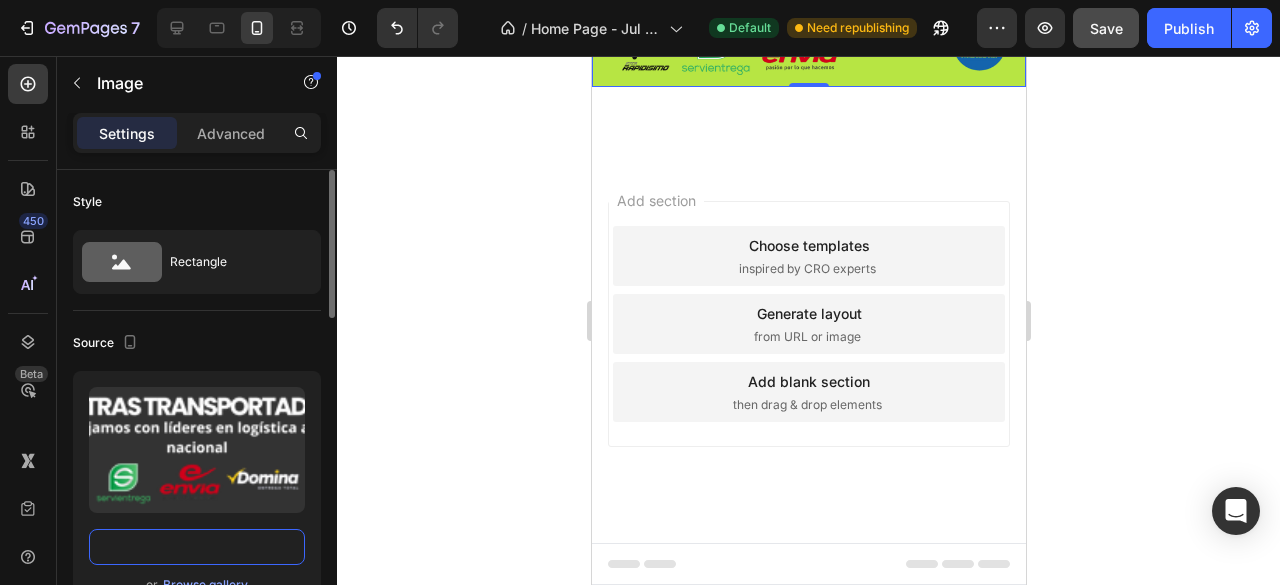 type on "https://cdn.shopify.com/s/files/1/0671/1073/1857/files/Agregar_un_titulo_24.png?v=1754255824" 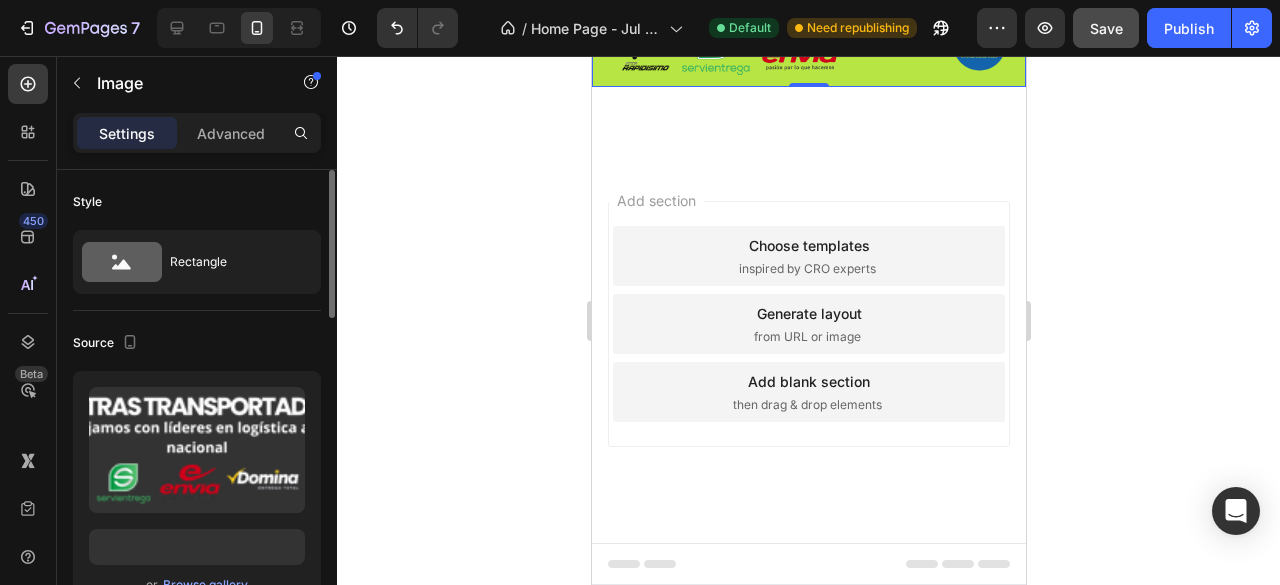 scroll, scrollTop: 0, scrollLeft: 0, axis: both 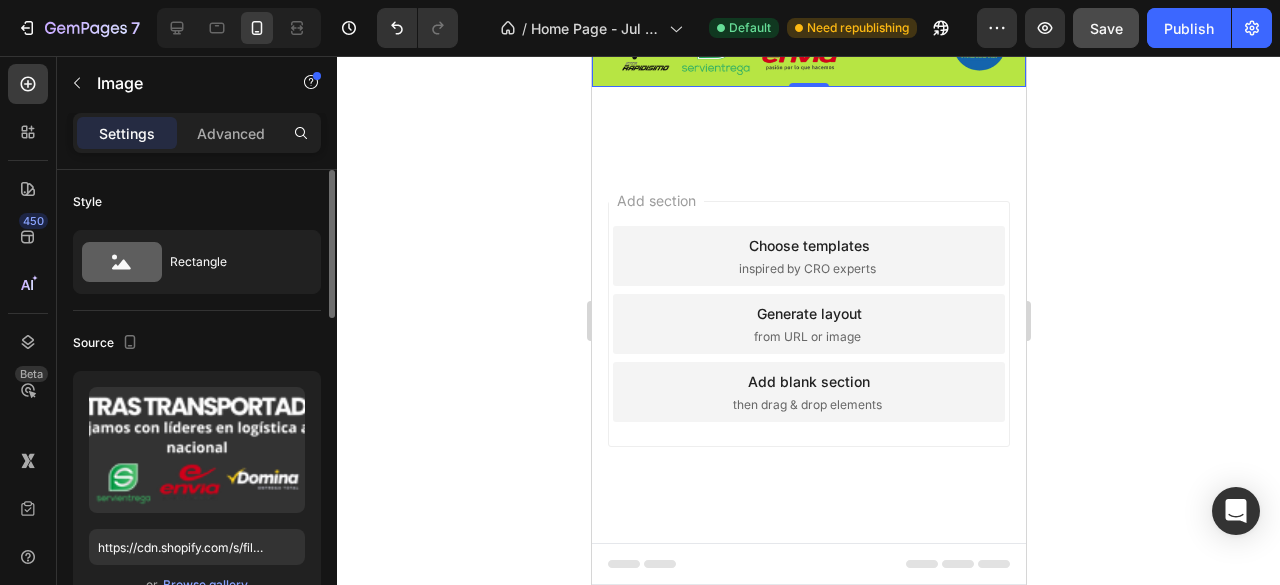 click 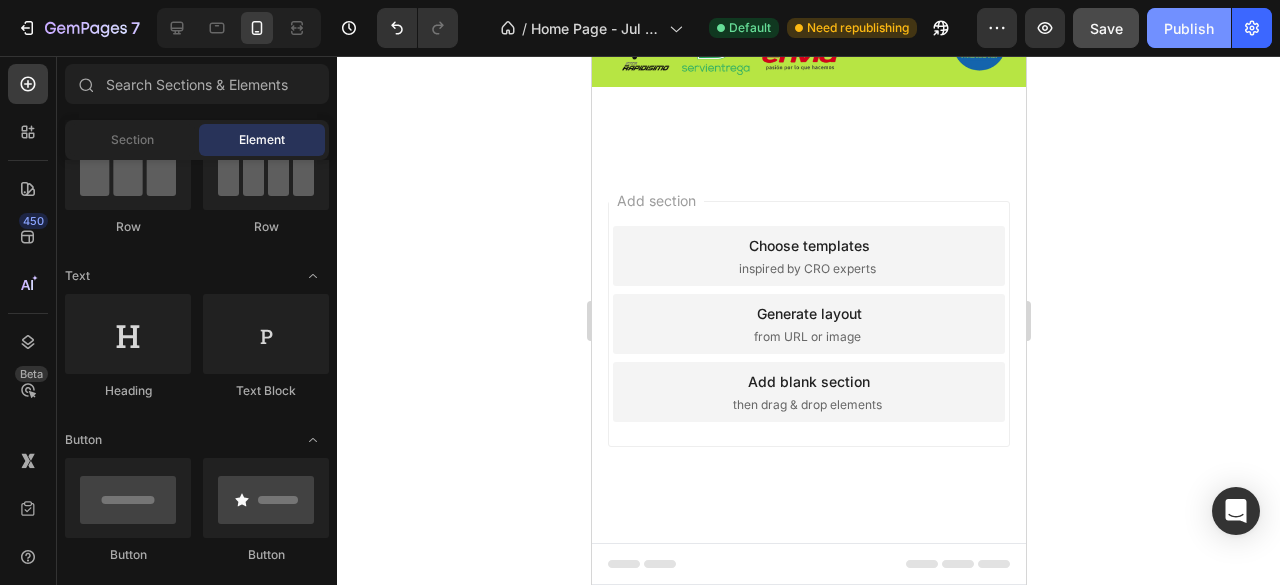 click on "Publish" 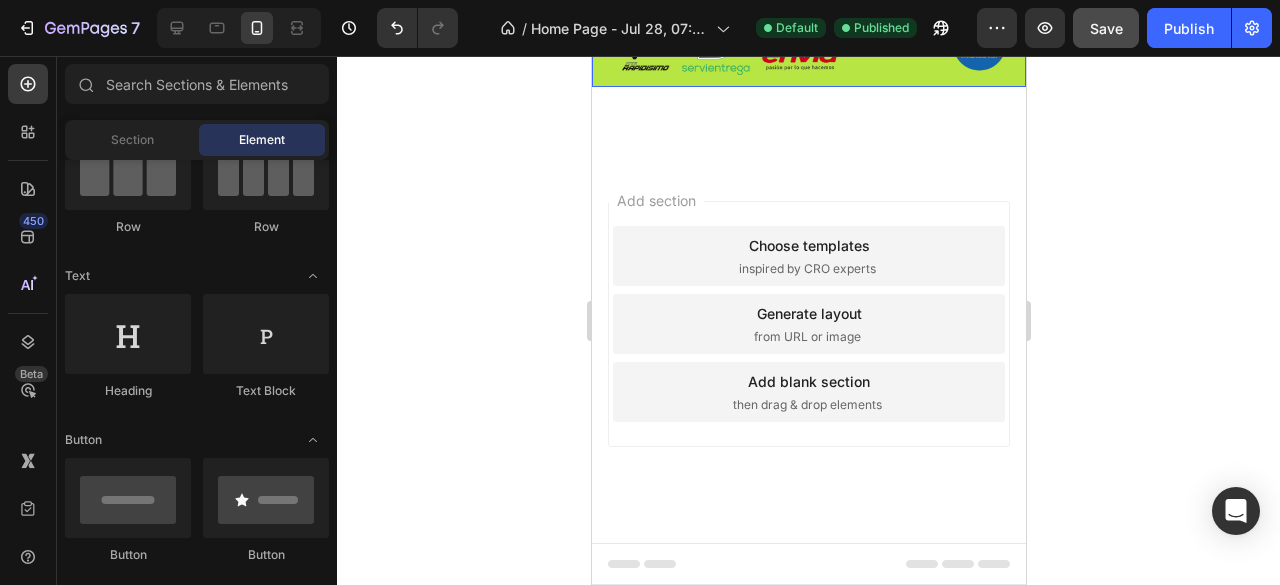 click at bounding box center (808, 7) 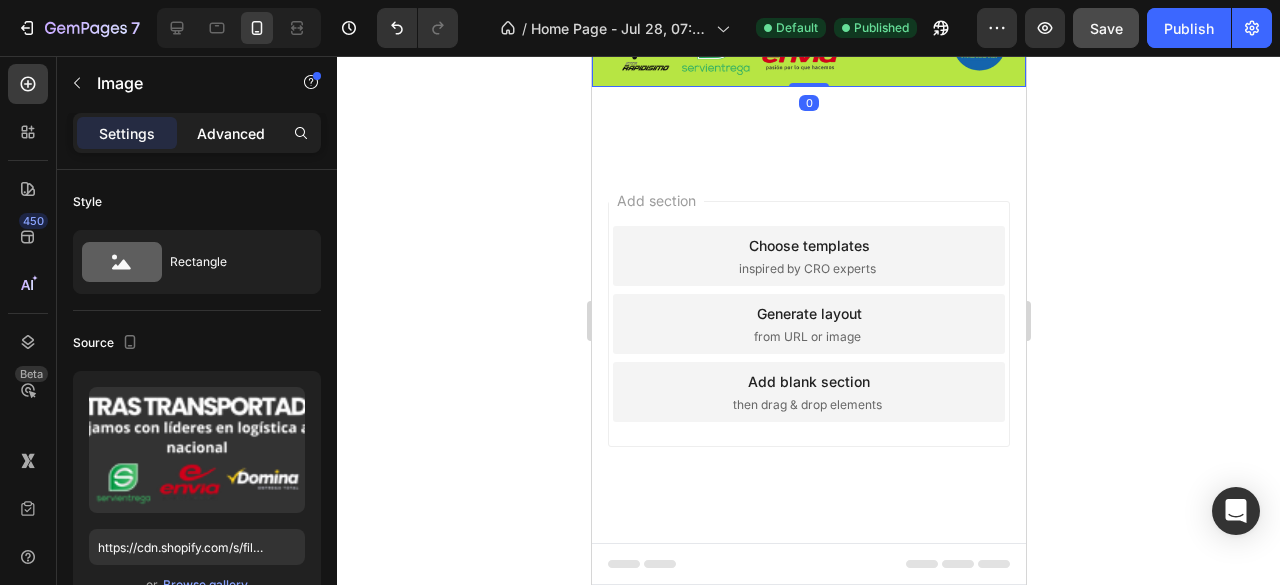 click on "Advanced" at bounding box center (231, 133) 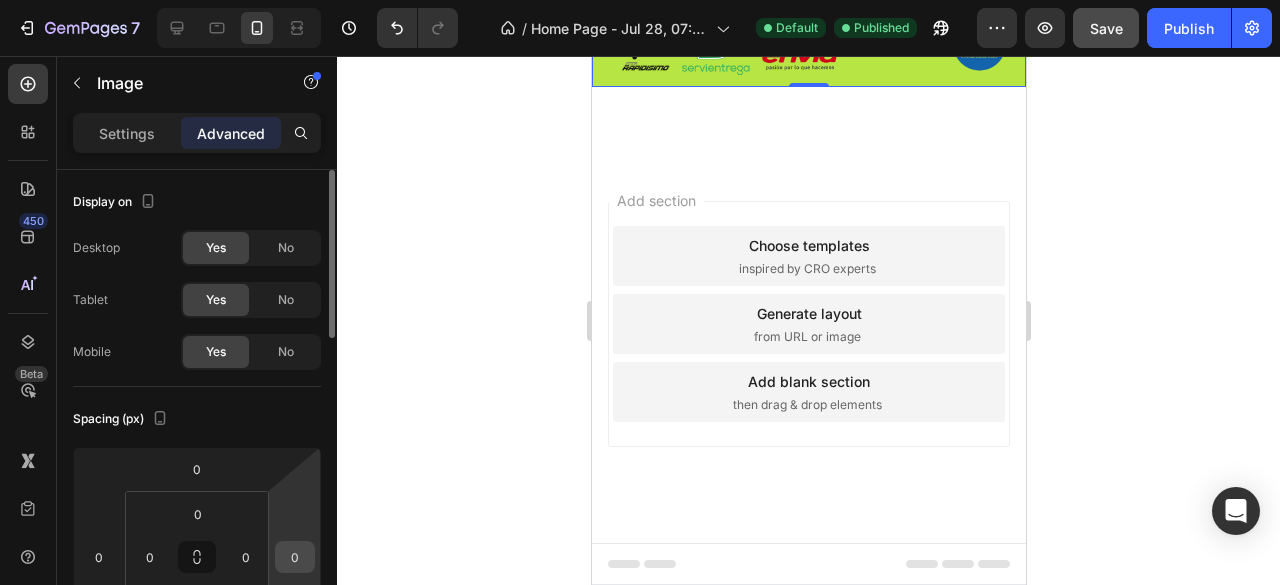 click on "0" at bounding box center [295, 557] 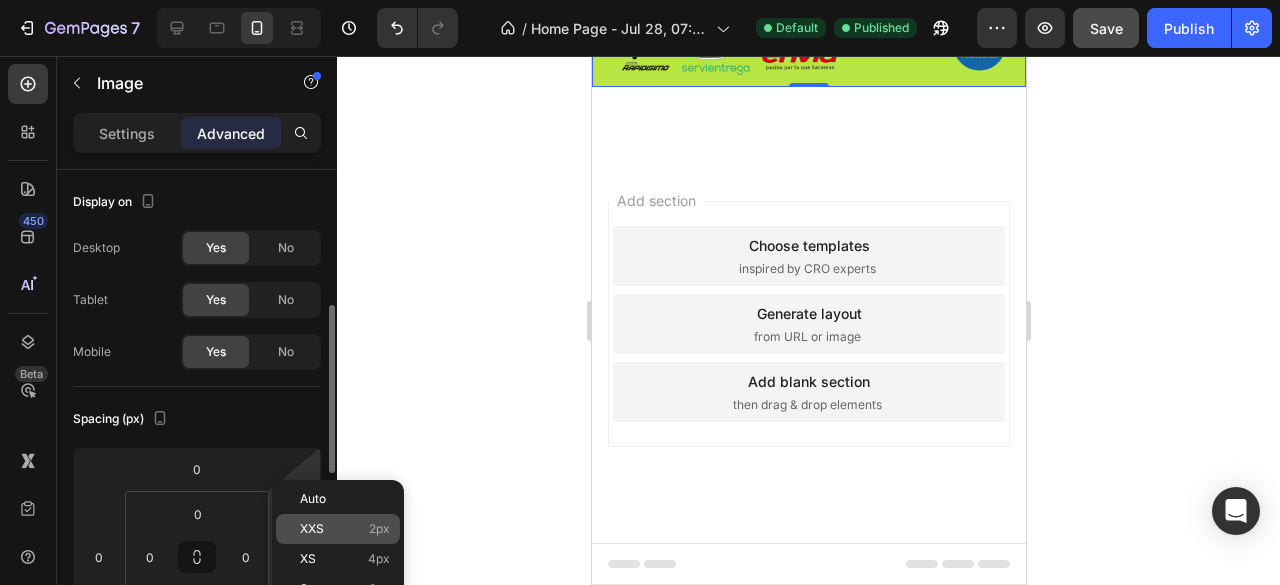 scroll, scrollTop: 100, scrollLeft: 0, axis: vertical 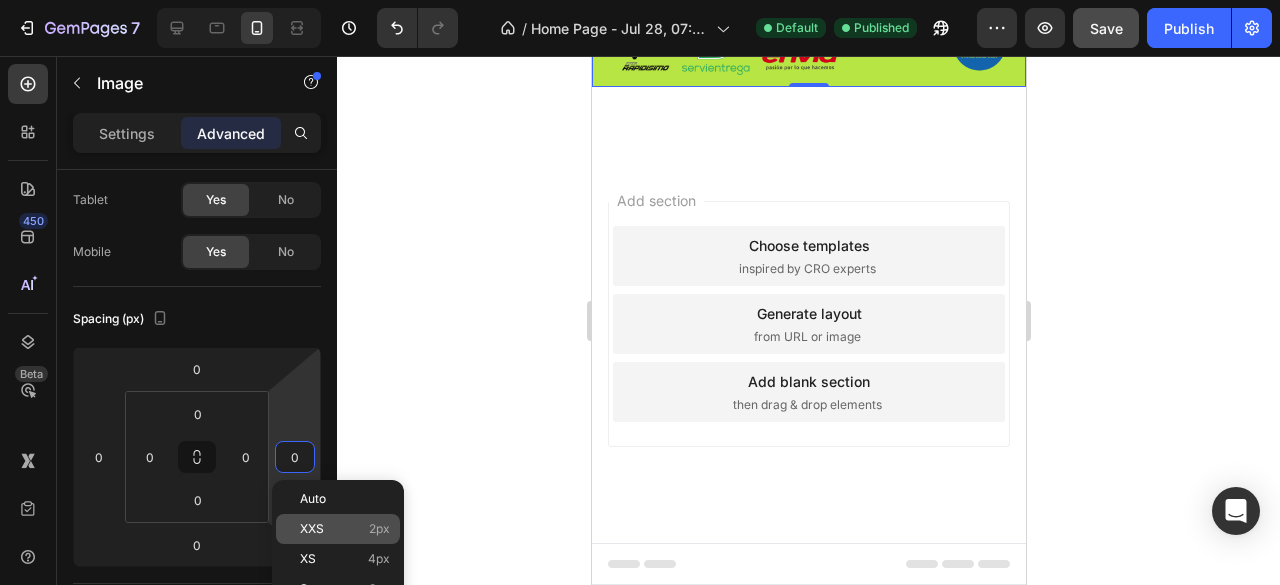 click on "XXS 2px" 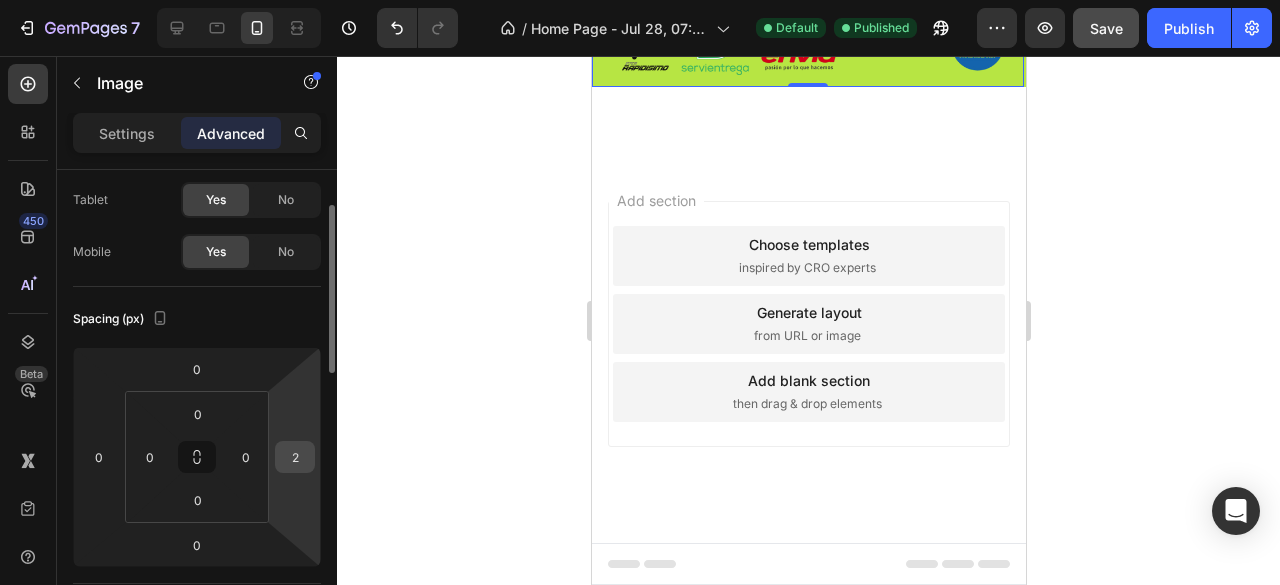 click on "2" at bounding box center (295, 457) 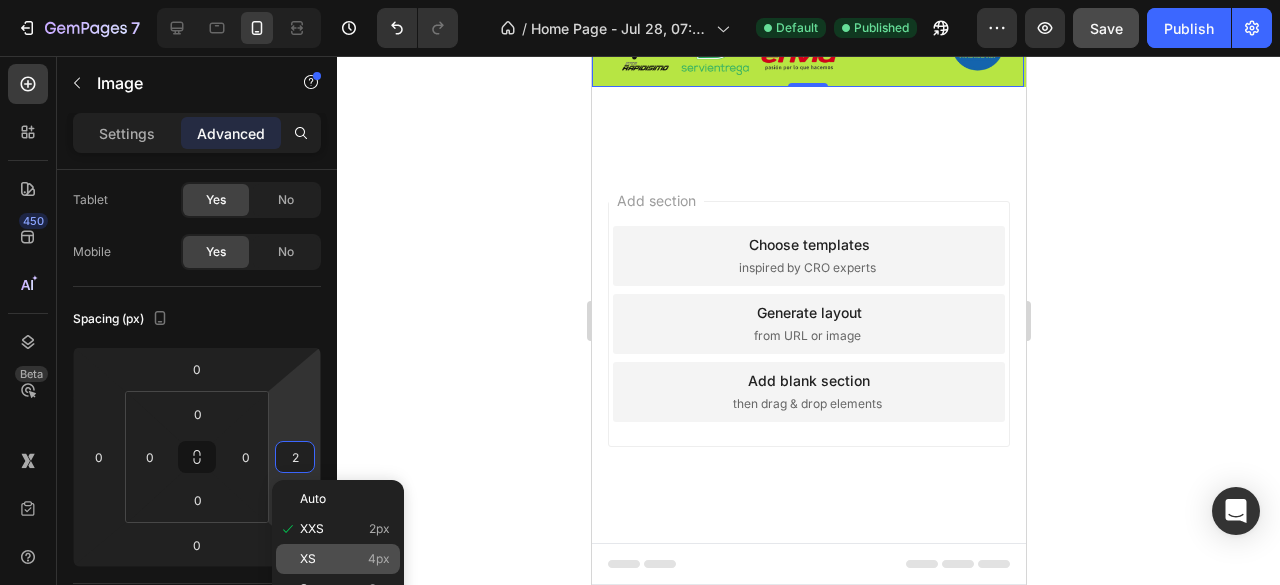 click on "XS 4px" at bounding box center (345, 559) 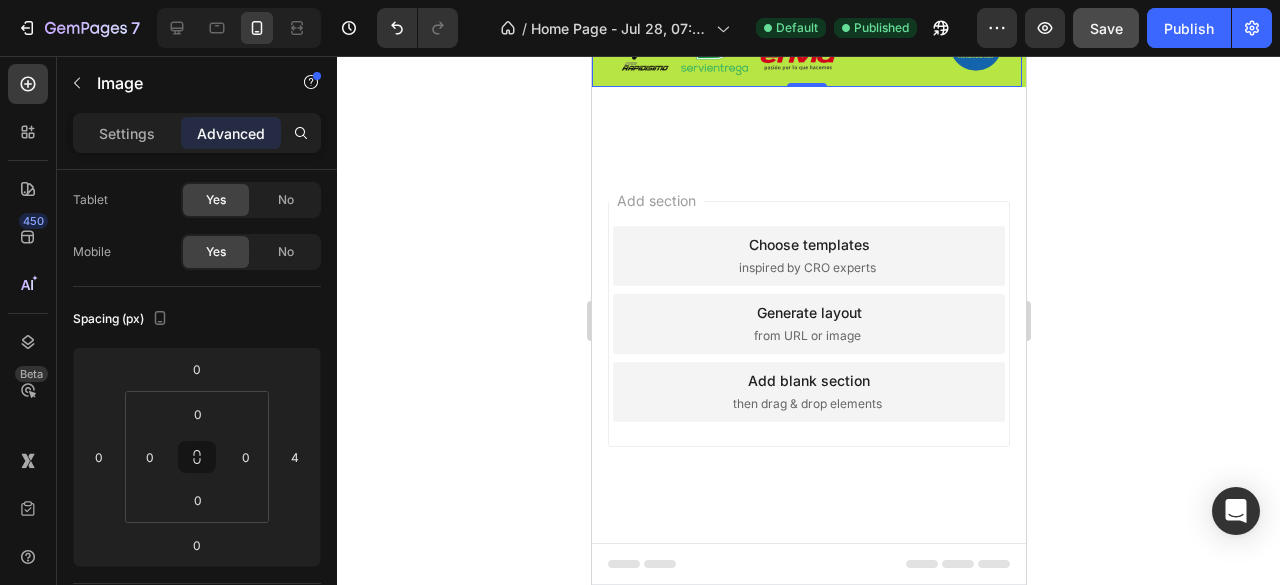 click at bounding box center [329, 879] 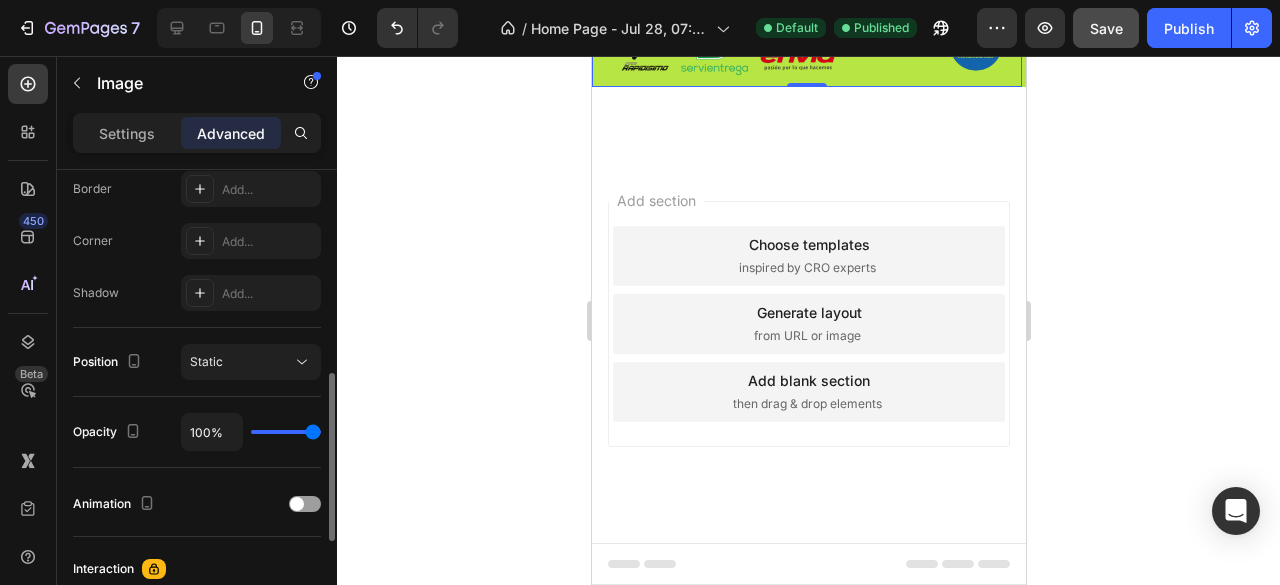 click 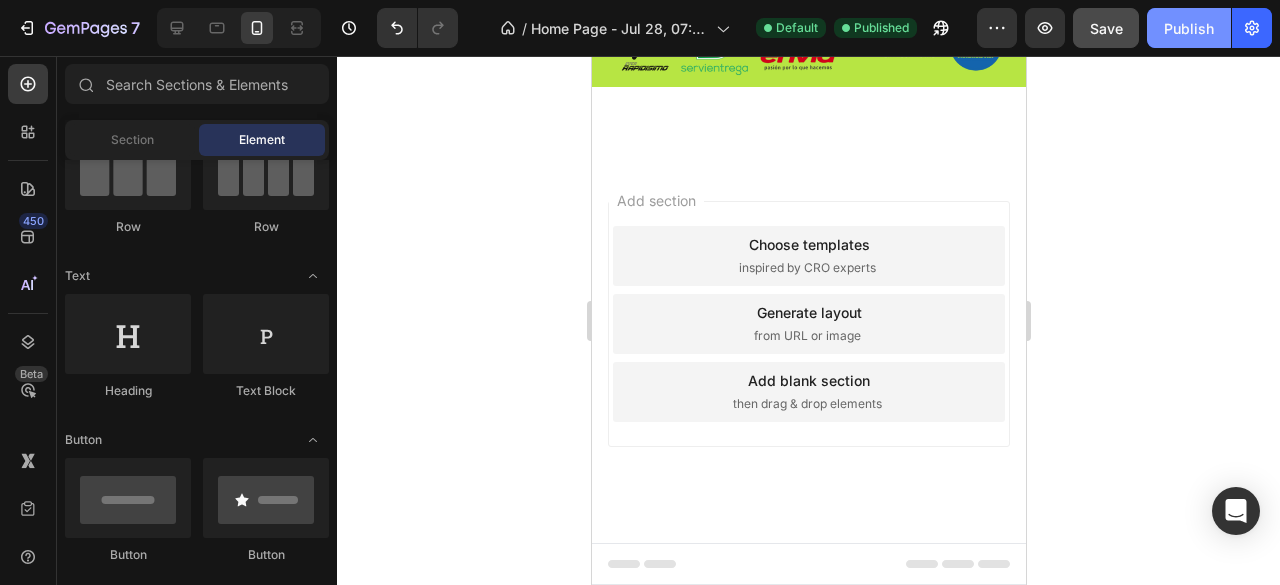 click on "Publish" at bounding box center (1189, 28) 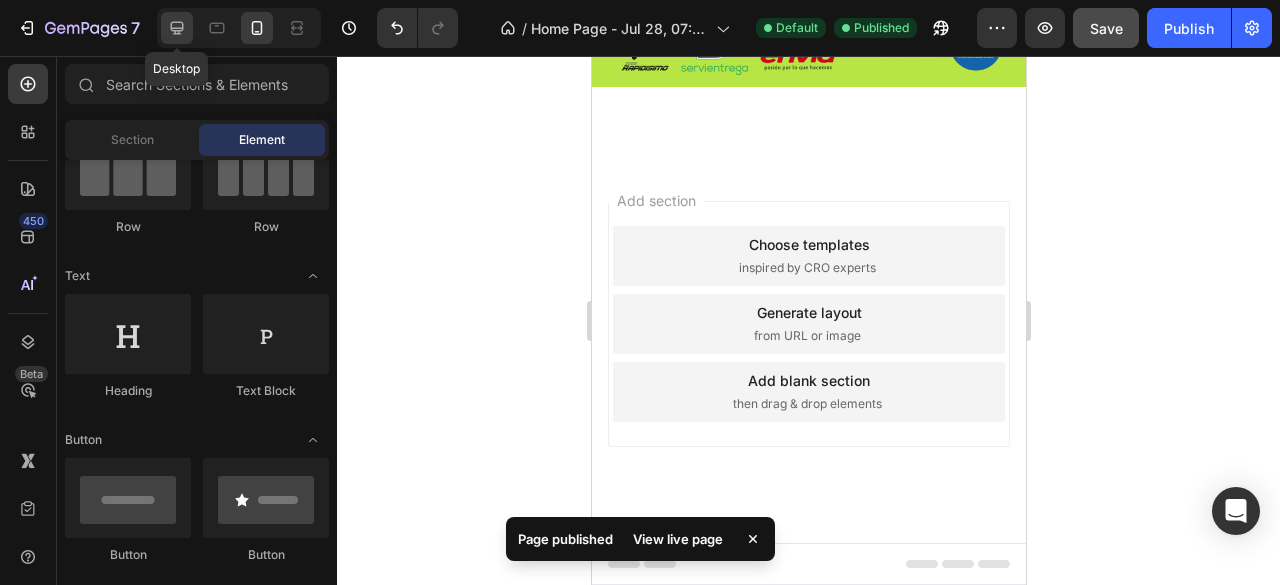 click 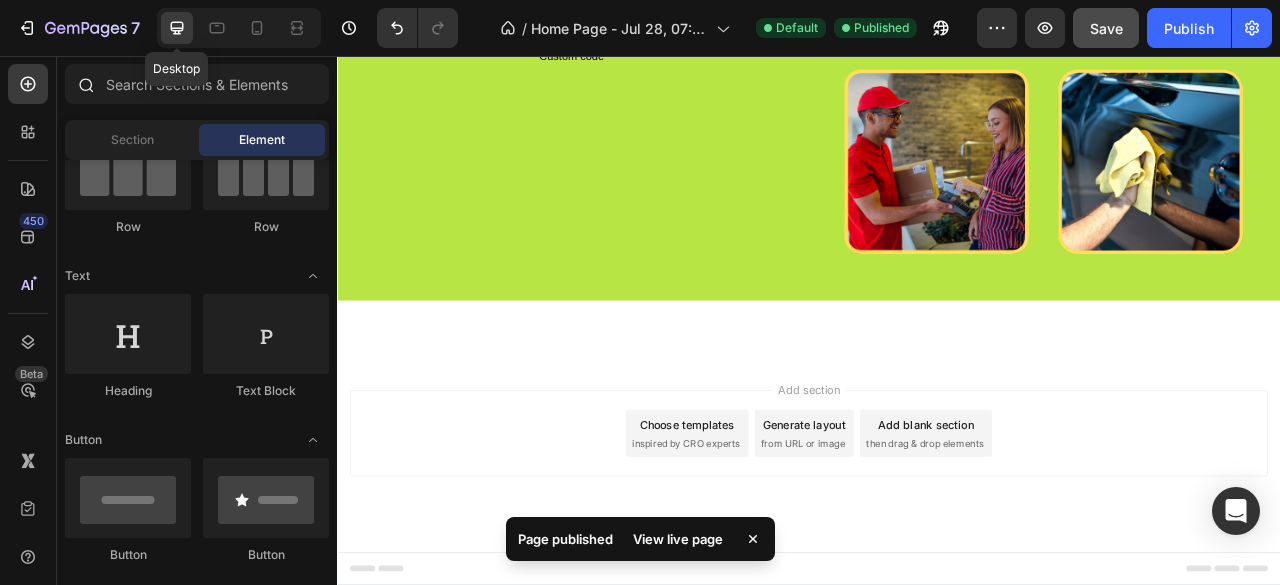 scroll, scrollTop: 5294, scrollLeft: 0, axis: vertical 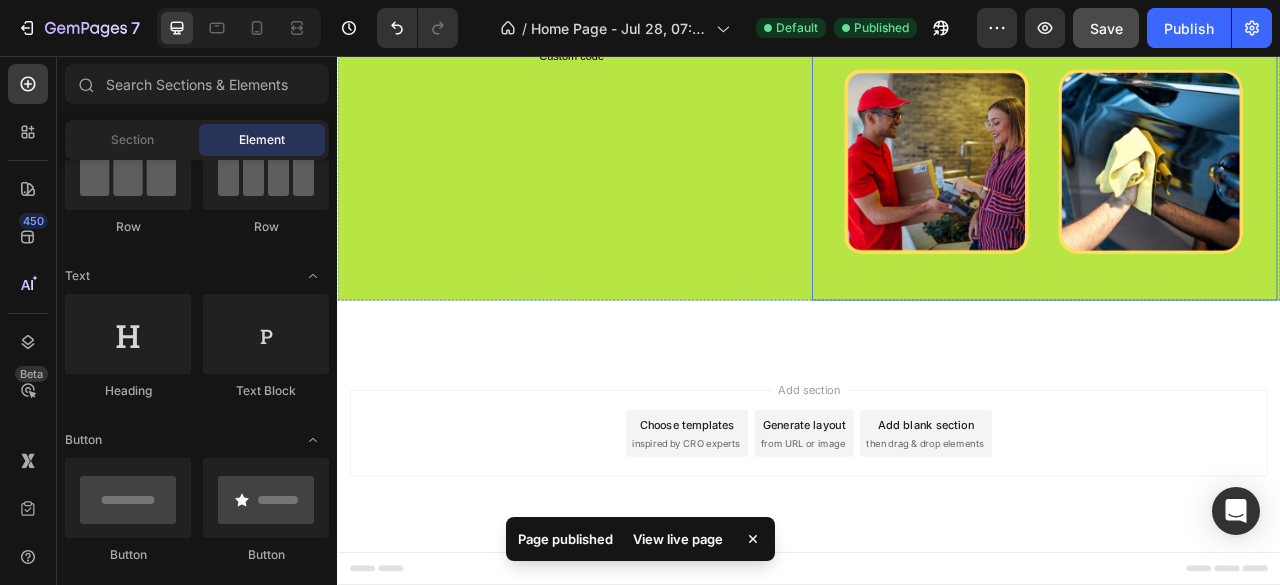 click at bounding box center [1237, -3] 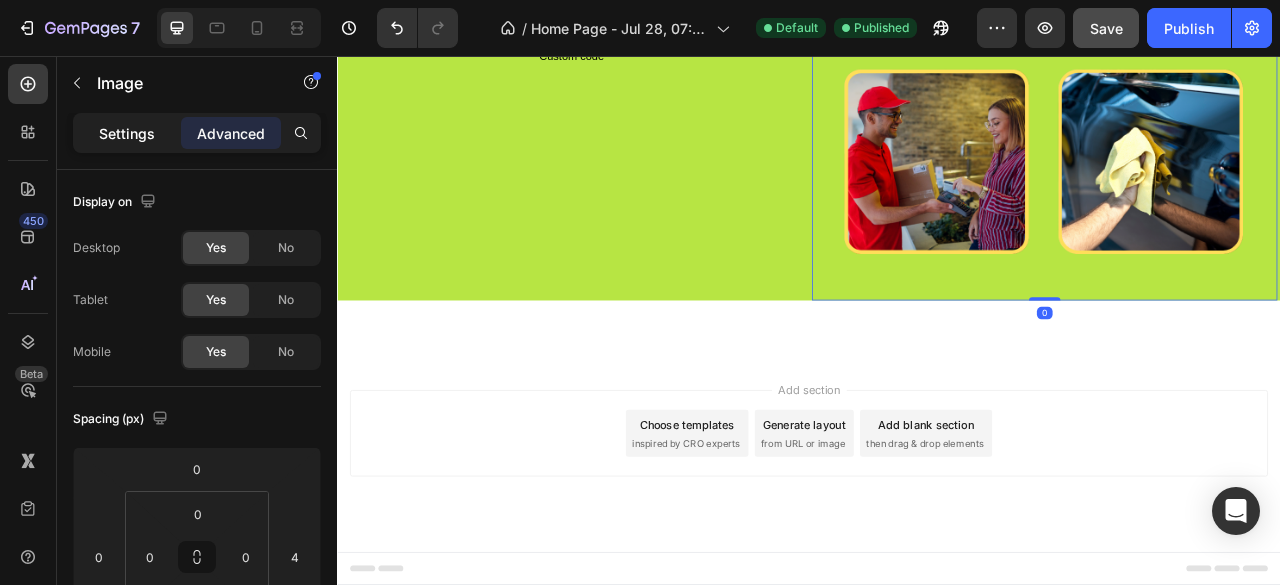 click on "Settings" at bounding box center [127, 133] 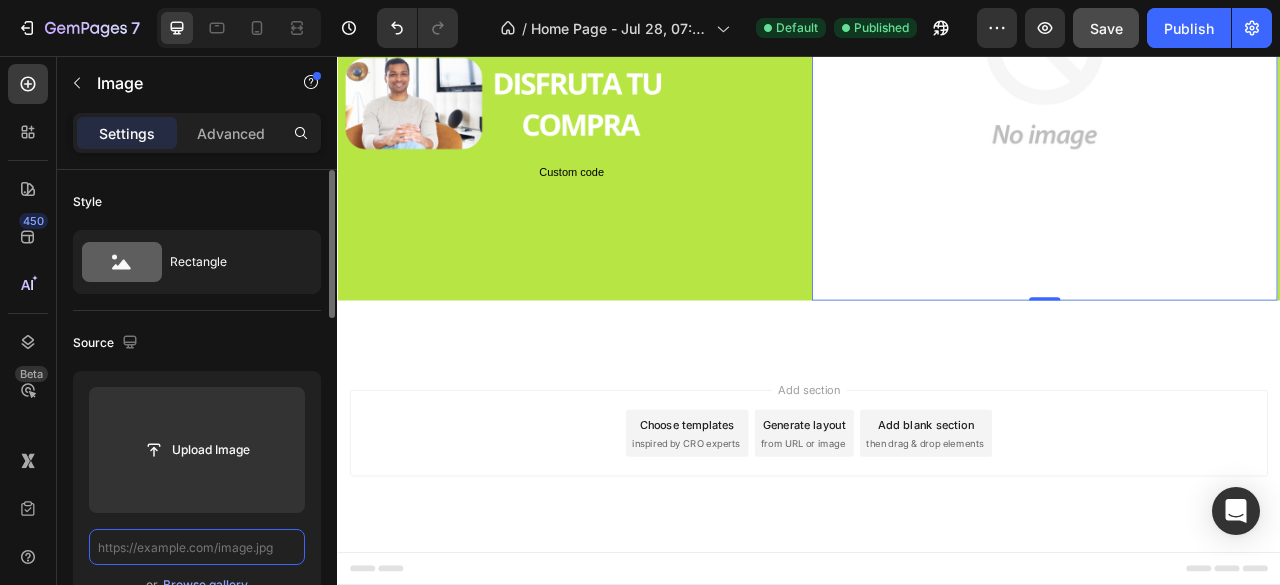 scroll, scrollTop: 0, scrollLeft: 0, axis: both 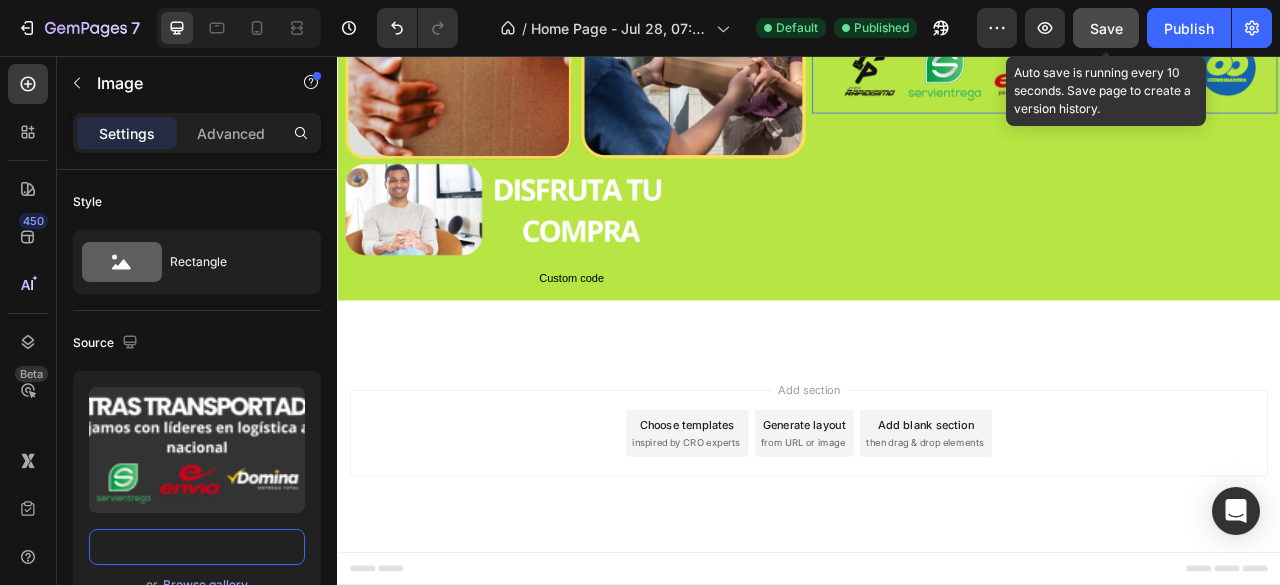 type on "https://cdn.shopify.com/s/files/1/0671/1073/1857/files/Agregar_un_titulo_24.png?v=1754255824" 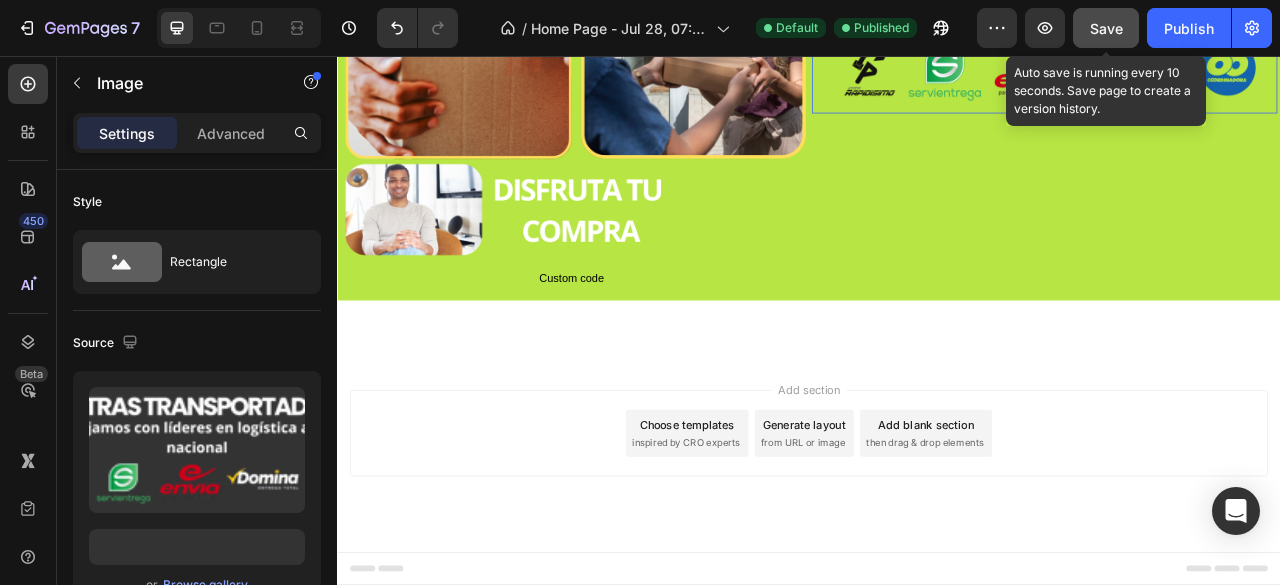 scroll, scrollTop: 0, scrollLeft: 0, axis: both 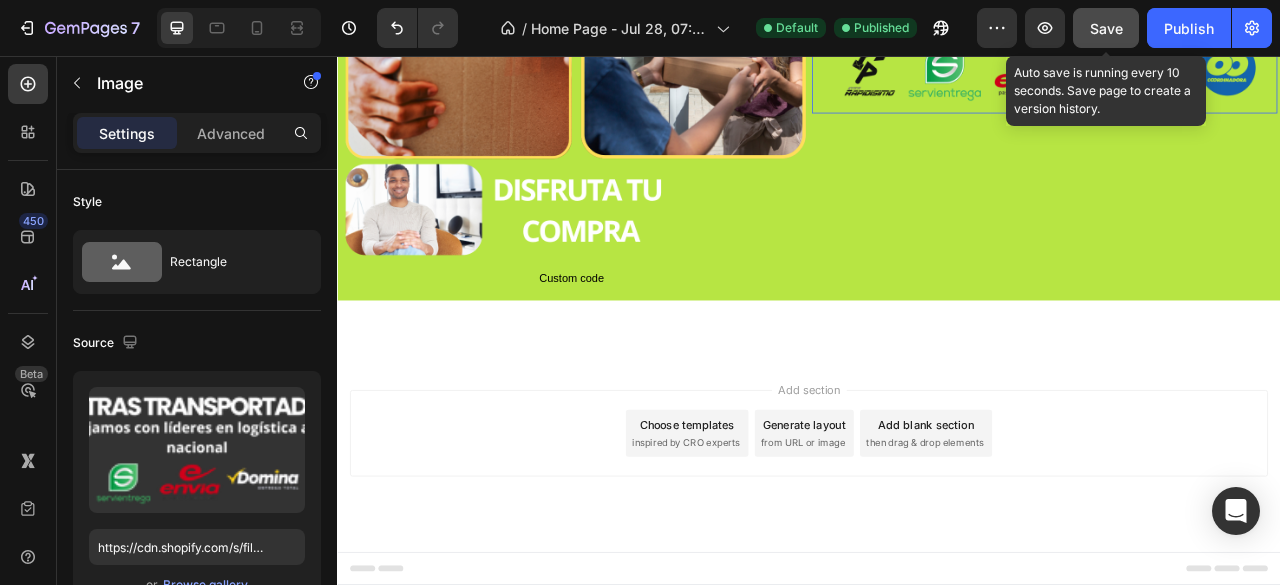 drag, startPoint x: 1091, startPoint y: 36, endPoint x: 812, endPoint y: 226, distance: 337.55148 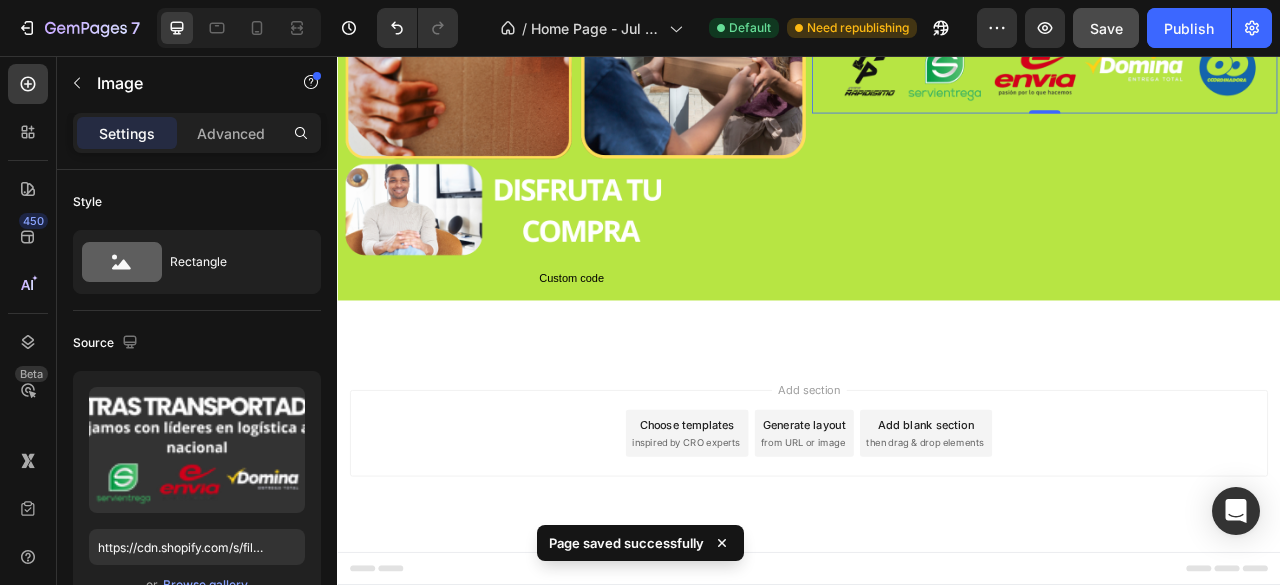 scroll, scrollTop: 4894, scrollLeft: 0, axis: vertical 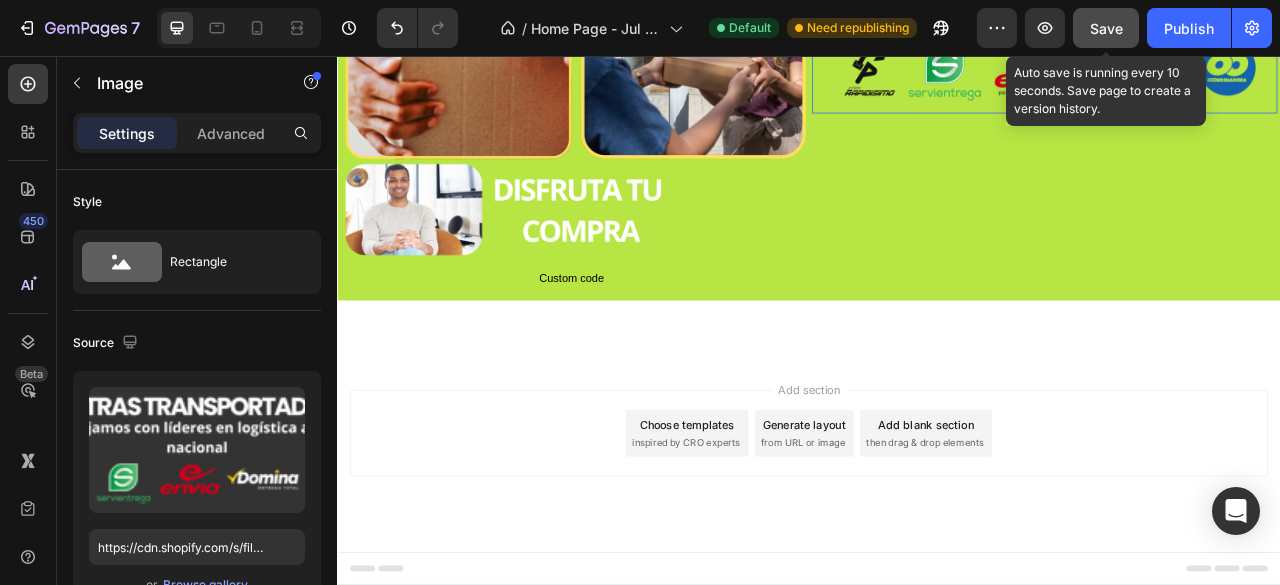 click on "Save" 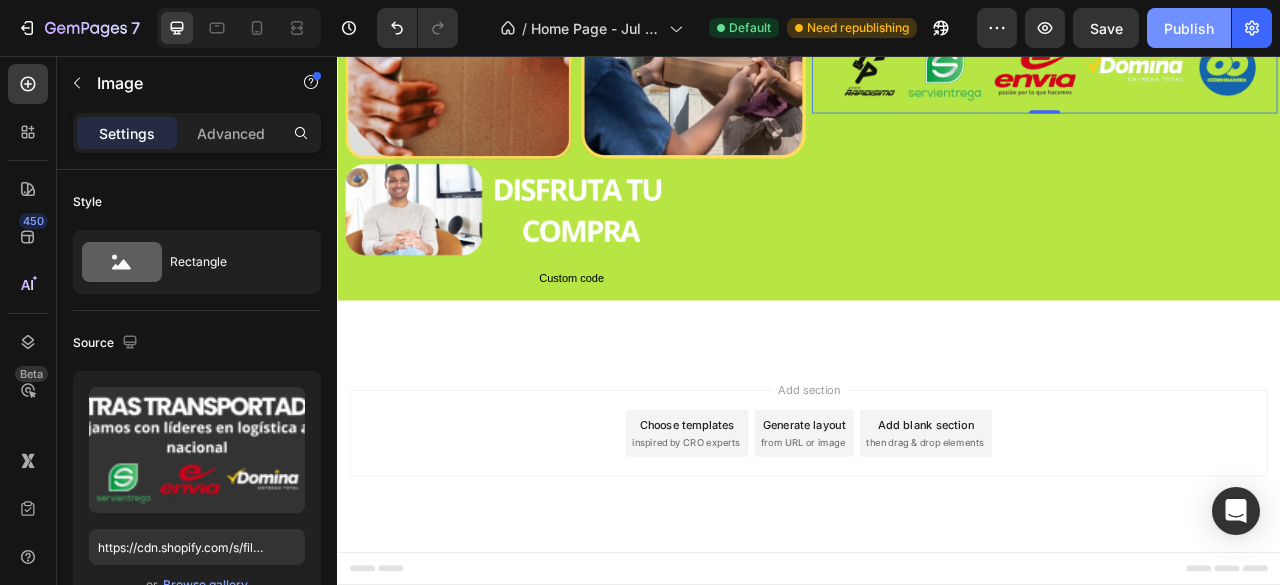 click on "Publish" 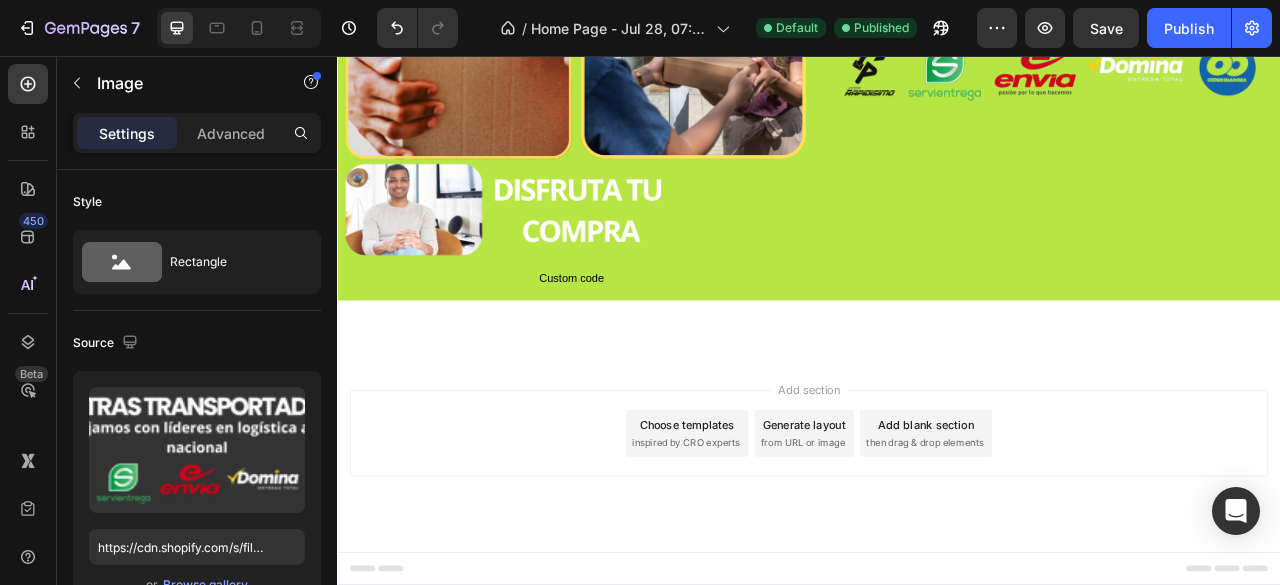 click at bounding box center (1239, -168) 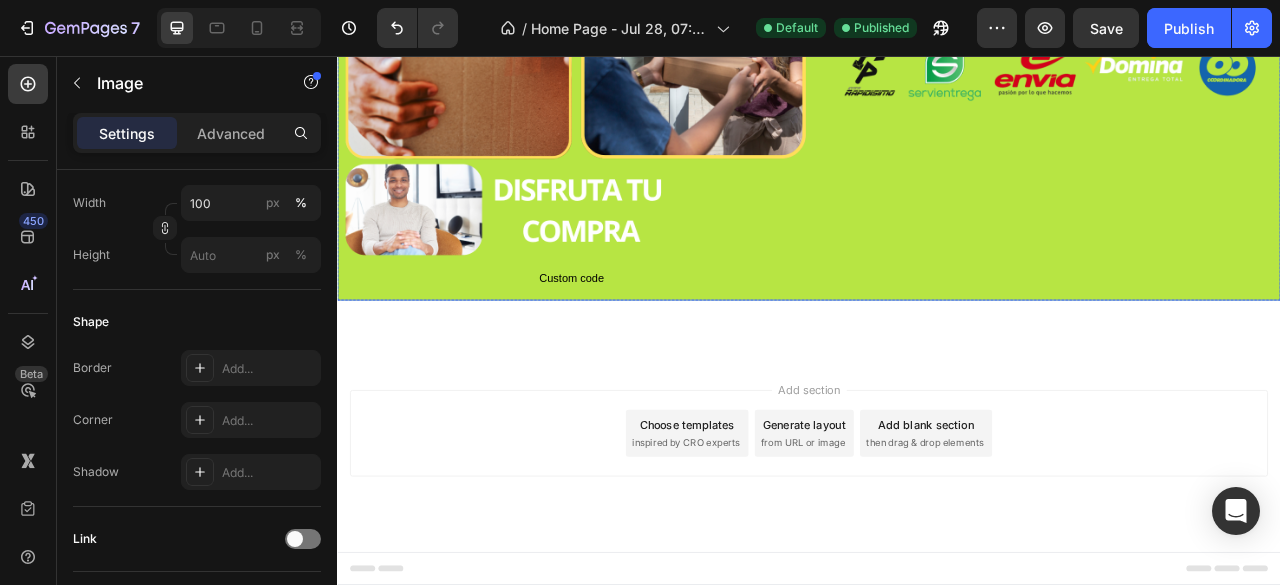 scroll, scrollTop: 4594, scrollLeft: 0, axis: vertical 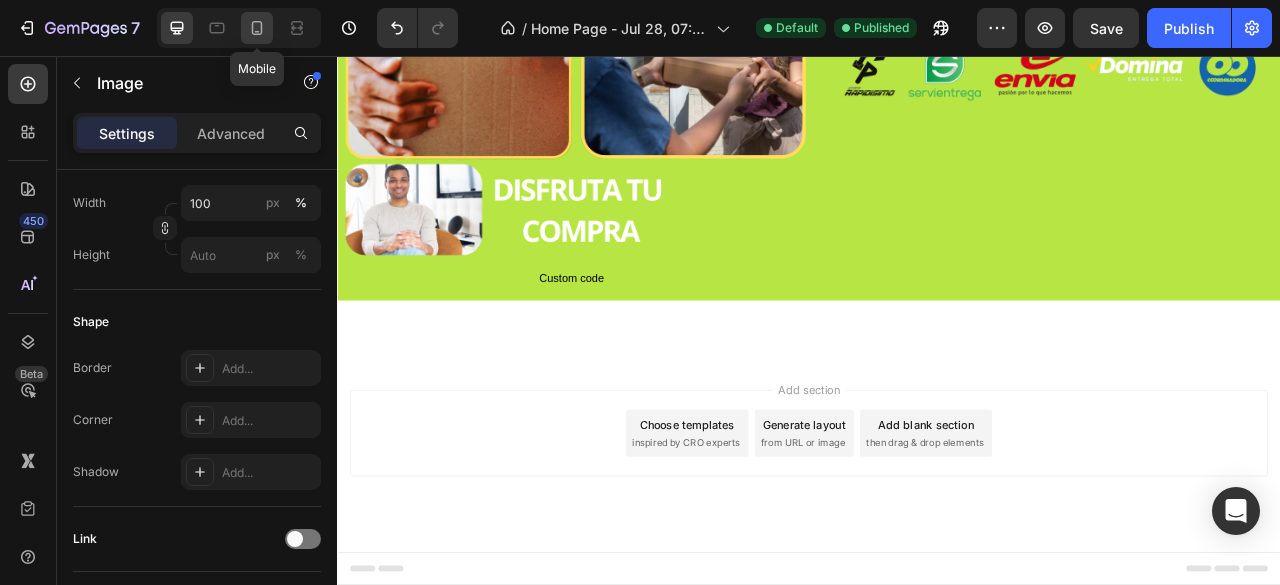 click 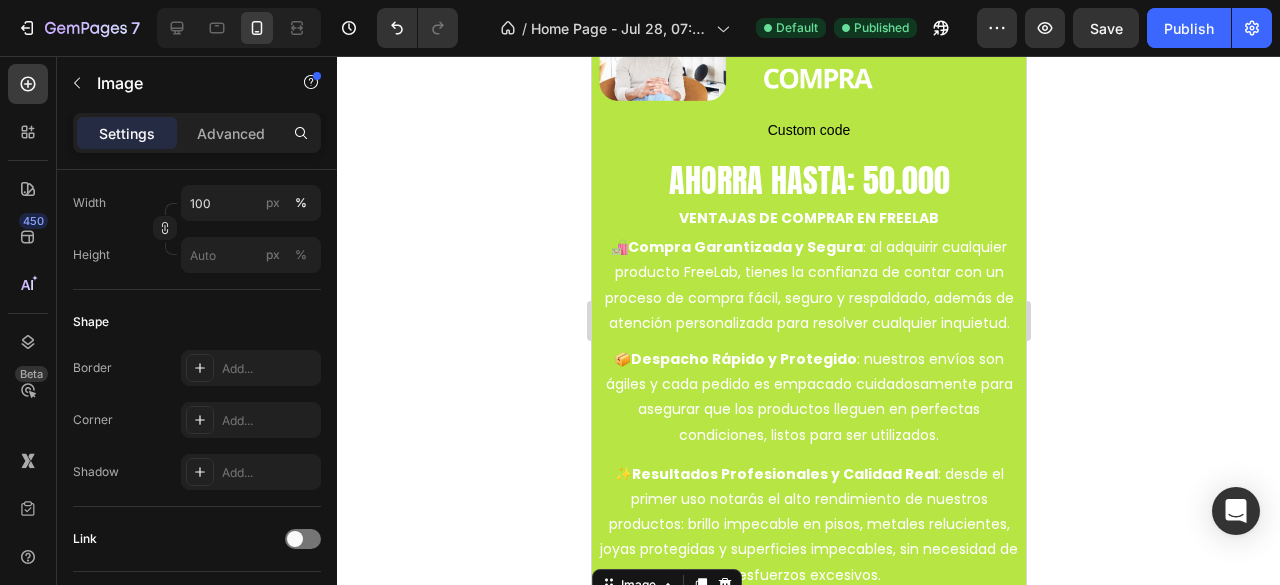 scroll, scrollTop: 4372, scrollLeft: 0, axis: vertical 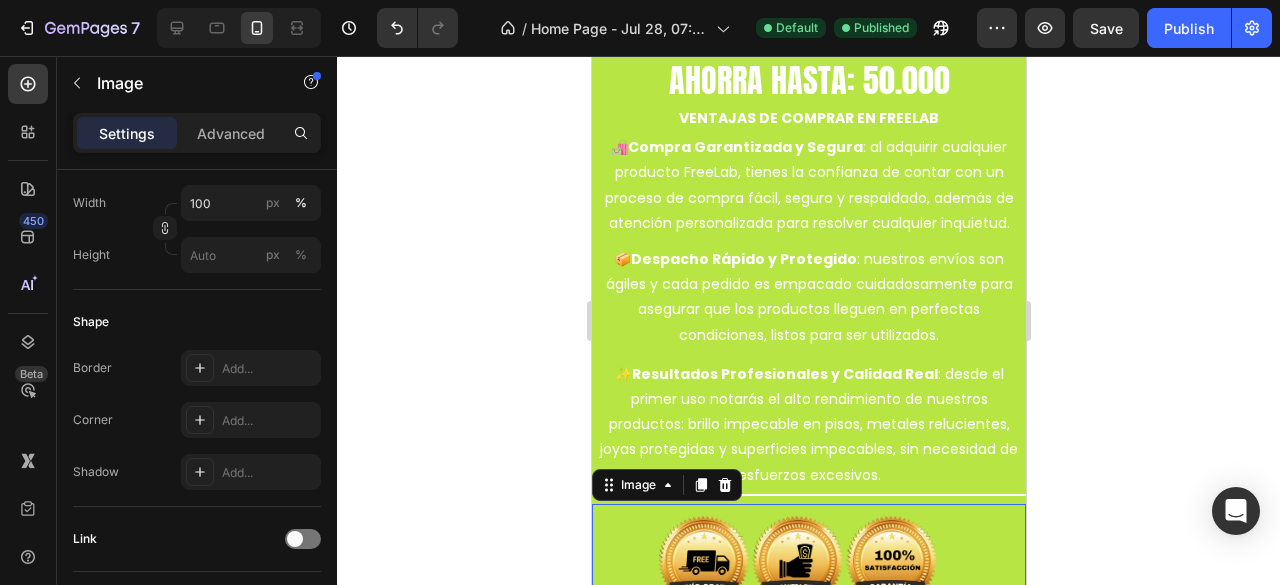 click on "Únete a las mas de 100.000 personas satisfechas gracias a nuestros productos mejorando su calidad de vida al instante con nuestros productos que resolverán todos tus problemas del día a día, hemos ayudado a recuperar no solo la tranquilidad sino también la confianza en nuestros clientes cansados de los productos falsos" at bounding box center [805, -1490] 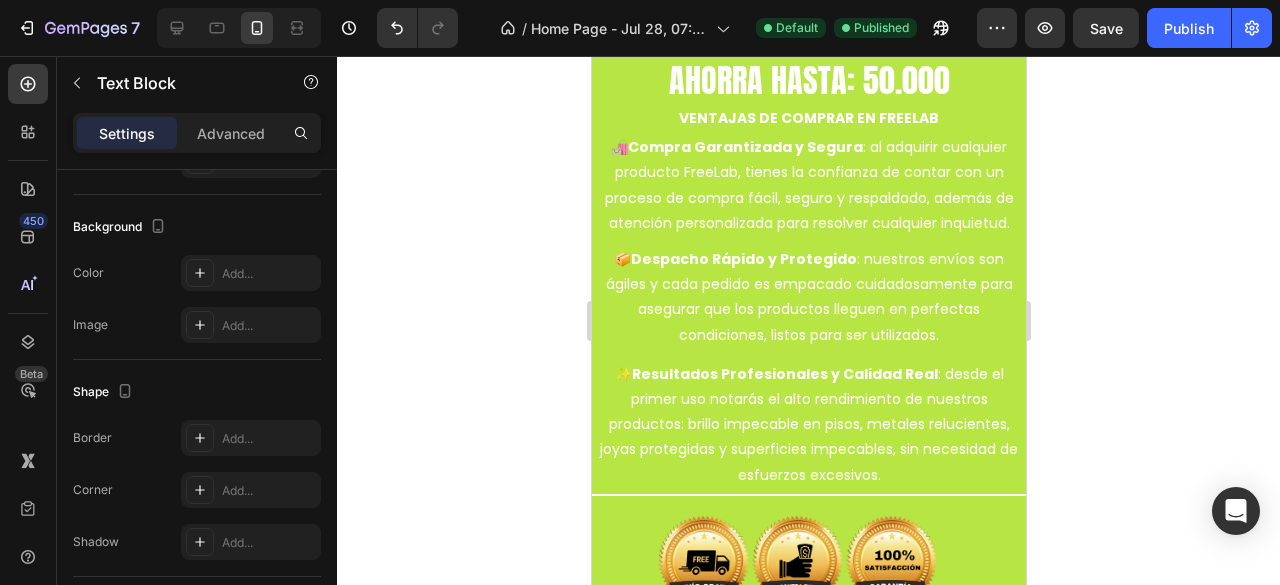 scroll, scrollTop: 0, scrollLeft: 0, axis: both 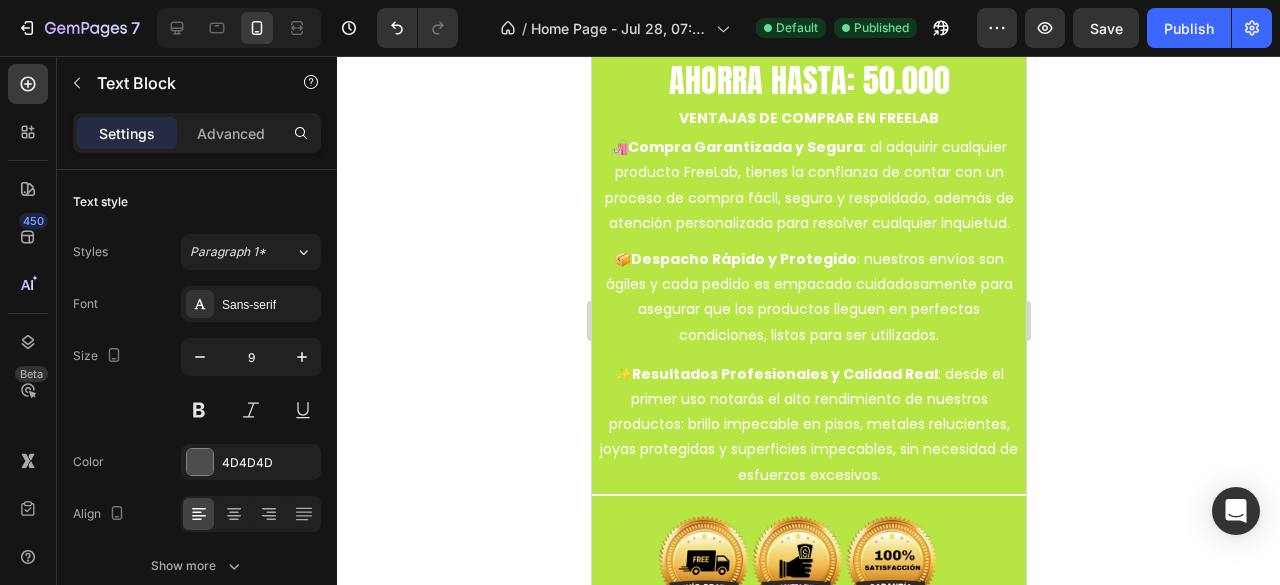 click on "Únete a las mas de 100.000 personas satisfechas gracias a nuestros productos mejorando su calidad de vida al instante con nuestros productos que resolverán todos tus problemas del día a día, hemos ayudado a recuperar no solo la tranquilidad sino también la confianza en nuestros clientes cansados de los productos falsos" at bounding box center [805, -1490] 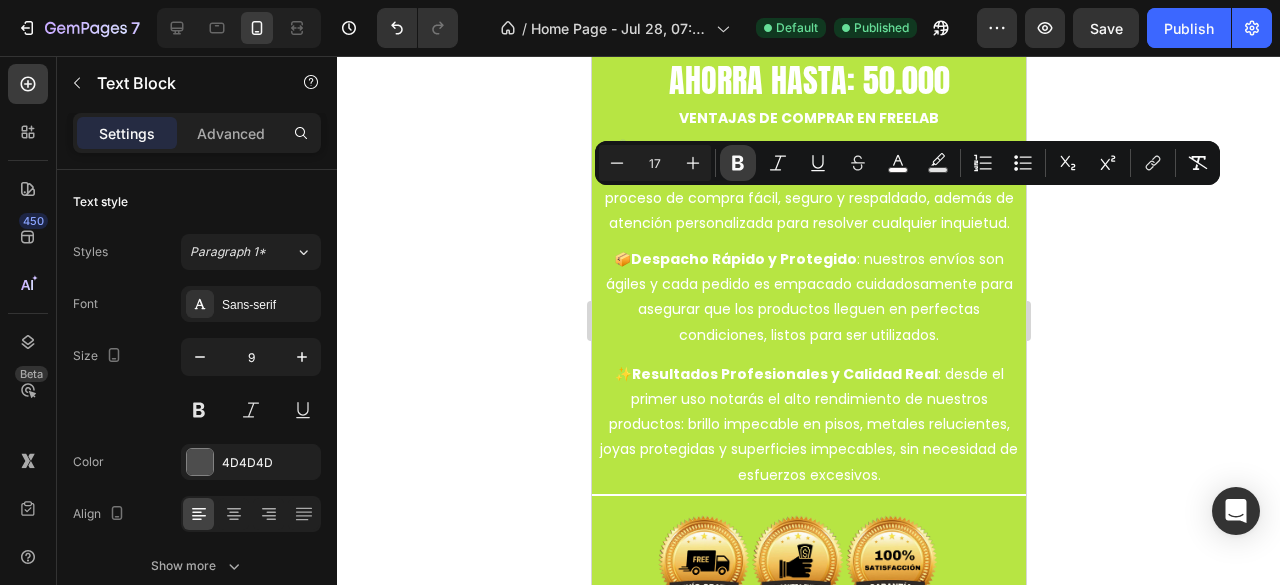 click 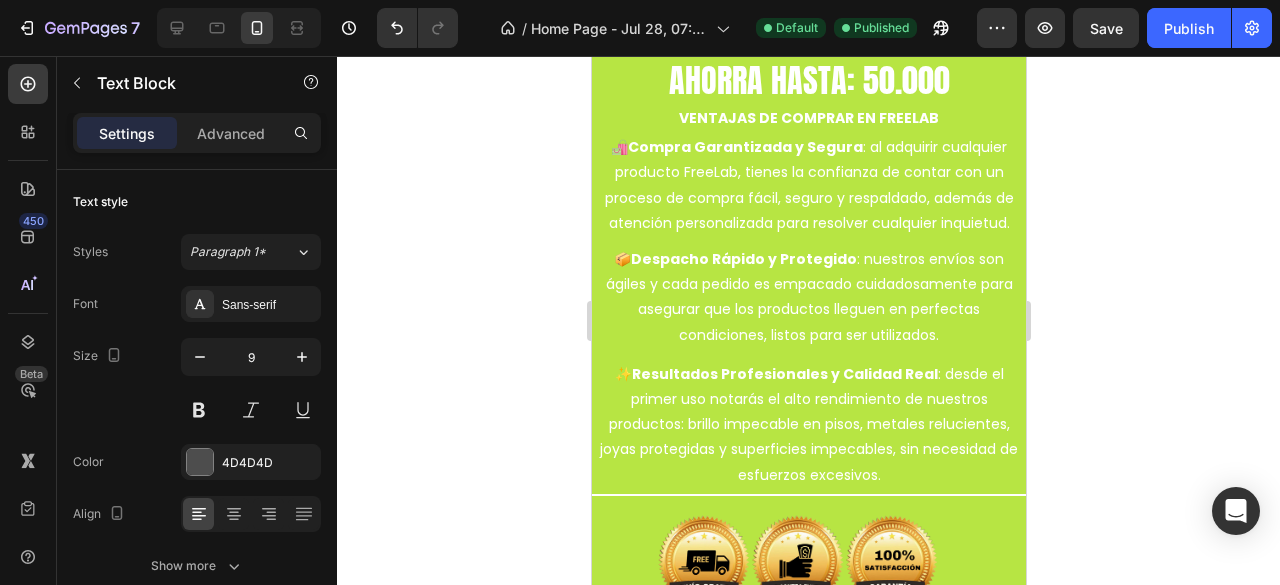drag, startPoint x: 596, startPoint y: 202, endPoint x: 768, endPoint y: 316, distance: 206.34921 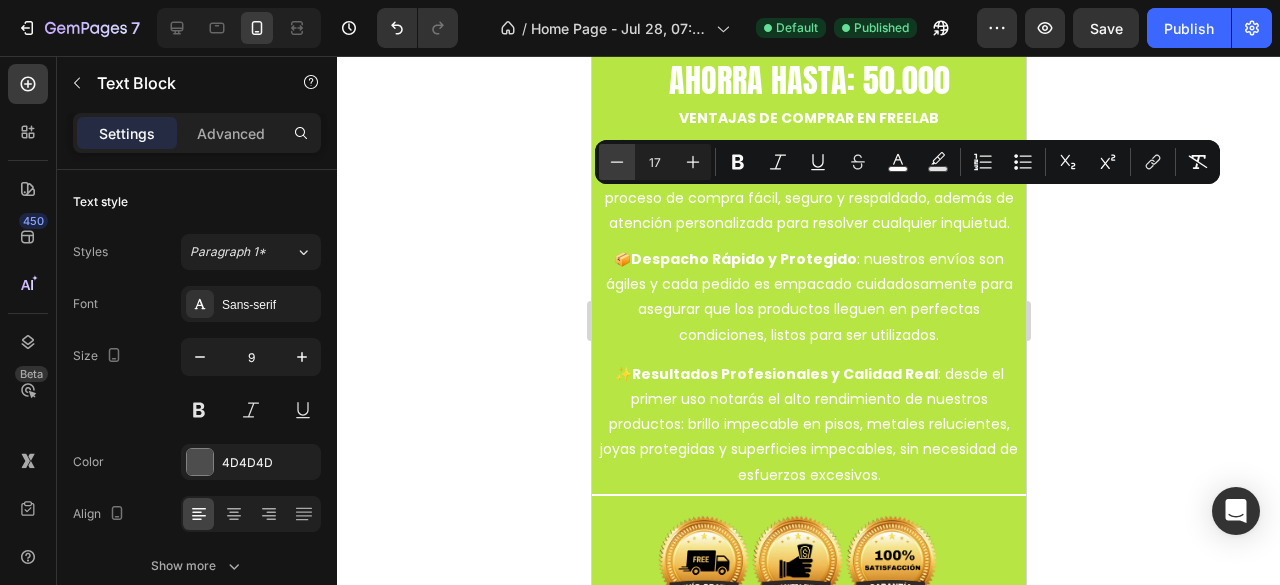 click 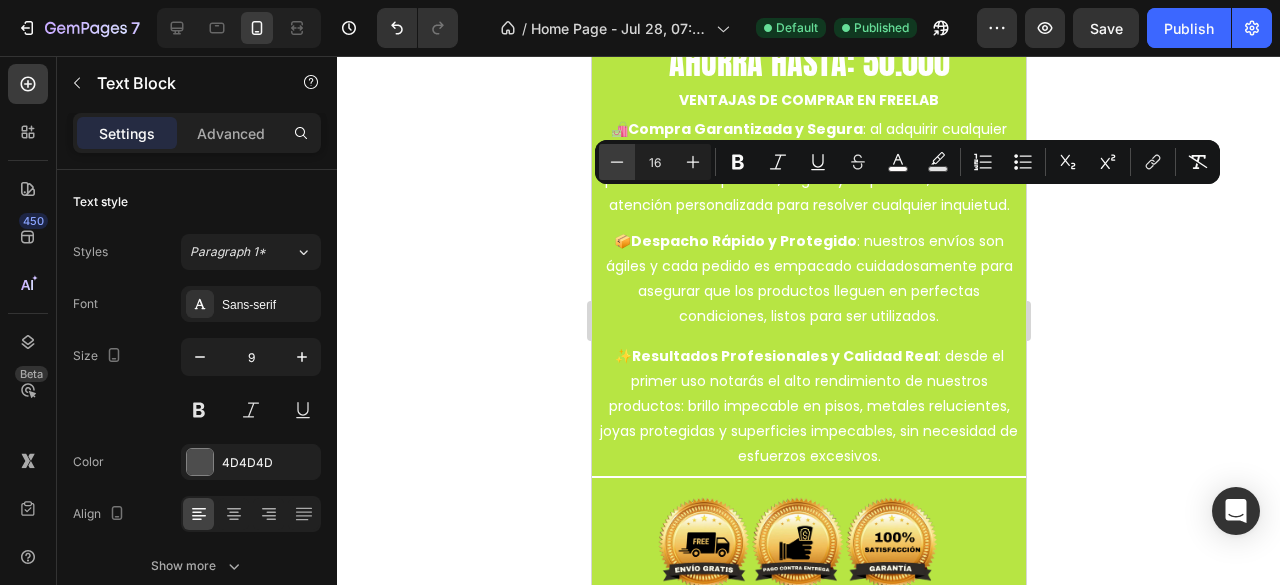 click 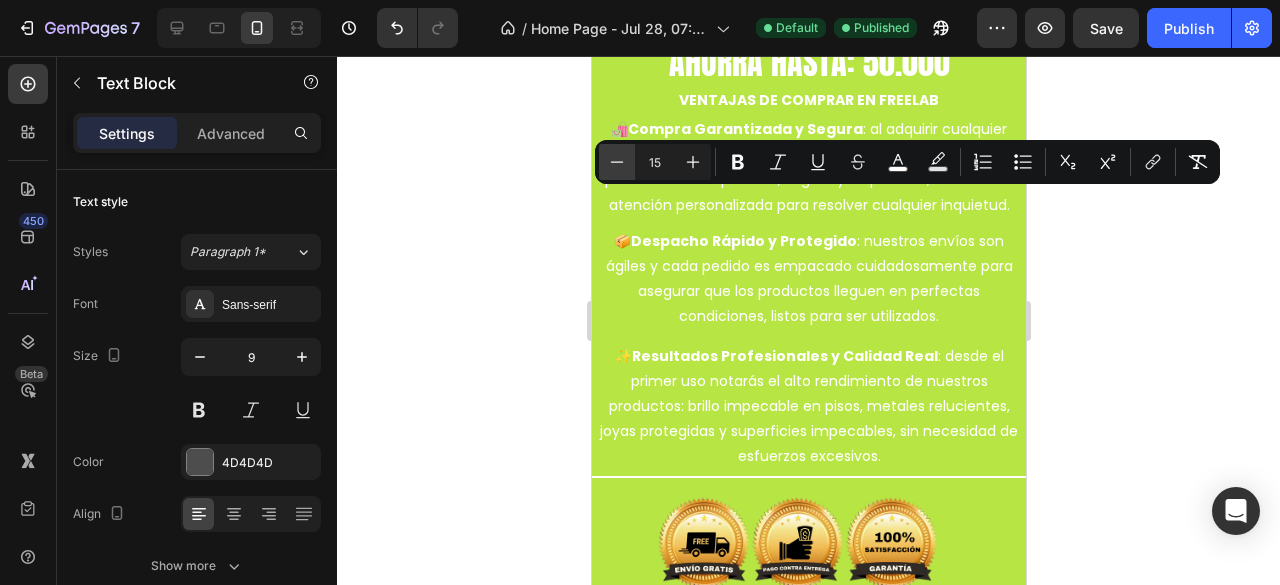 click 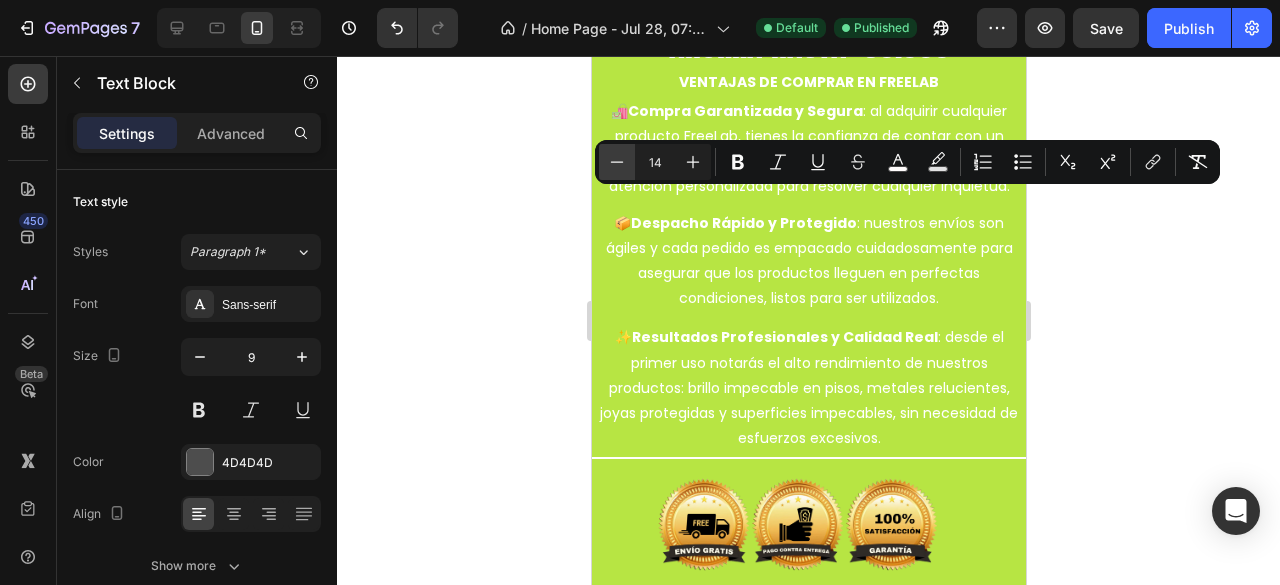 click on "Minus" at bounding box center (617, 162) 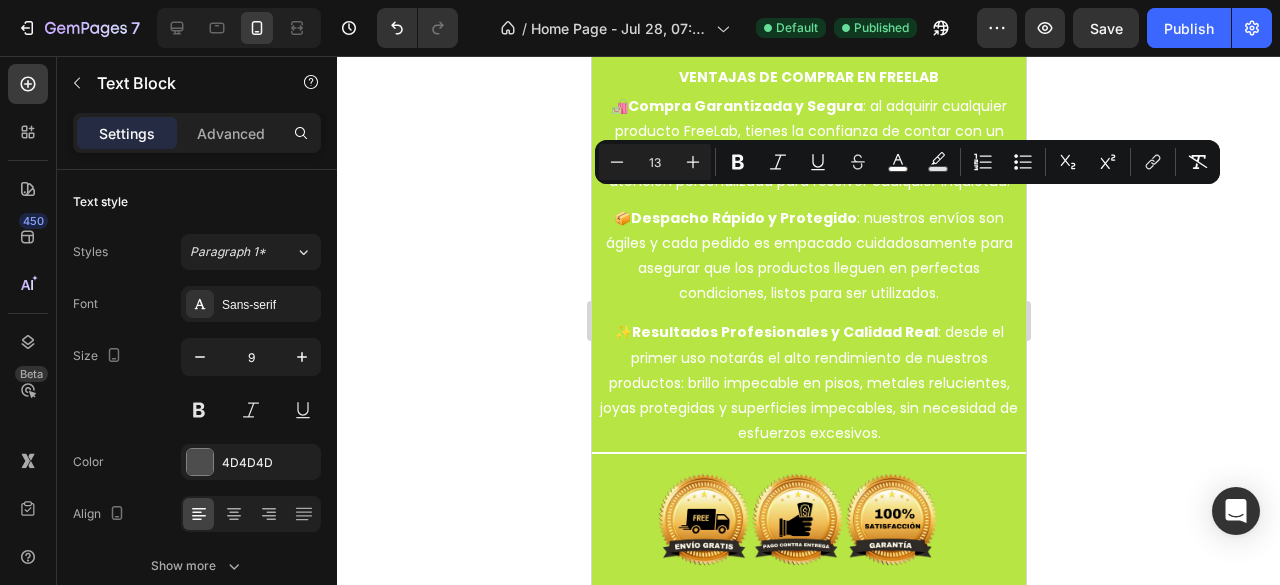 click 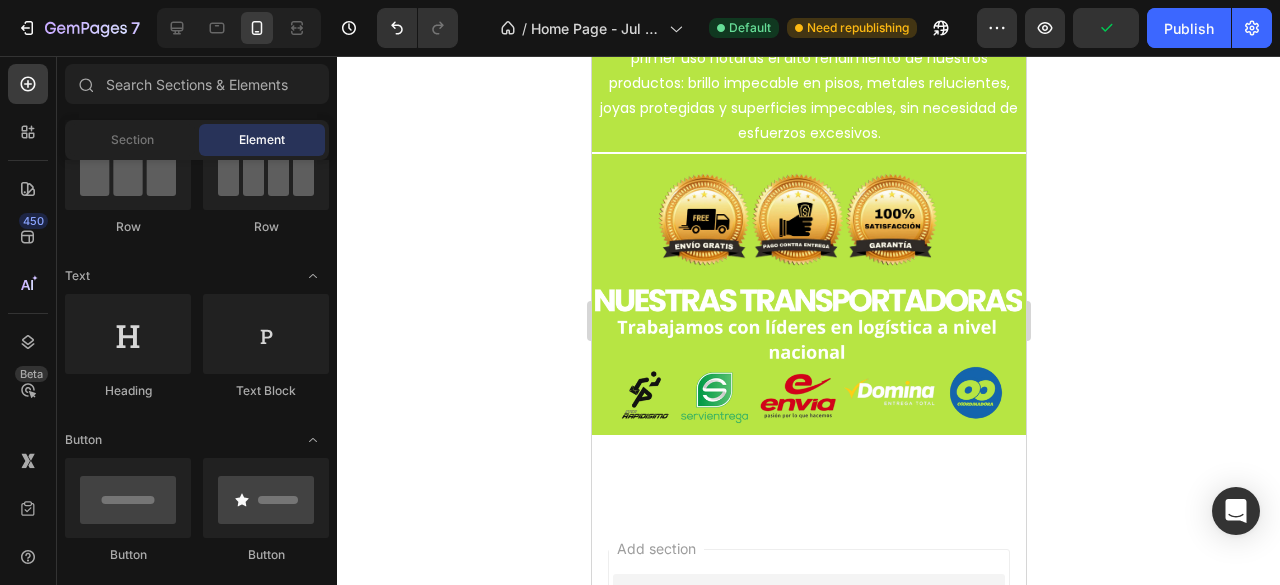 scroll, scrollTop: 4572, scrollLeft: 0, axis: vertical 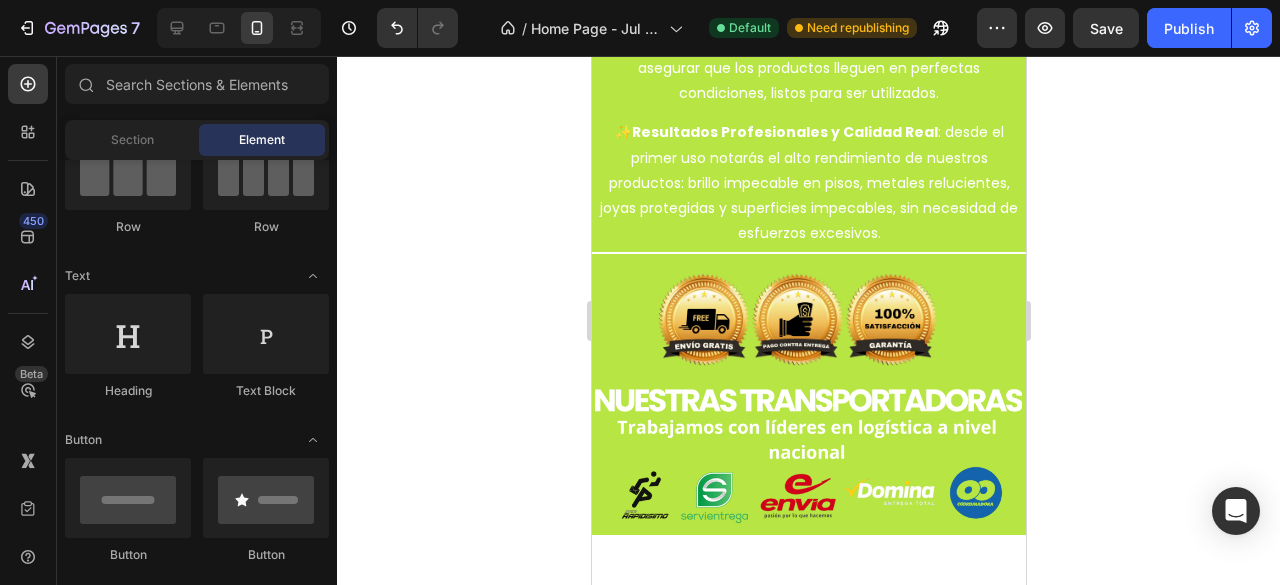 click at bounding box center (808, -1176) 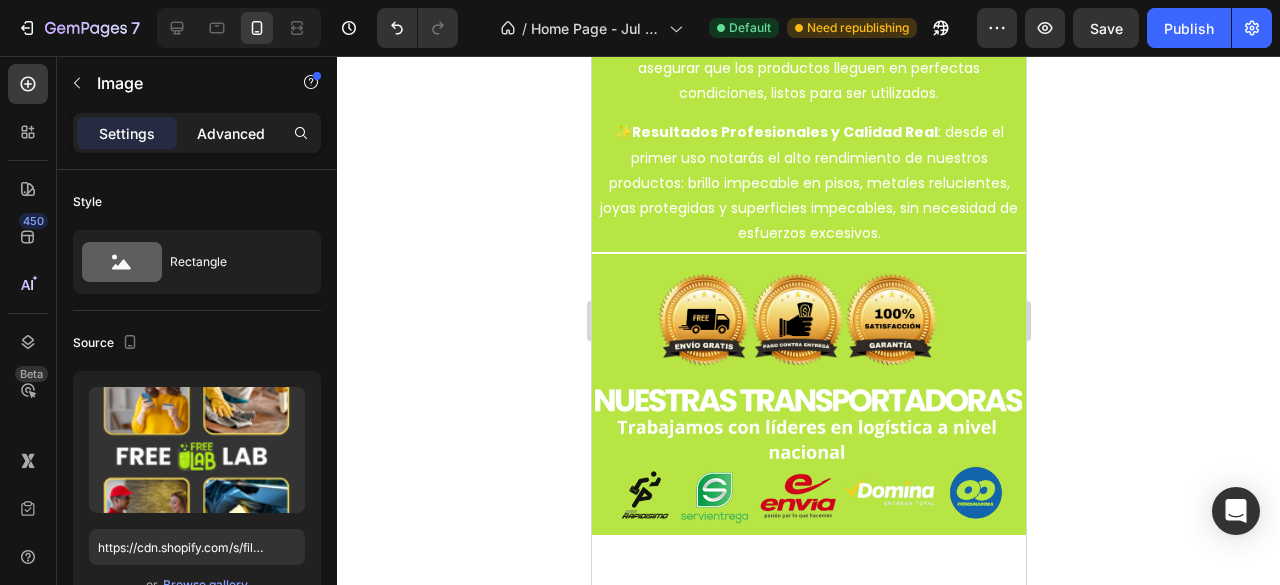 click on "Advanced" 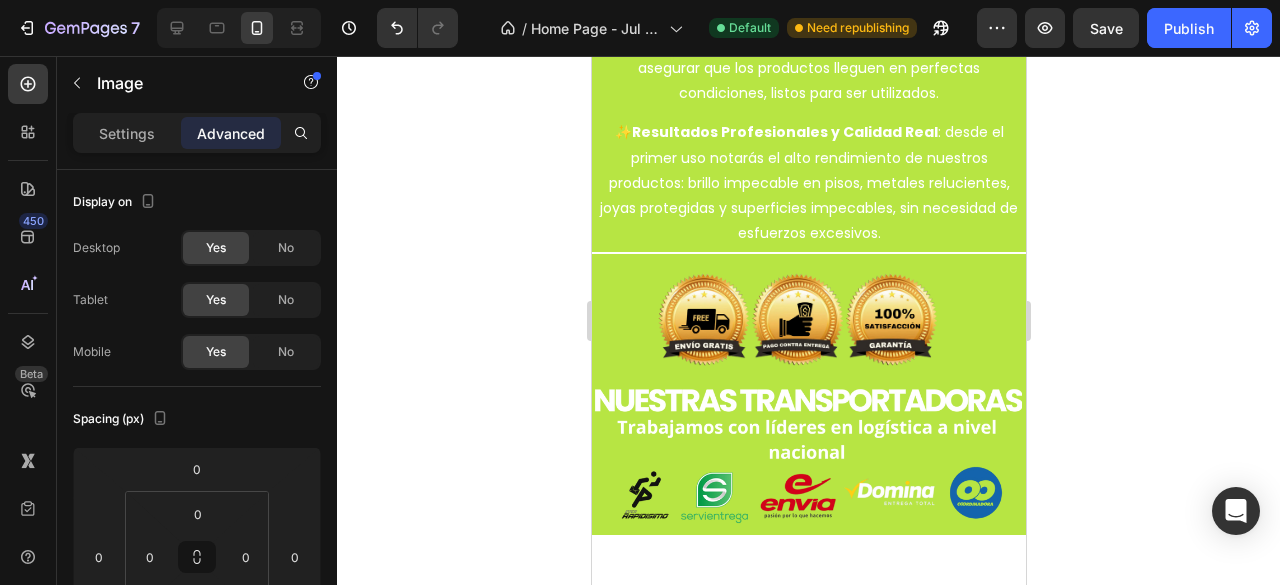 click at bounding box center [808, -1584] 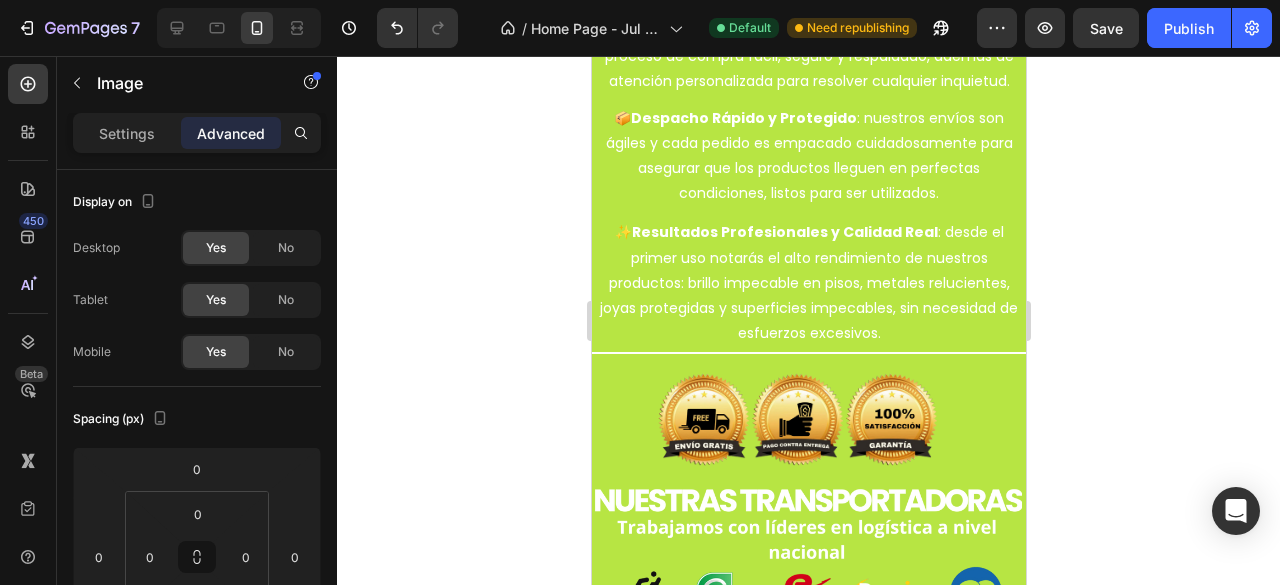 click on "Únete a las mas de 100.000 personas satisfechas gracias a nuestros productos mejorando su calidad de vida al instante con nuestros productos que resolverán todos tus problemas del día a día, hemos ayudado a recuperar no solo la tranquilidad sino también la confianza en nuestros clientes cansados de los productos falsos" at bounding box center (802, -1610) 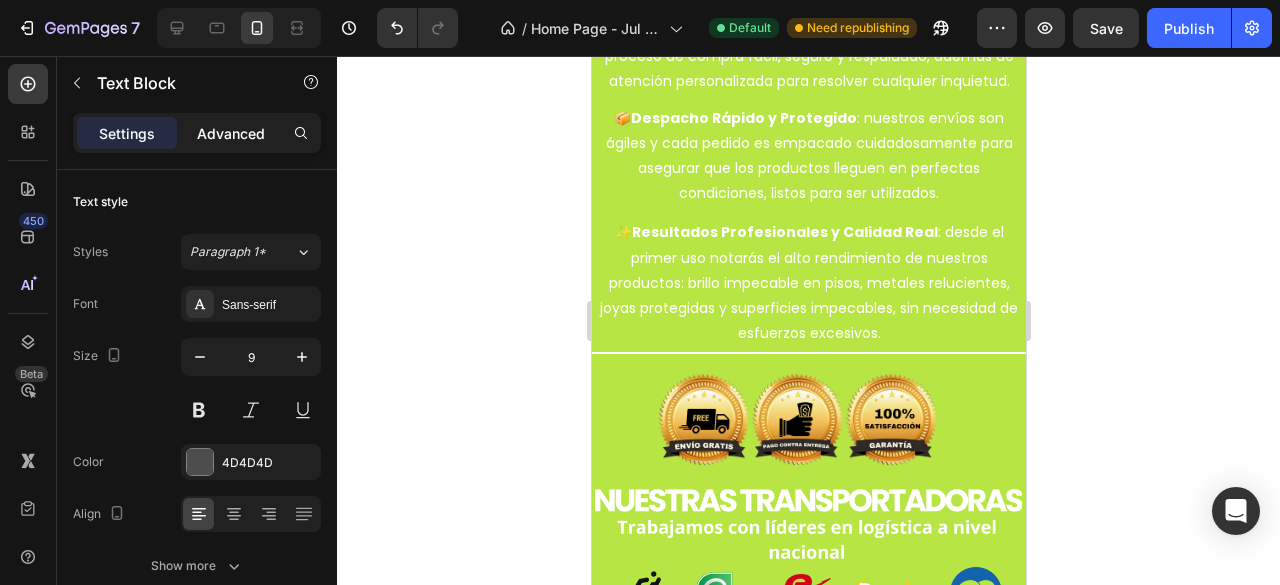 click on "Advanced" at bounding box center [231, 133] 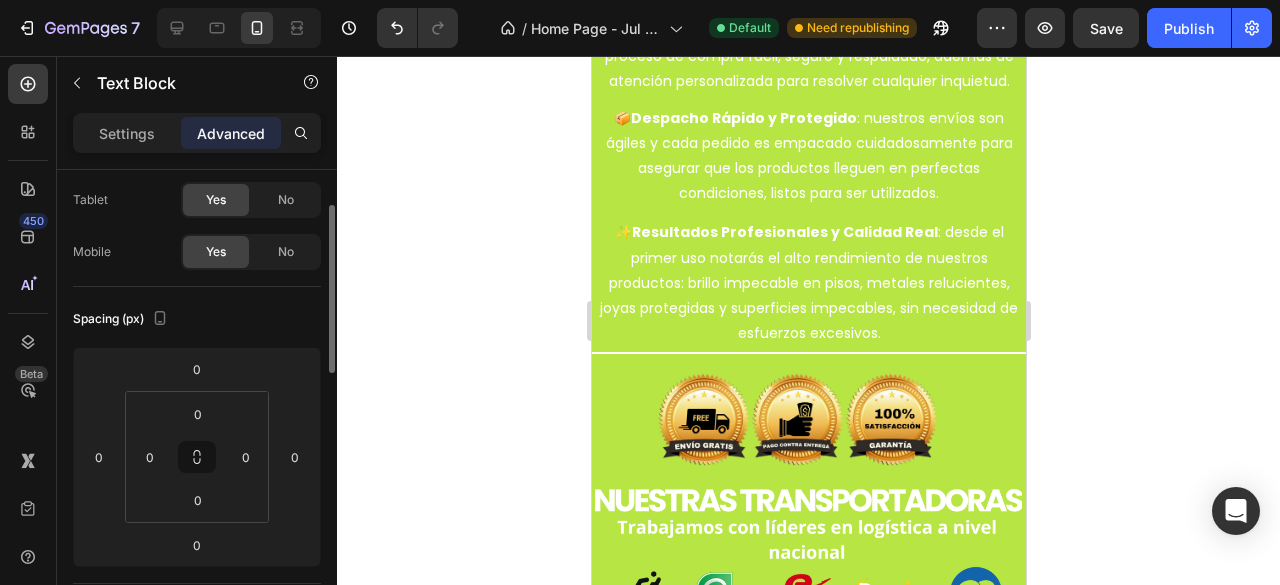scroll, scrollTop: 200, scrollLeft: 0, axis: vertical 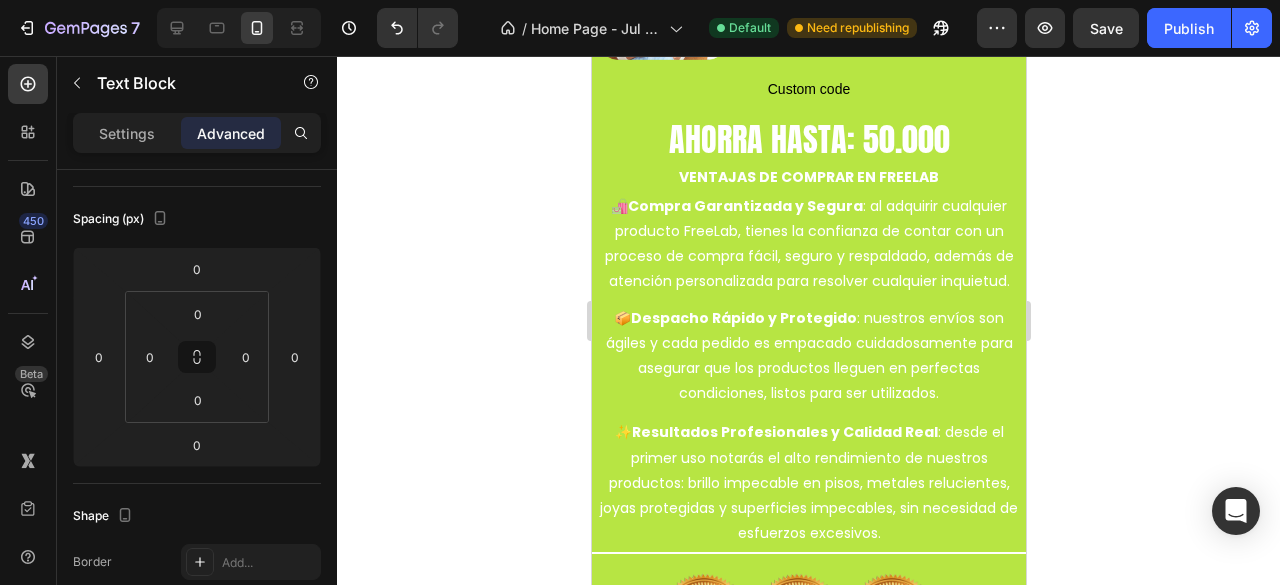 click on "Únete a las mas de 100.000 personas satisfechas gracias a nuestros productos mejorando su calidad de vida al instante con nuestros productos que resolverán todos tus problemas del día a día, hemos ayudado a recuperar no solo la tranquilidad sino también la confianza en nuestros clientes cansados de los productos falsos" at bounding box center (808, -1409) 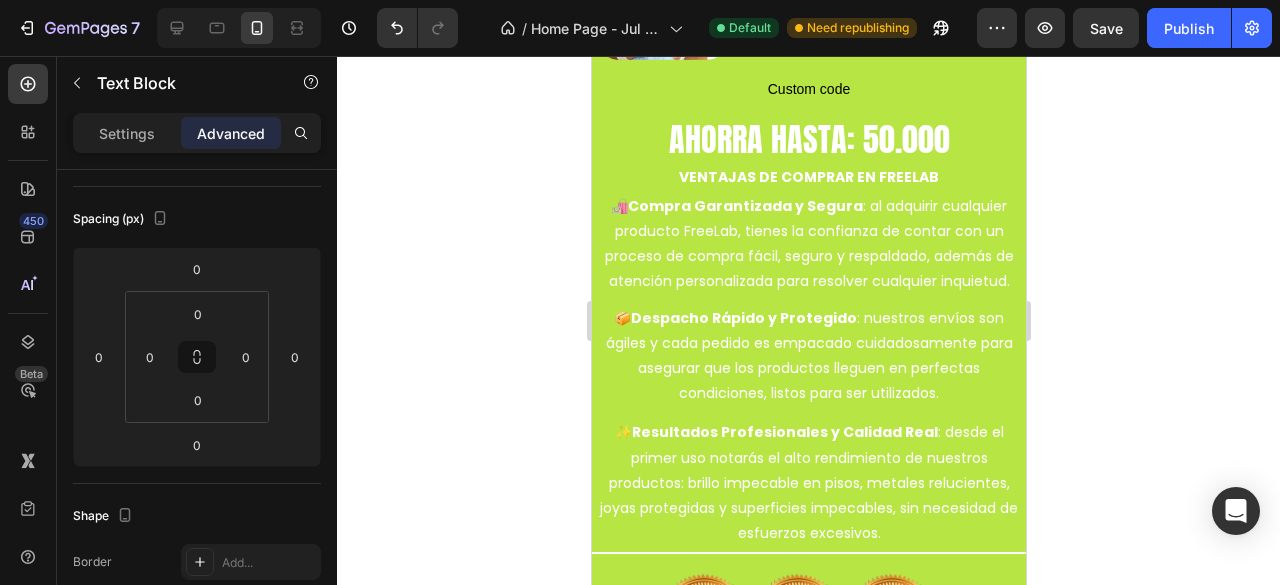 click on "Únete a las mas de 100.000 personas satisfechas gracias a nuestros productos mejorando su calidad de vida al instante con nuestros productos que resolverán todos tus problemas del día a día, hemos ayudado a recuperar no solo la tranquilidad sino también la confianza en nuestros clientes cansados de los productos falsos" at bounding box center (808, -1409) 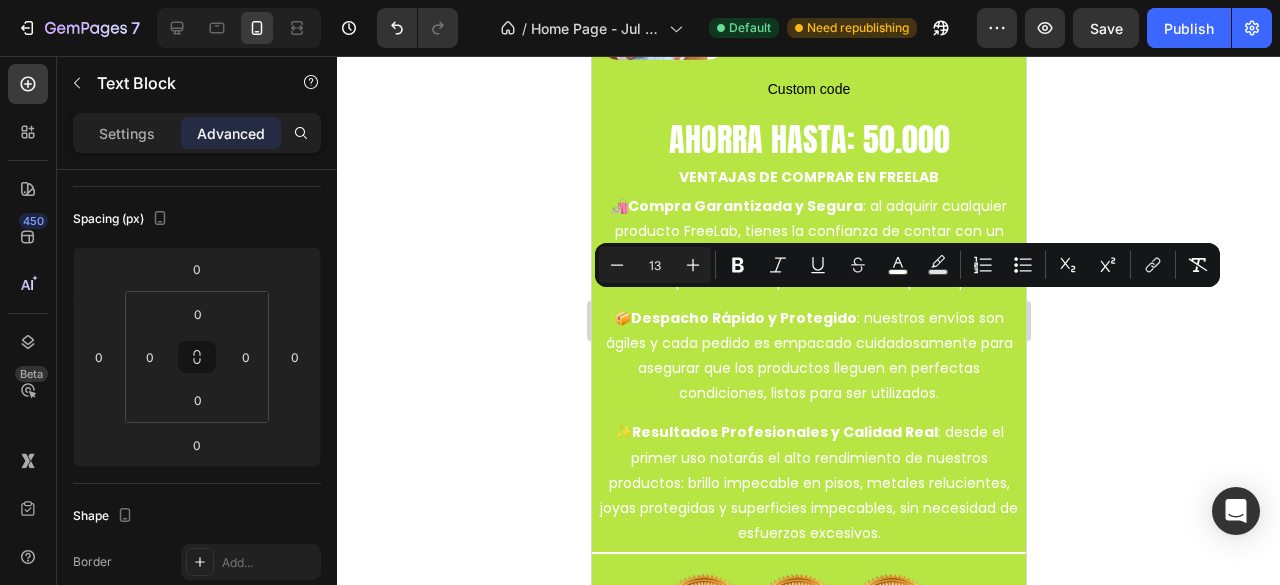 drag, startPoint x: 910, startPoint y: 374, endPoint x: 588, endPoint y: 303, distance: 329.73474 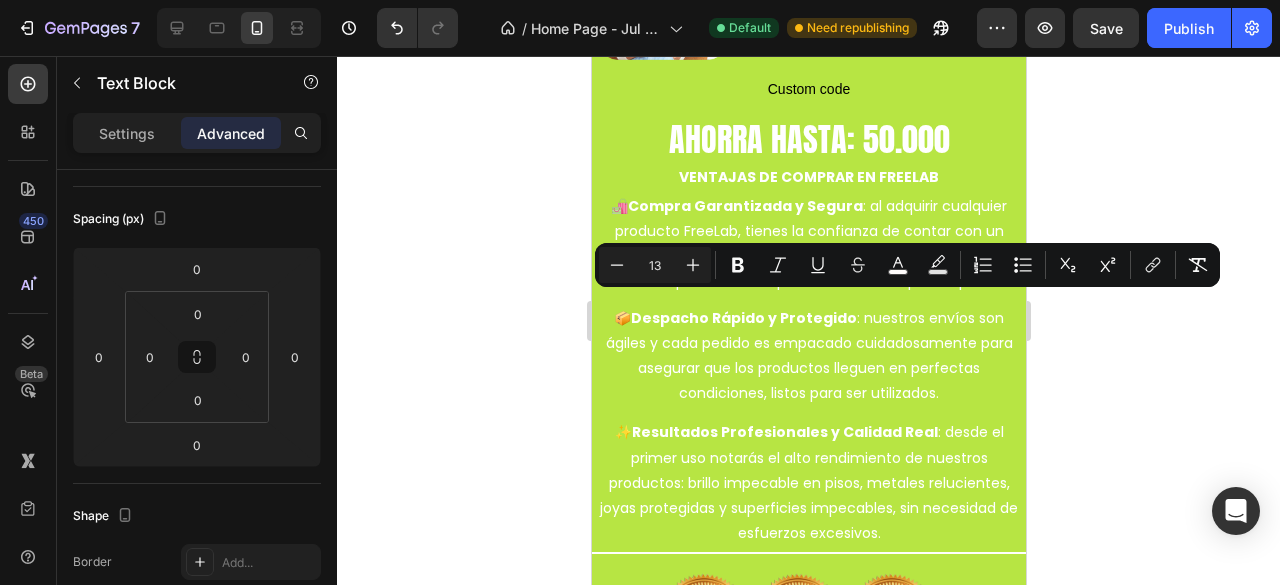 click on "Mobile  ( 434 px) iPhone 13 Mini iPhone 13 Pro iPhone 11 Pro Max iPhone 15 Pro Max Pixel 7 Galaxy S8+ Galaxy S20 Ultra iPad Mini iPad Air iPad Pro Header Image Image                Title Line Row Image Row                Title Line Image Sabias que en Free Lab cuidamos tu seguridad. Realiza tu compra con pago contra entrega y recibe envío totalmente gratis. Confía en nuestros productos y  obtén resultados eficaces desde el primer uso. Text Block Image
Custom code
Custom Code Image Row                Title Line Image Únete a las mas de 100.000 personas satisfechas gracias a nuestros productos mejorando su calidad de vida al instante con nuestros productos que resolverán todos tus problemas del día a día, hemos ayudado a recuperar no solo la tranquilidad sino también la confianza en nuestros clientes cansados de los productos falsos  Text Block   0 Image
Custom code
Custom Code Image Row                Title Line Image Image" at bounding box center (808, -1442) 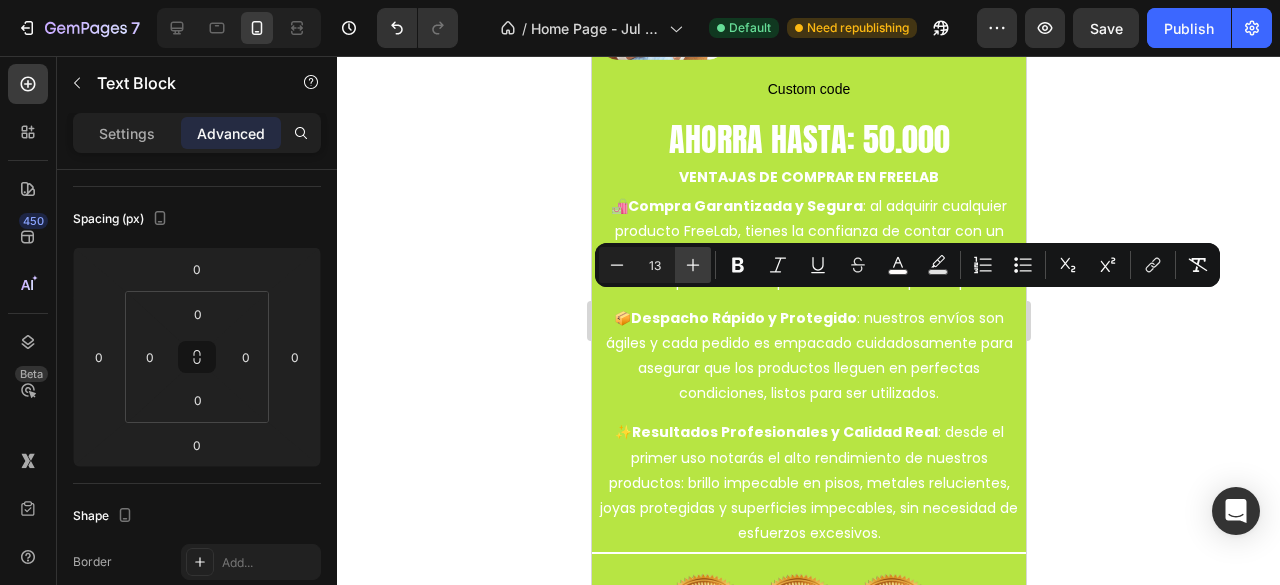 click on "Plus" at bounding box center [693, 265] 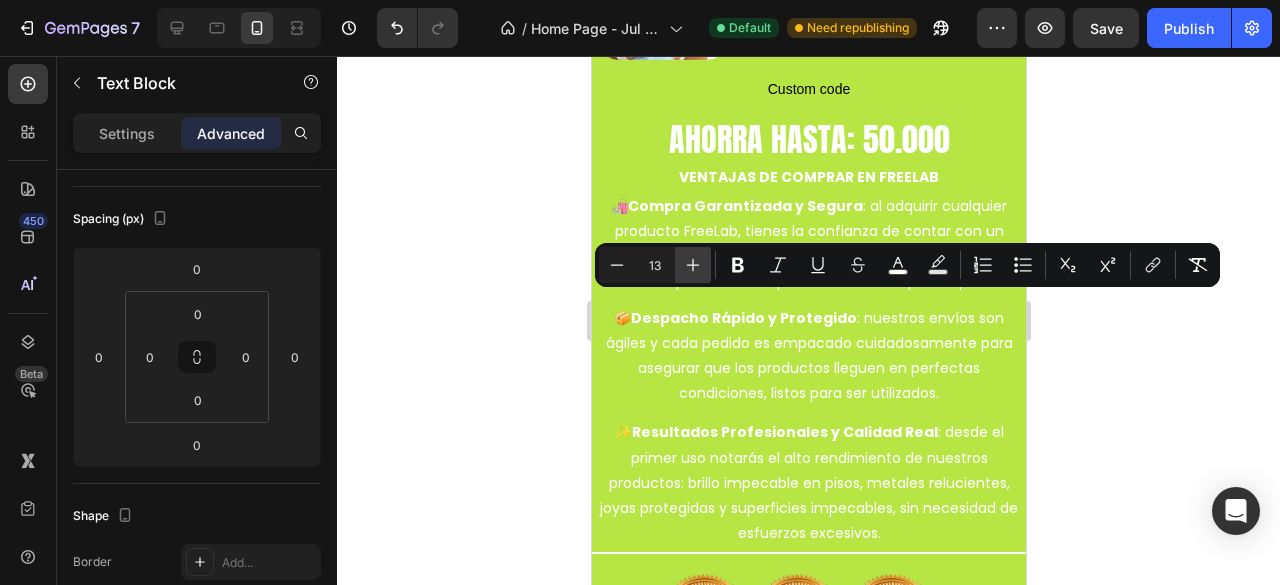 type on "14" 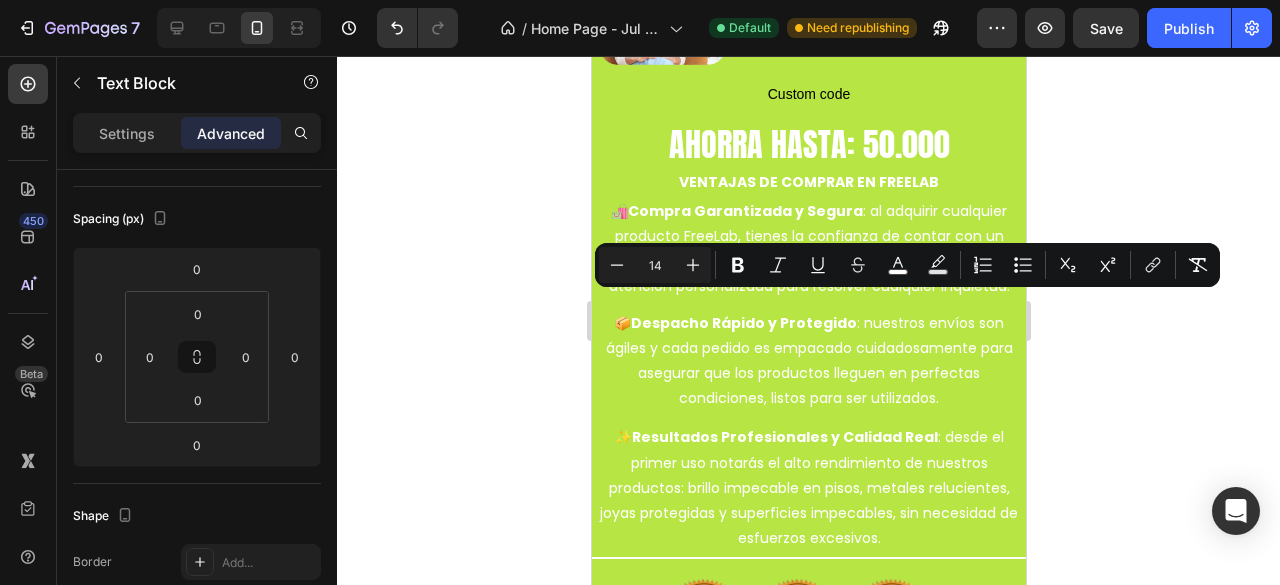 click 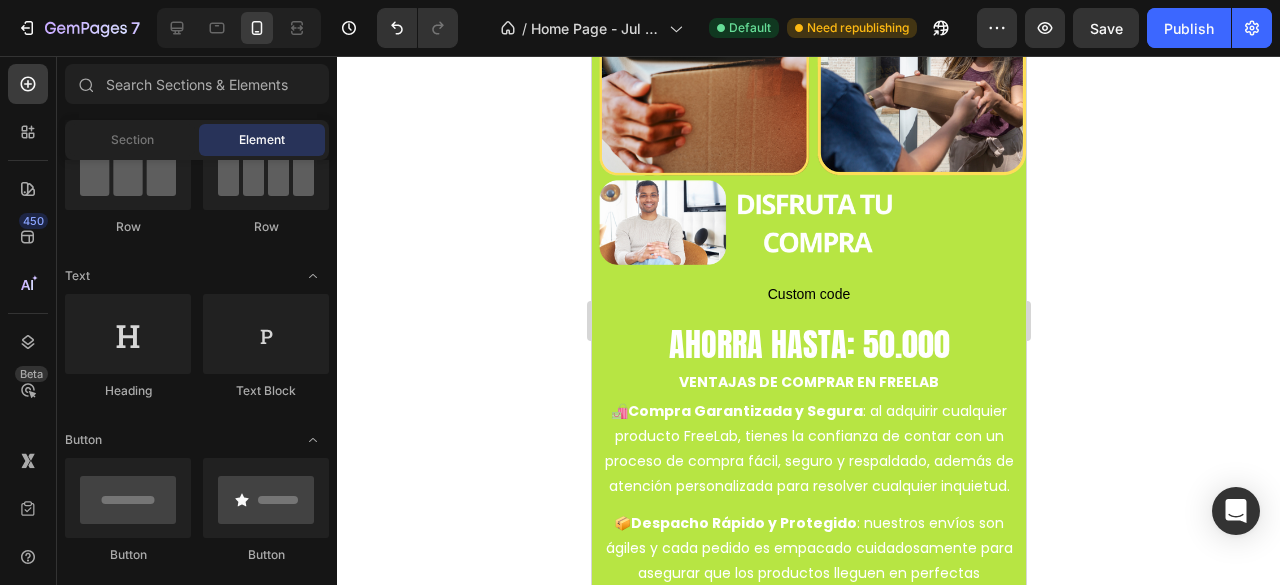 scroll, scrollTop: 4372, scrollLeft: 0, axis: vertical 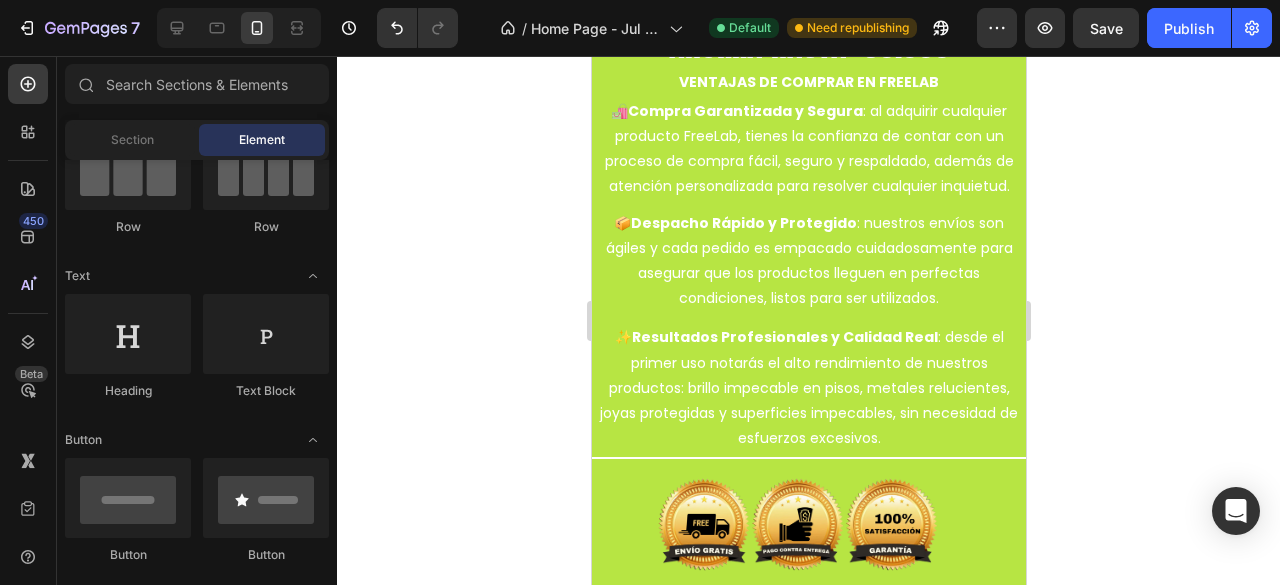 click on "Únete a las mas de 100.000 personas satisfechas gracias a nuestros productos mejorando su calidad de vida al instante con nuestros productos que resolverán todos tus problemas del día a día, hemos ayudado a recuperar no solo la tranquilidad sino también la confianza en nuestros clientes cansados de los productos falsos" at bounding box center [808, -1507] 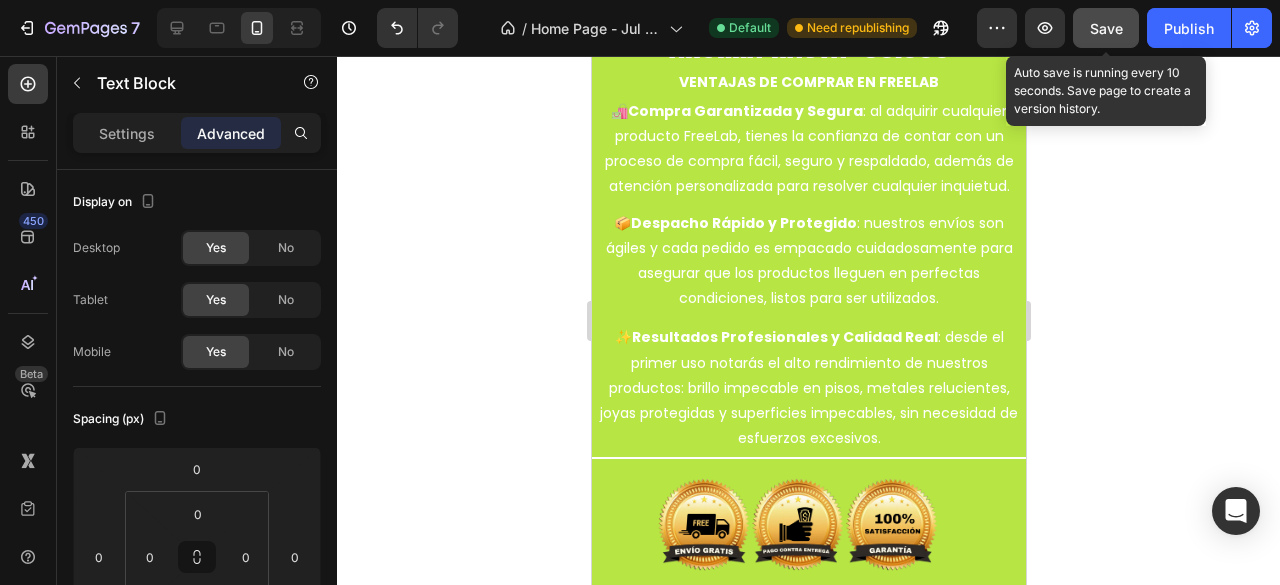 click on "Save" 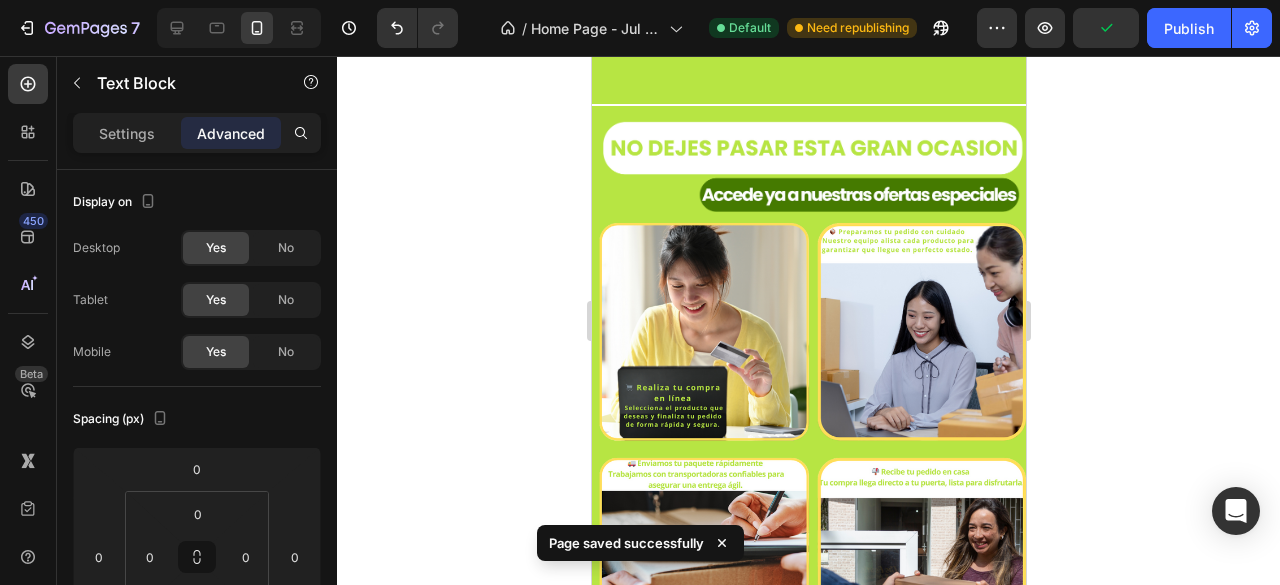 scroll, scrollTop: 3372, scrollLeft: 0, axis: vertical 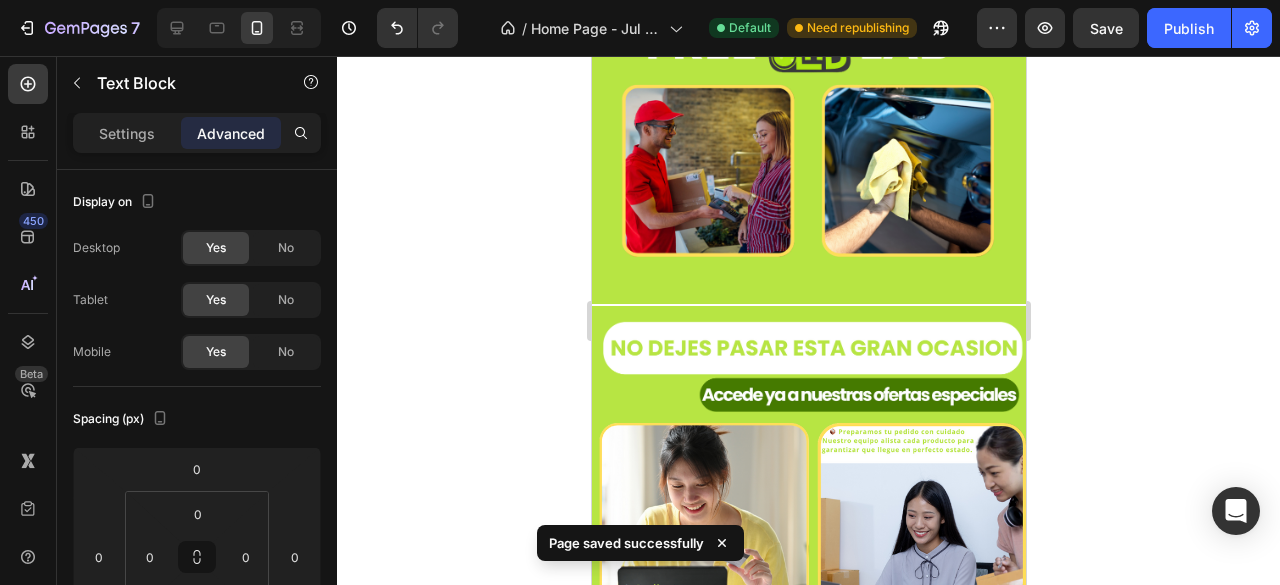 click on "Confía en nuestros productos y  obtén resultados eficaces desde el primer uso." at bounding box center (779, -803) 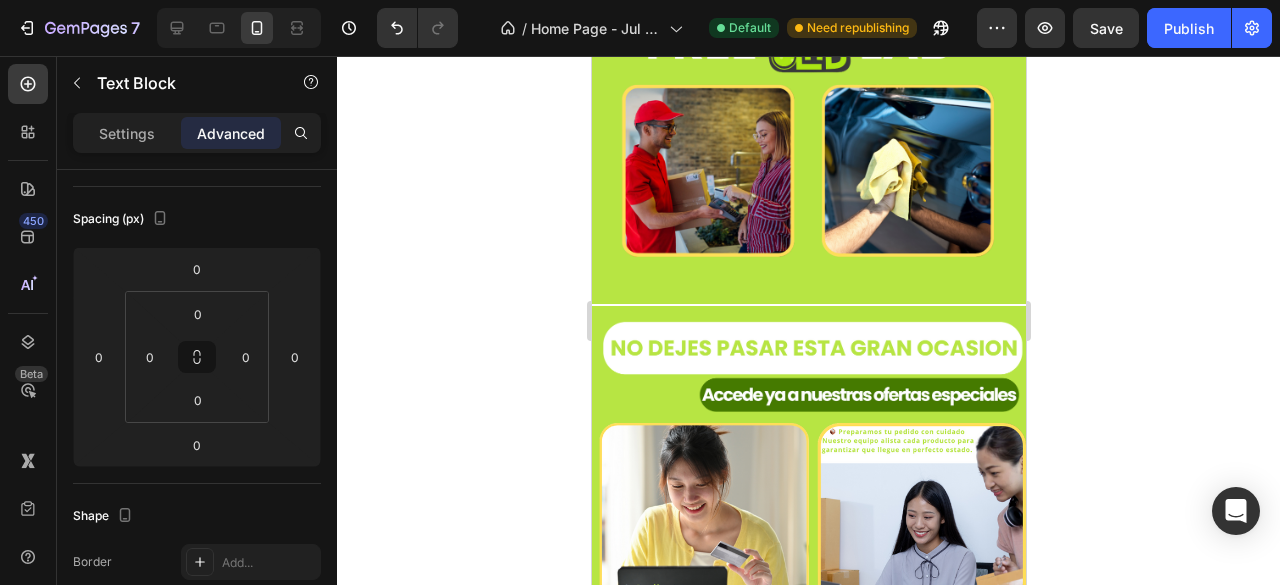 click on "Sabias que en Free Lab cuidamos tu seguridad." at bounding box center (785, -866) 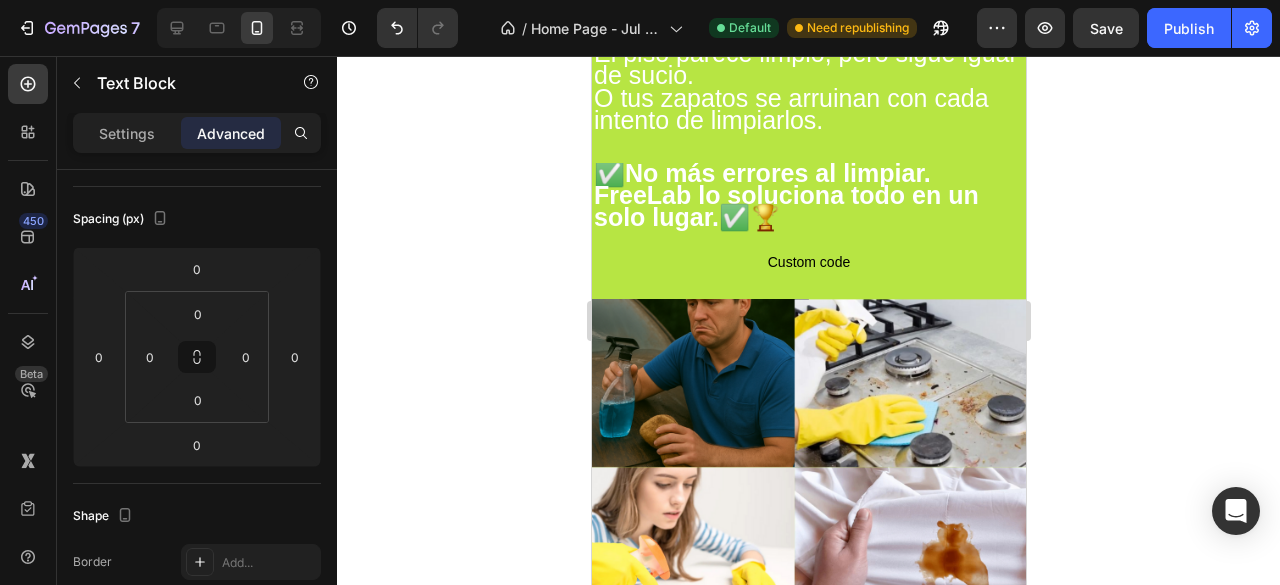 scroll, scrollTop: 1372, scrollLeft: 0, axis: vertical 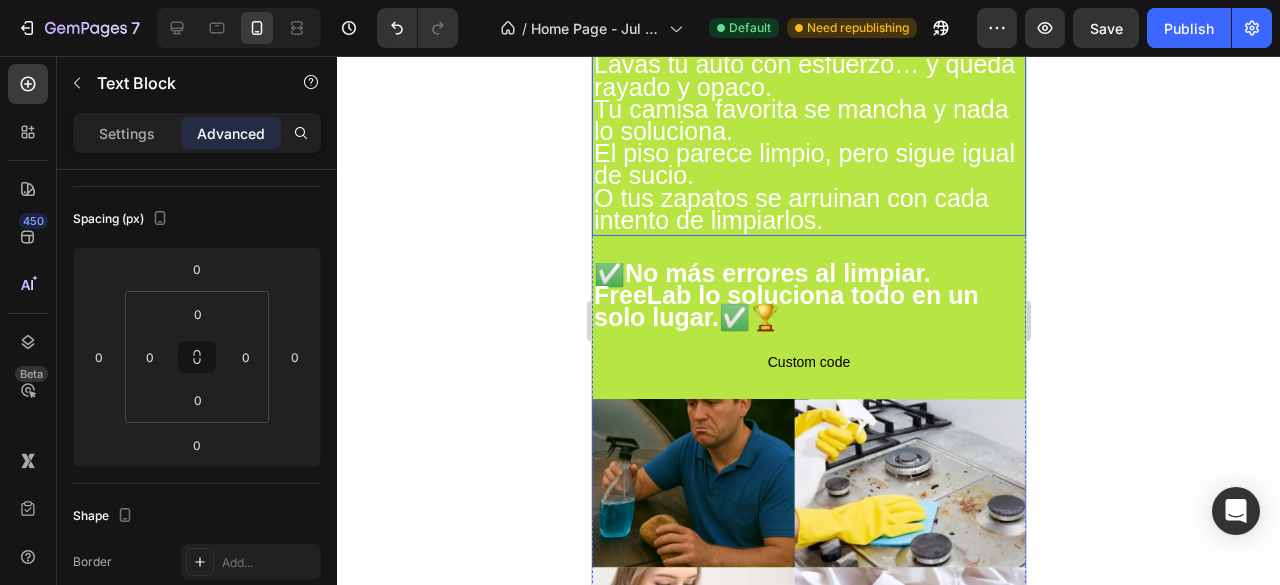 click on "El piso parece limpio, pero sigue igual de sucio." at bounding box center [803, 164] 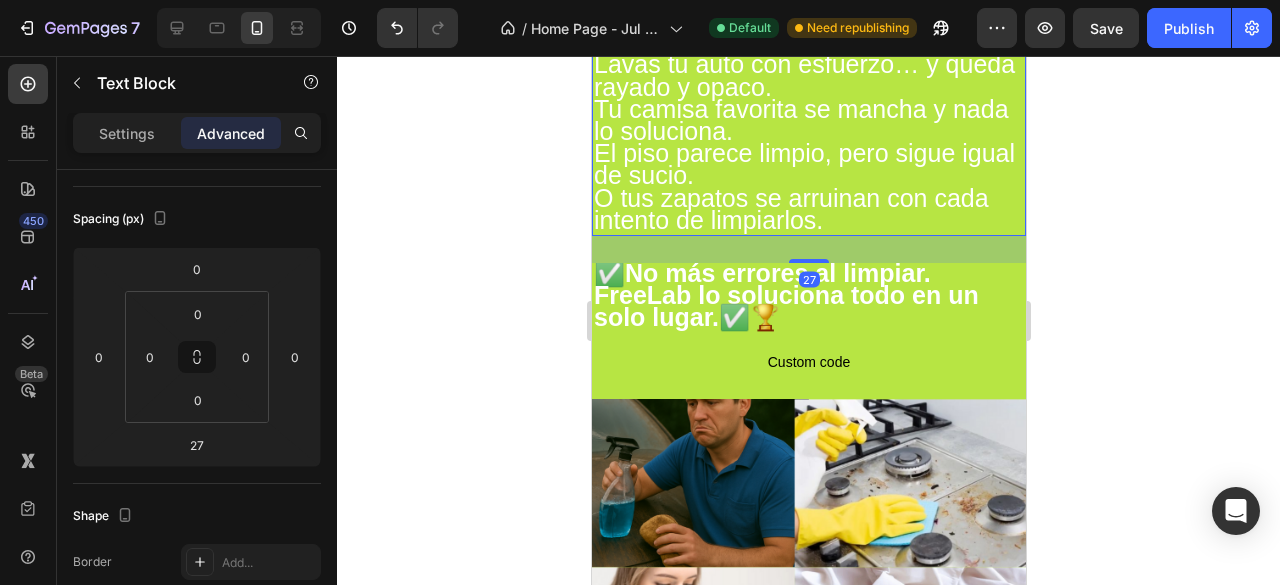 click on "¿Te ha pasado que limpias y todo empeora?" at bounding box center [793, 31] 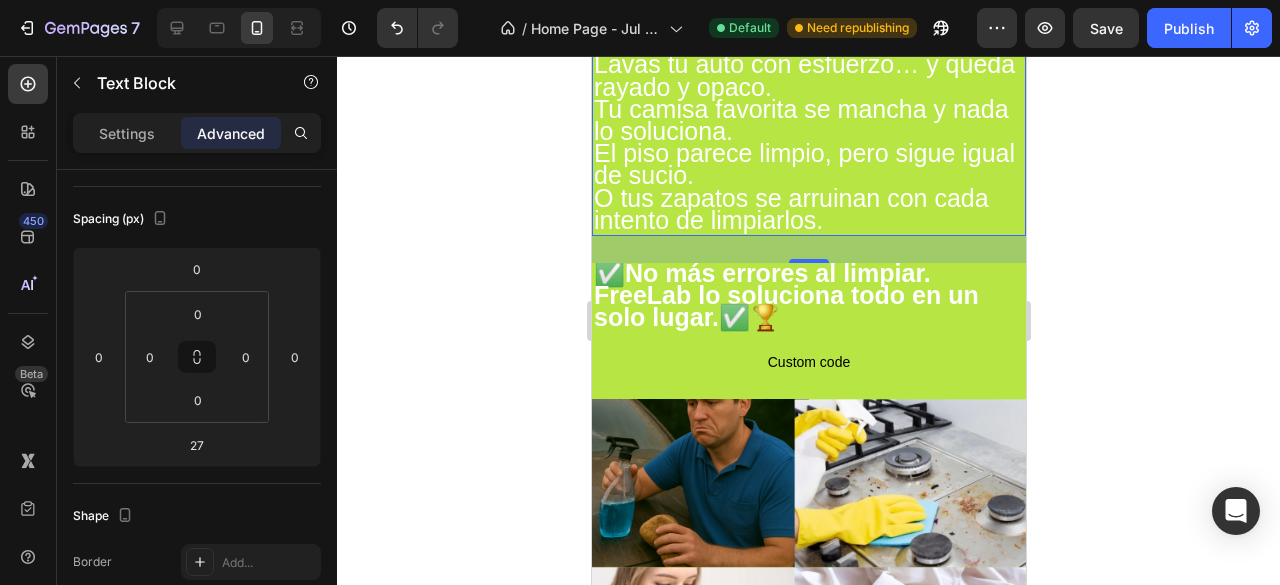 click on "¿Te ha pasado que limpias y todo empeora?" at bounding box center [793, 31] 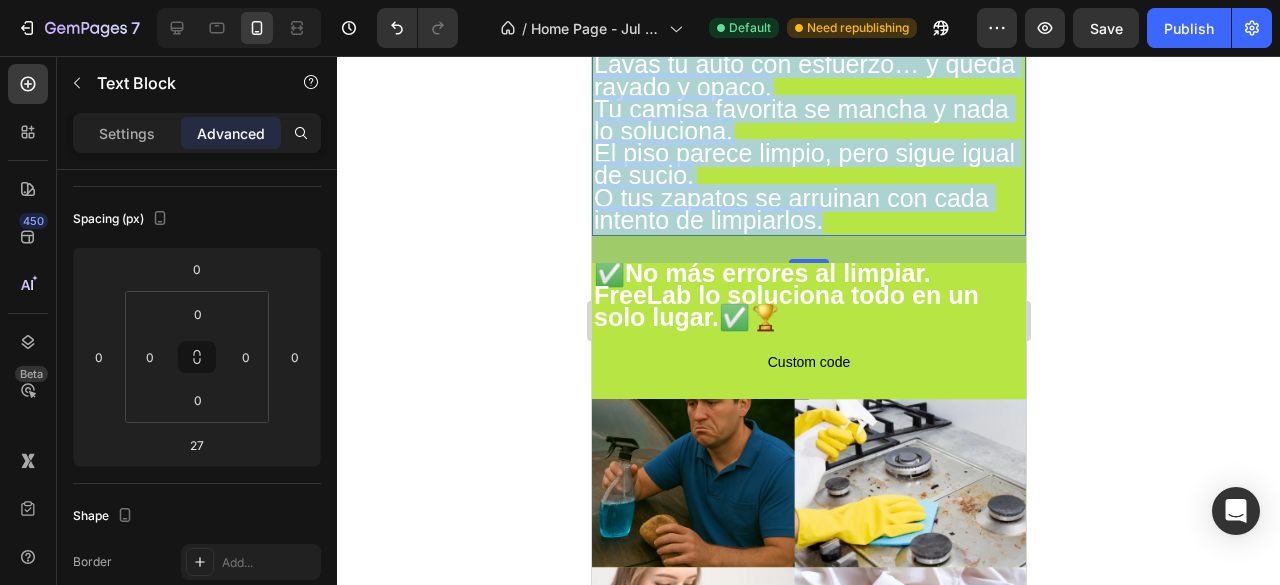 drag, startPoint x: 598, startPoint y: 173, endPoint x: 865, endPoint y: 355, distance: 323.13 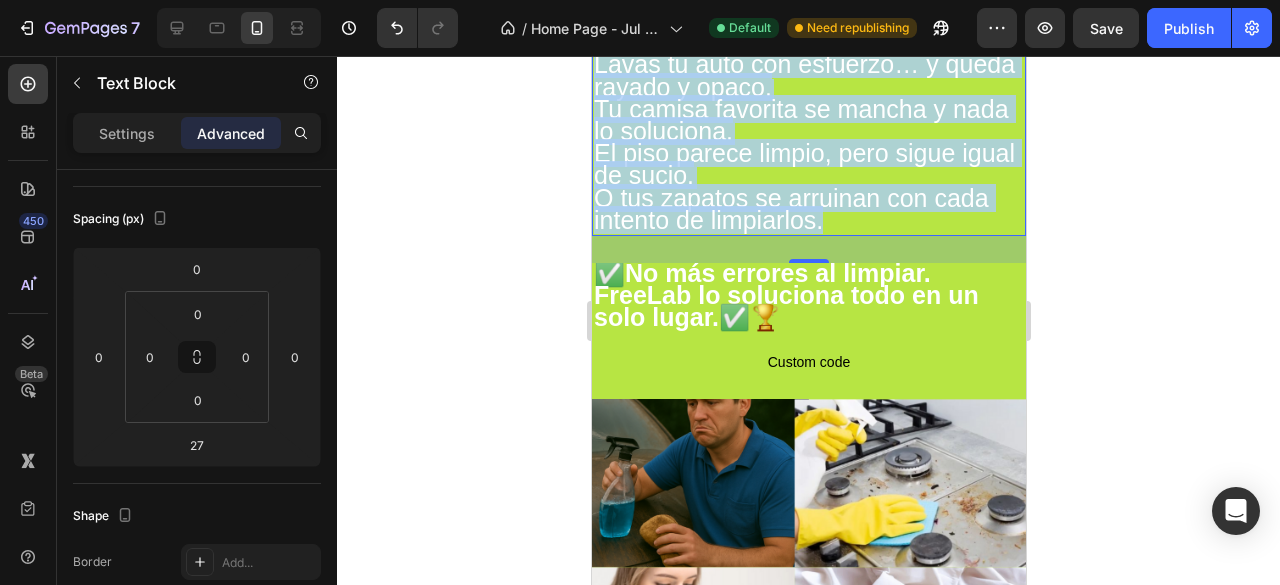 click on "¿Te ha pasado que limpias y todo empeora? Lavas tu auto con esfuerzo… y queda rayado y opaco. Tu camisa favorita se mancha y nada lo soluciona. El piso parece limpio, pero sigue igual de sucio. O tus zapatos se arruinan con cada intento de limpiarlos." at bounding box center (808, 123) 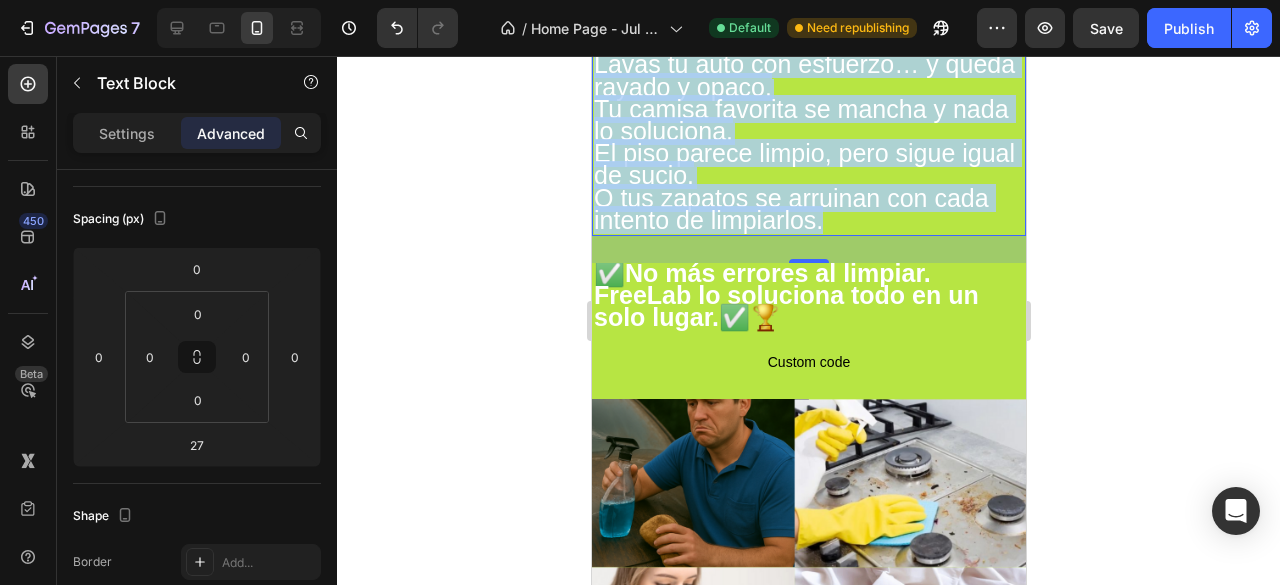 click on "Lavas tu auto con esfuerzo… y queda rayado y opaco." at bounding box center [803, 75] 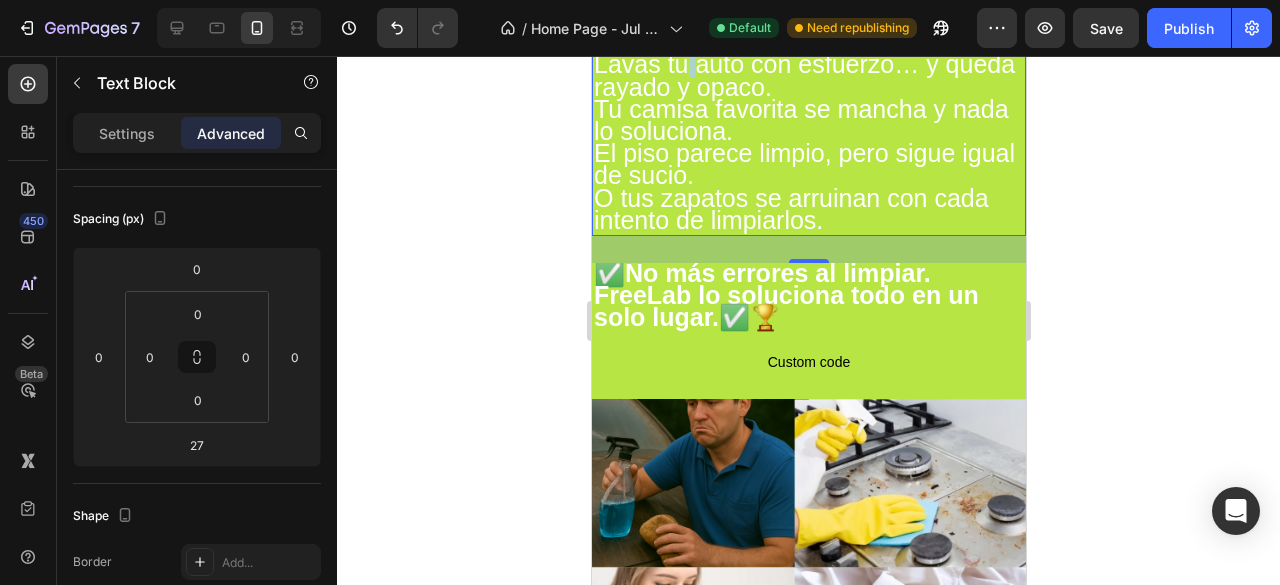 click on "Lavas tu auto con esfuerzo… y queda rayado y opaco." at bounding box center (803, 75) 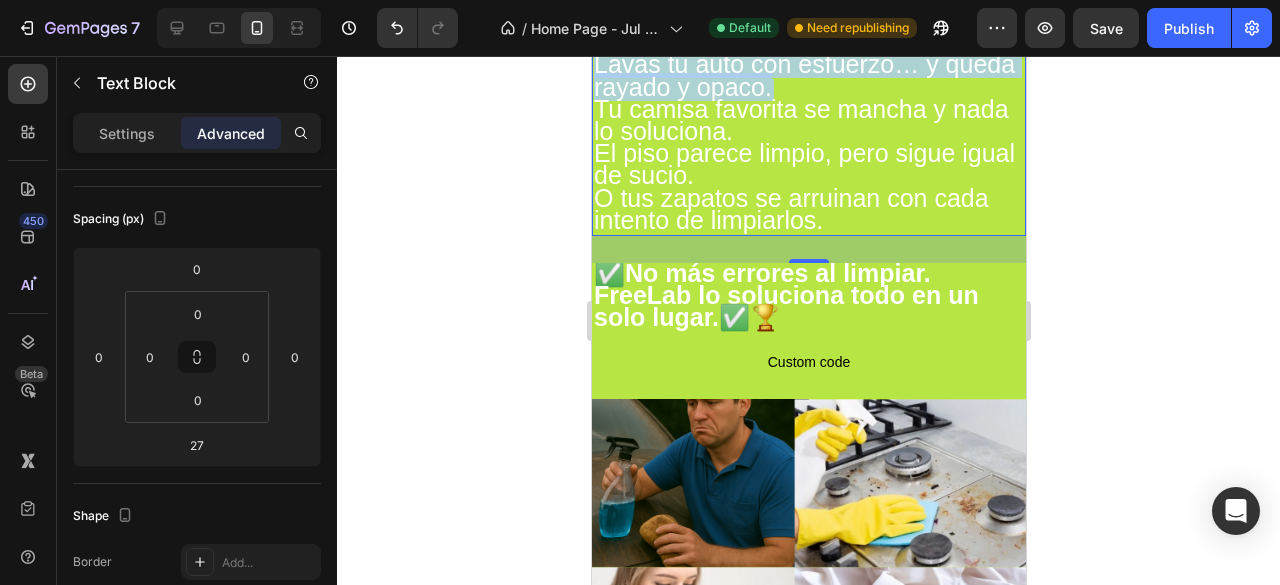 click on "Lavas tu auto con esfuerzo… y queda rayado y opaco." at bounding box center [803, 75] 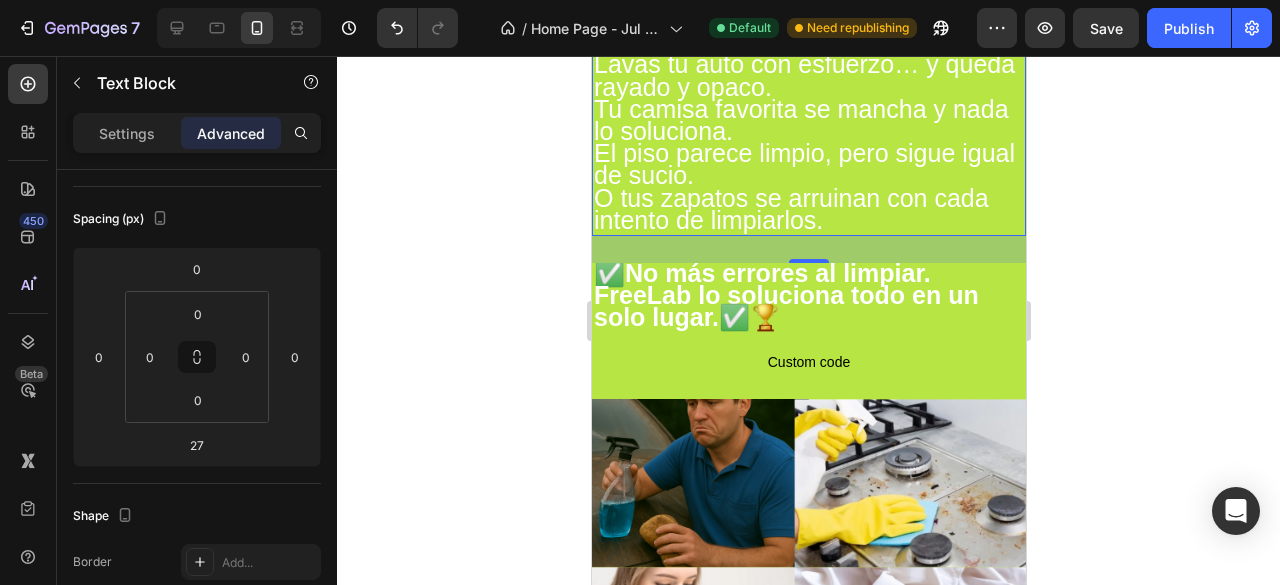 click on "¿Te ha pasado que limpias y todo empeora?" at bounding box center (793, 31) 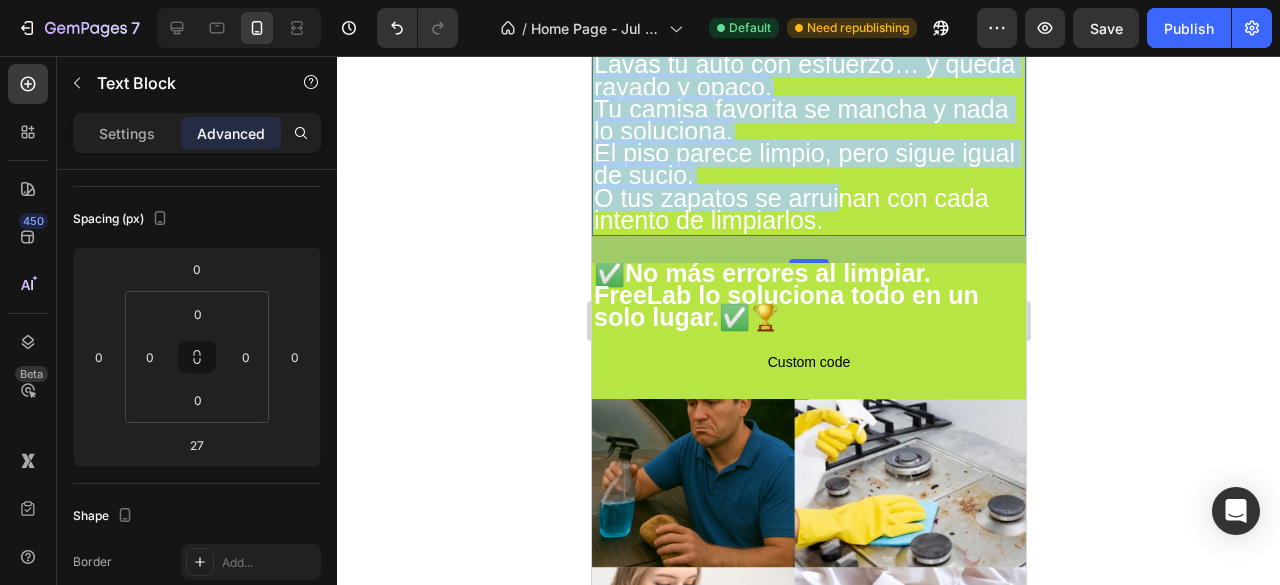 drag, startPoint x: 596, startPoint y: 168, endPoint x: 846, endPoint y: 340, distance: 303.45346 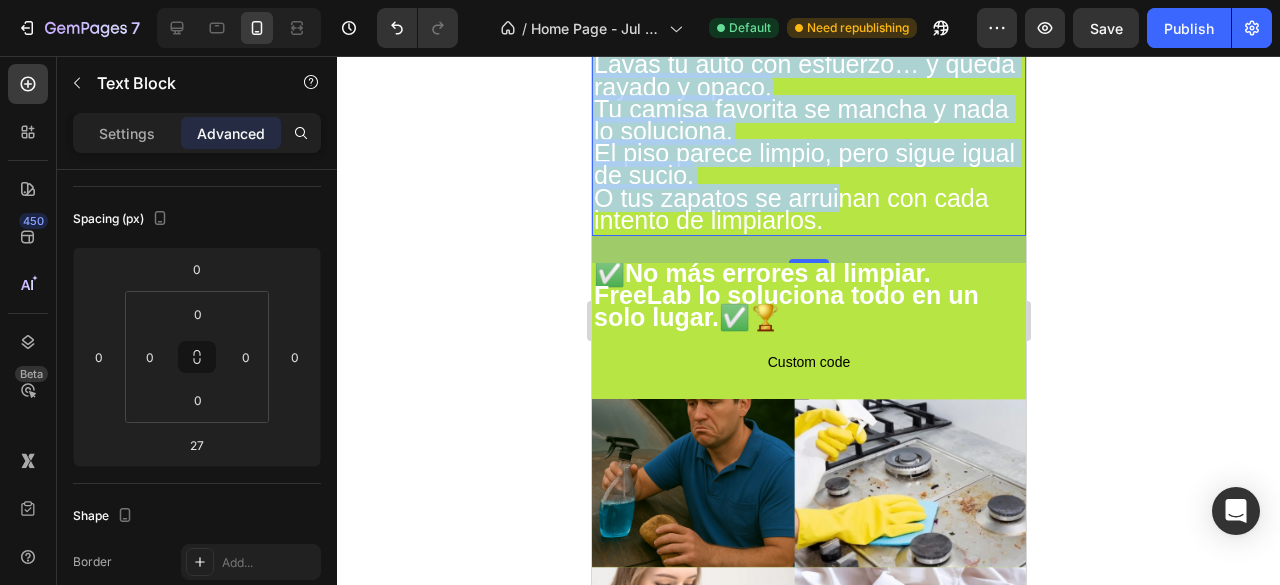 click on "O tus zapatos se arruinan con cada intento de limpiarlos." at bounding box center (790, 209) 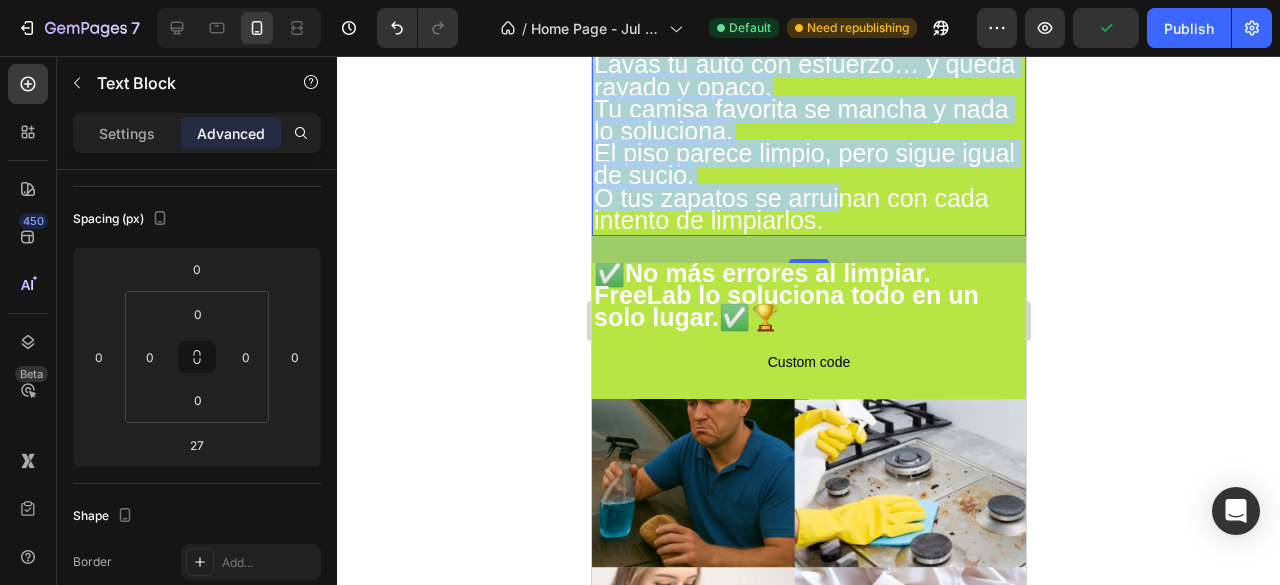 drag, startPoint x: 840, startPoint y: 356, endPoint x: 586, endPoint y: 180, distance: 309.0178 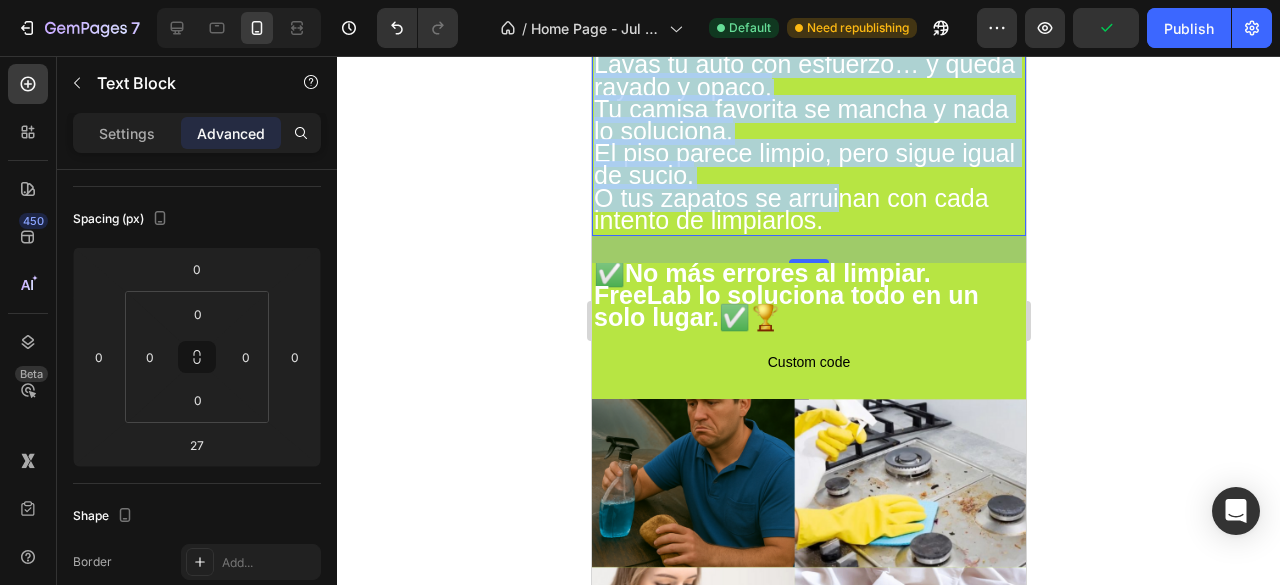 click on "Mobile  ( 434 px) iPhone 13 Mini iPhone 13 Pro iPhone 11 Pro Max iPhone 15 Pro Max Pixel 7 Galaxy S8+ Galaxy S20 Ultra iPad Mini iPad Air iPad Pro Header Image ¿Te ha pasado que limpias y todo empeora? Lavas tu auto con esfuerzo… y queda rayado y opaco. Tu camisa favorita se mancha y nada lo soluciona. El piso parece limpio, pero sigue igual de sucio. O tus zapatos se arruinan con cada intento de limpiarlos. Text Block   27 ✅No más errores al limpiar. FreeLab lo soluciona todo en un solo lugar.✅🏆 Text Block
Custom code
Custom Code Image Row Section 9 Root Start with Sections from sidebar Add sections Add elements Start with Generating from URL or image Add section Choose templates inspired by CRO experts Generate layout from URL or image Add blank section then drag & drop elements Footer" at bounding box center (808, 2187) 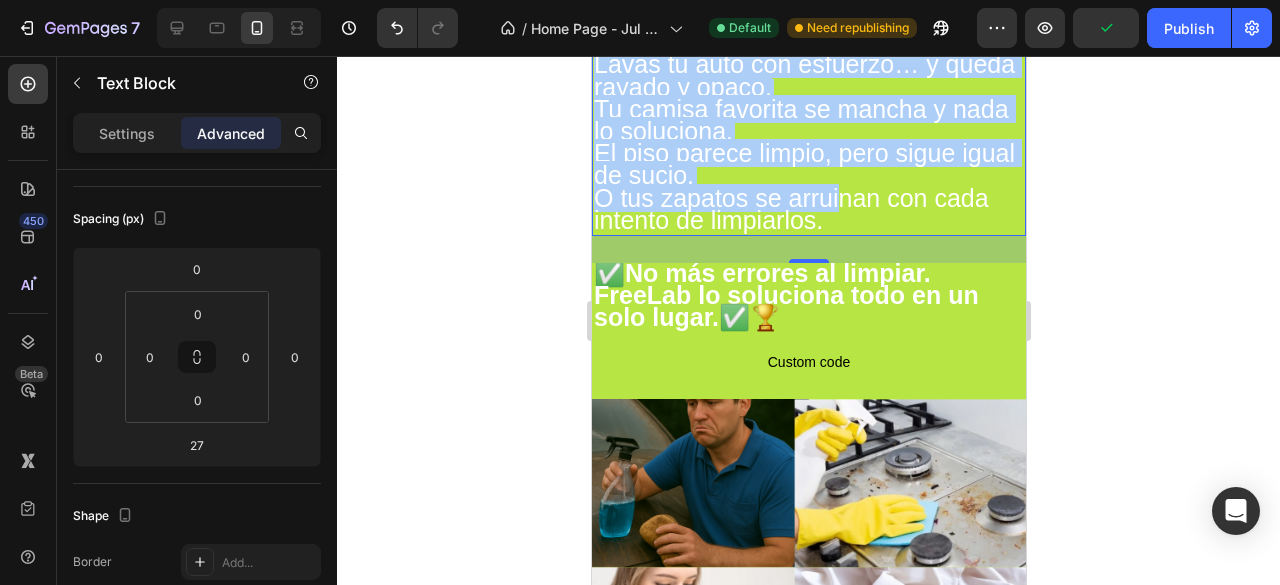 click 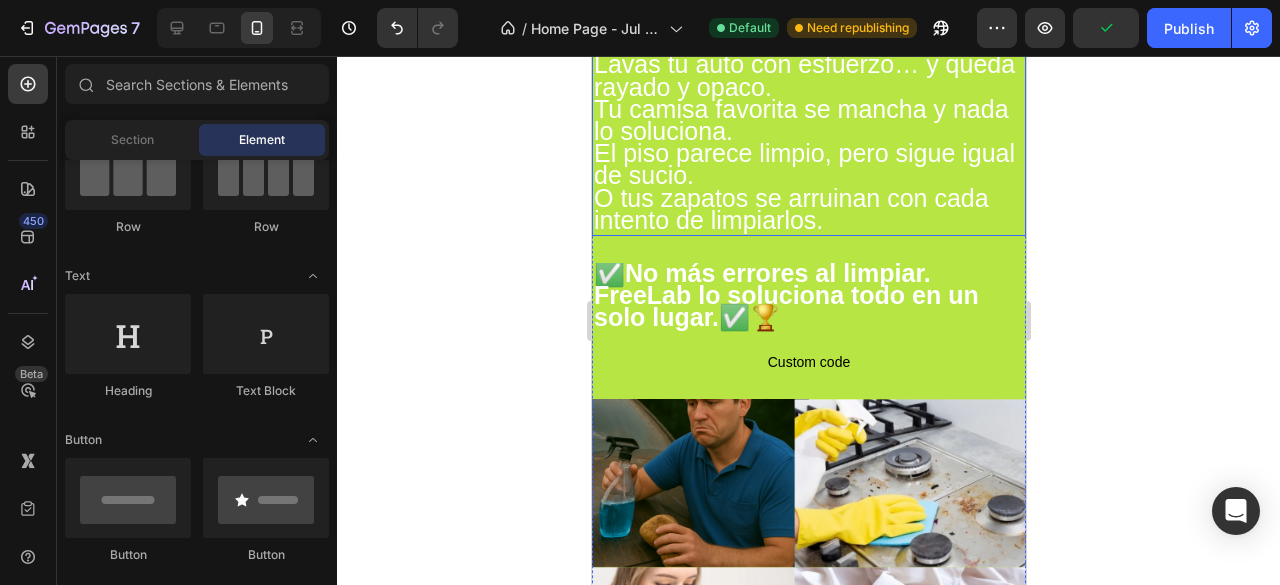 click on "¿Te ha pasado que limpias y todo empeora? Lavas tu auto con esfuerzo… y queda rayado y opaco. Tu camisa favorita se mancha y nada lo soluciona. El piso parece limpio, pero sigue igual de sucio. O tus zapatos se arruinan con cada intento de limpiarlos." at bounding box center (808, 123) 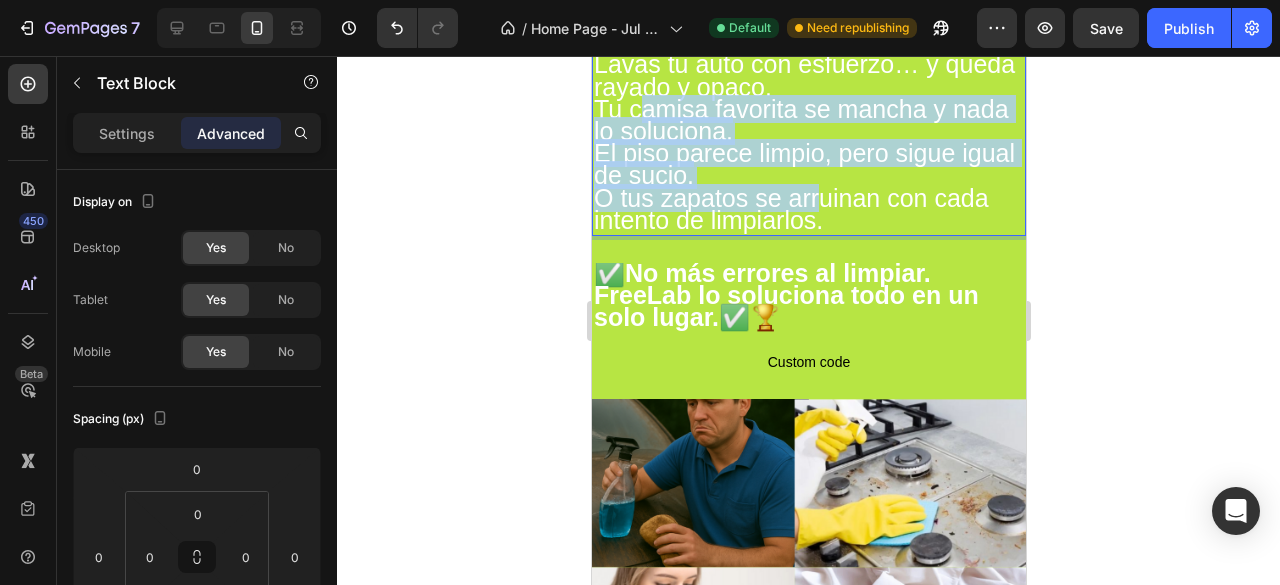 drag, startPoint x: 825, startPoint y: 357, endPoint x: 642, endPoint y: 269, distance: 203.0591 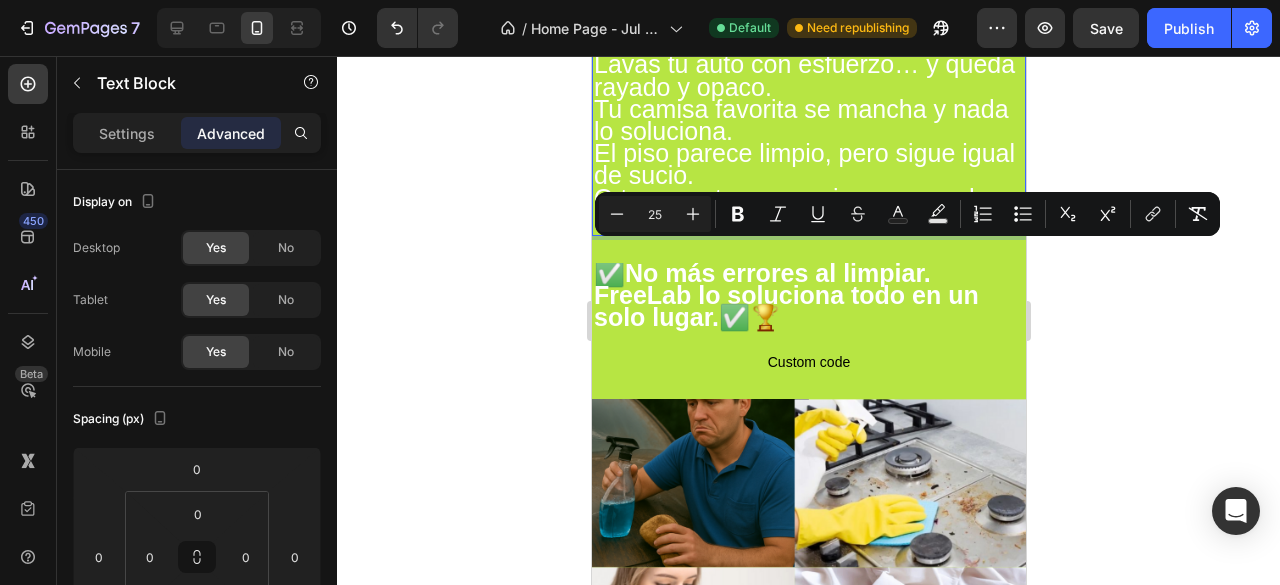 click on "¿Te ha pasado que limpias y todo empeora? Lavas tu auto con esfuerzo… y queda rayado y opaco. Tu camisa favorita se mancha y nada lo soluciona. El piso parece limpio, pero sigue igual de sucio. O tus zapatos se arruinan con cada intento de limpiarlos." at bounding box center [808, 123] 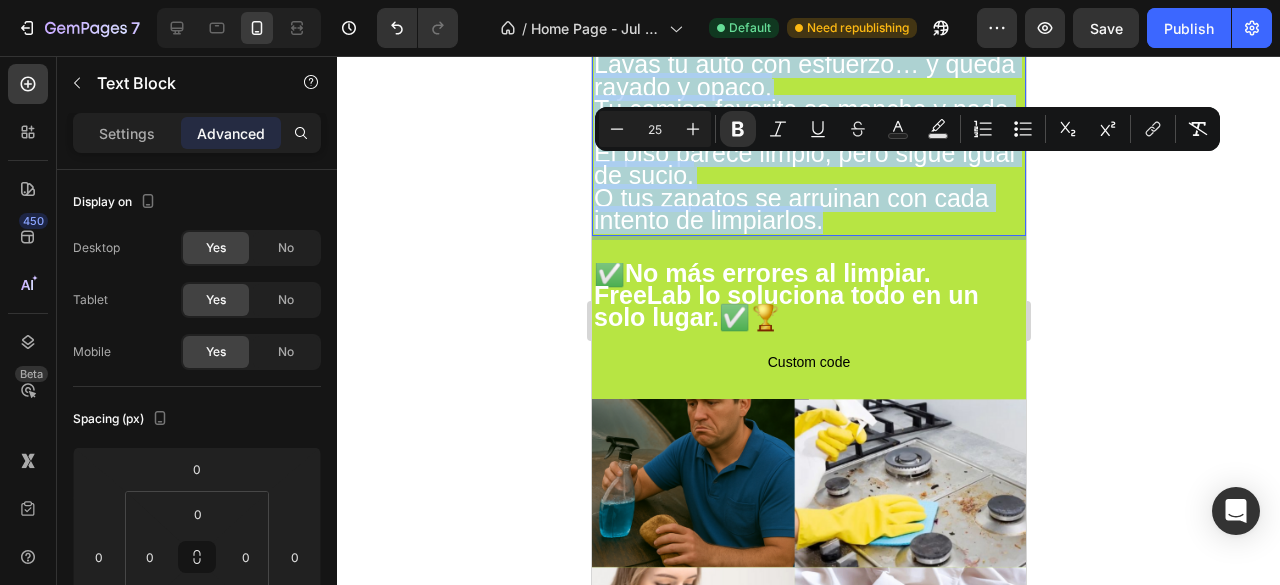 drag, startPoint x: 848, startPoint y: 364, endPoint x: 588, endPoint y: 177, distance: 320.26395 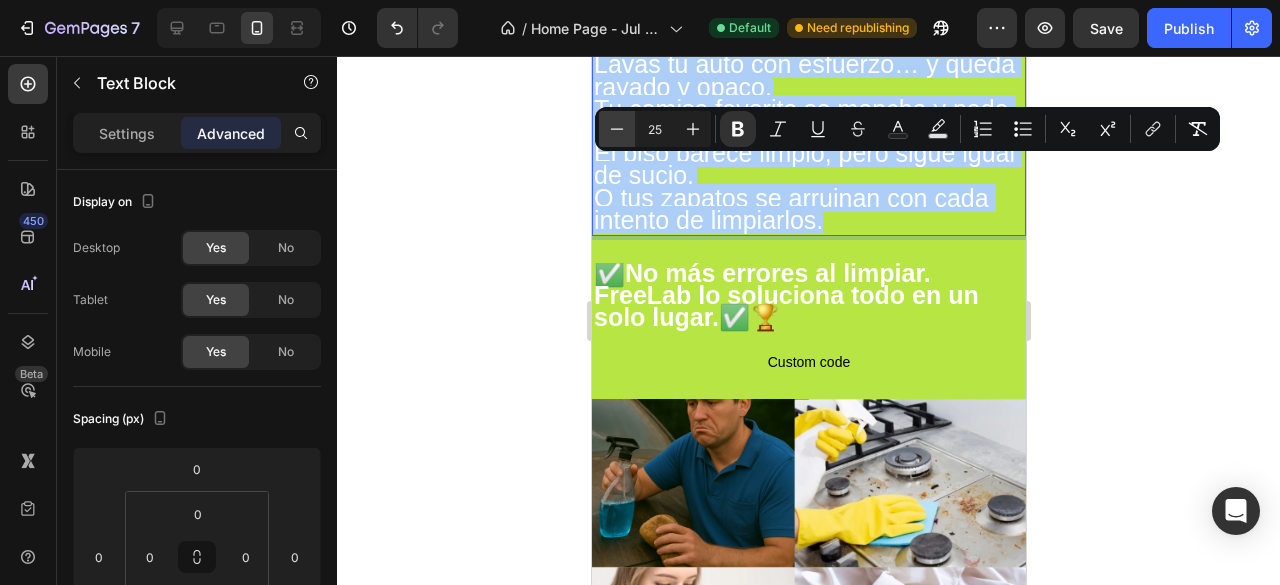 click 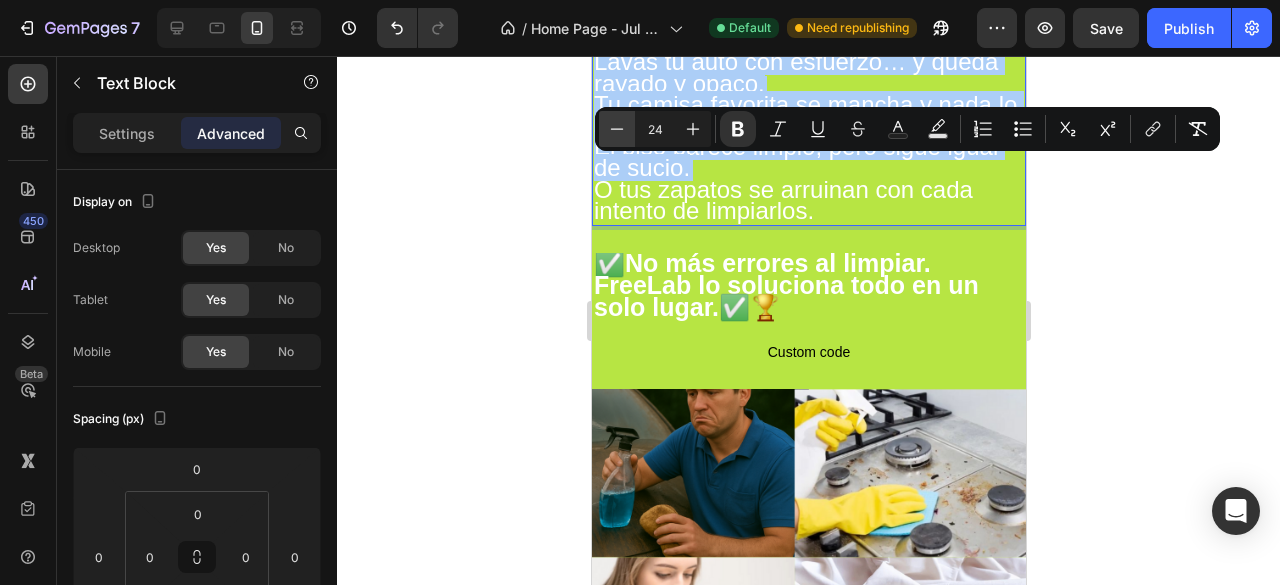 click 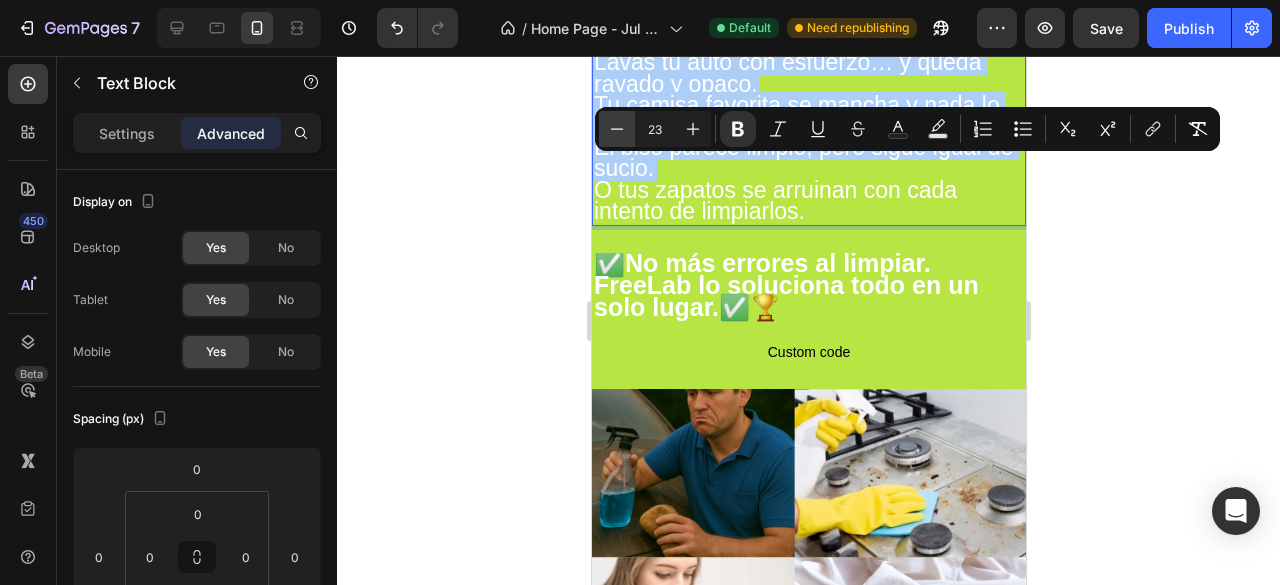 click 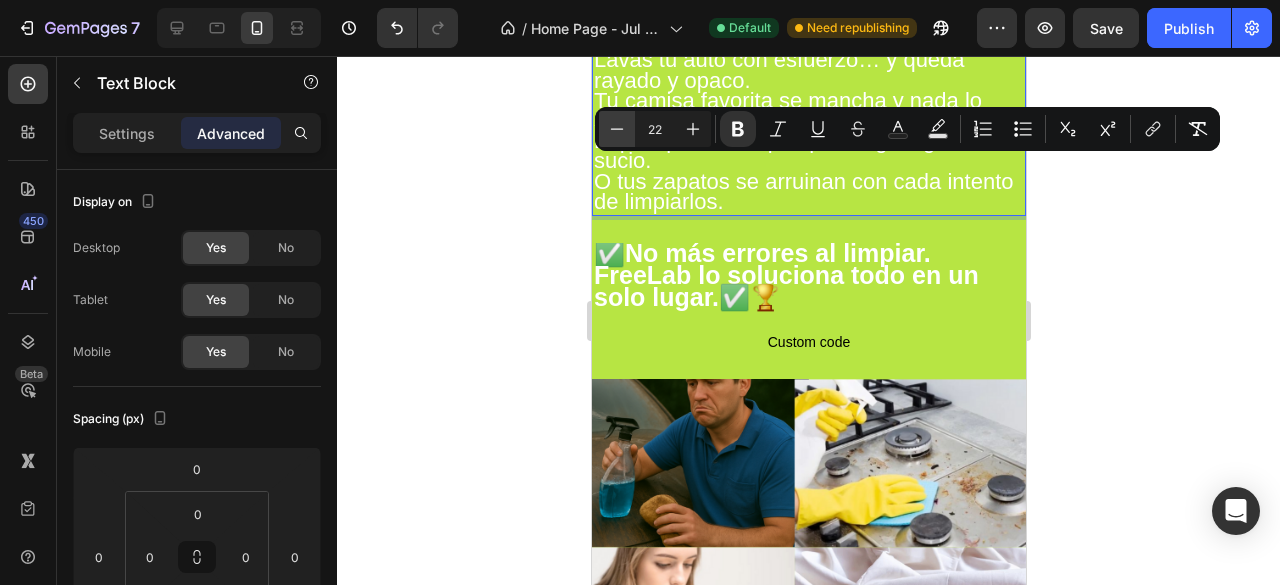 click 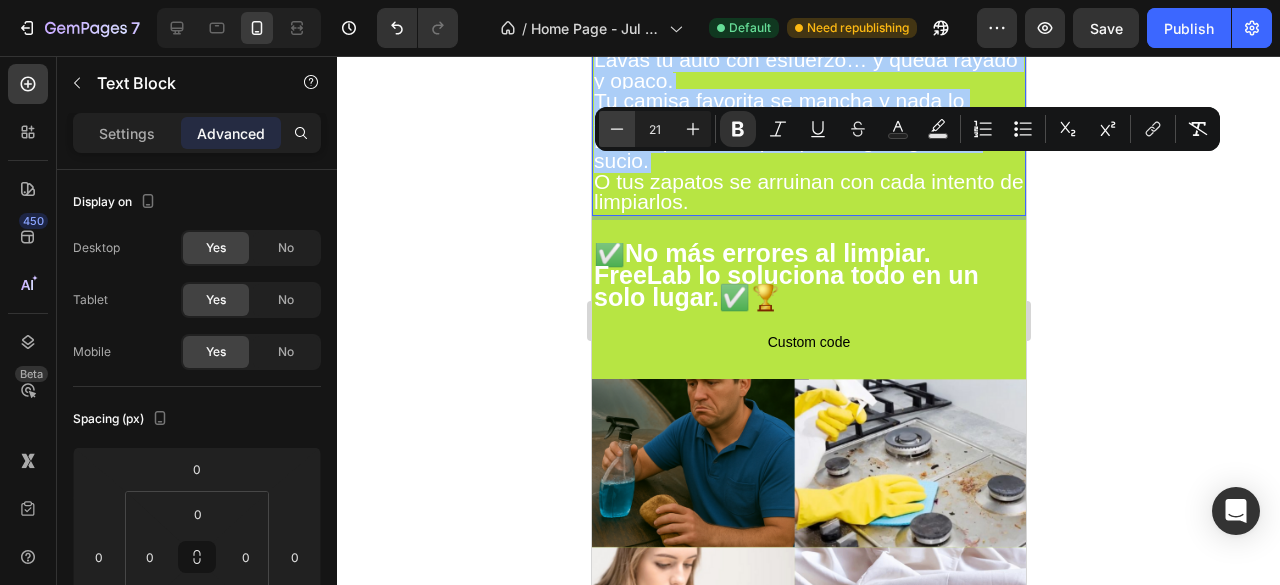 click 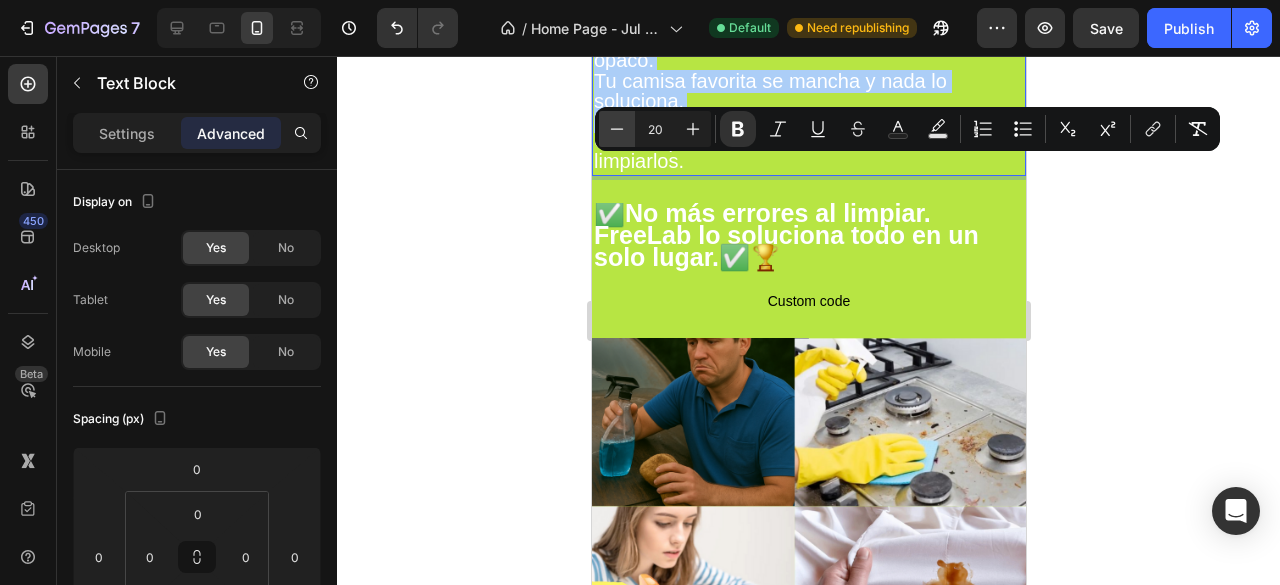 click 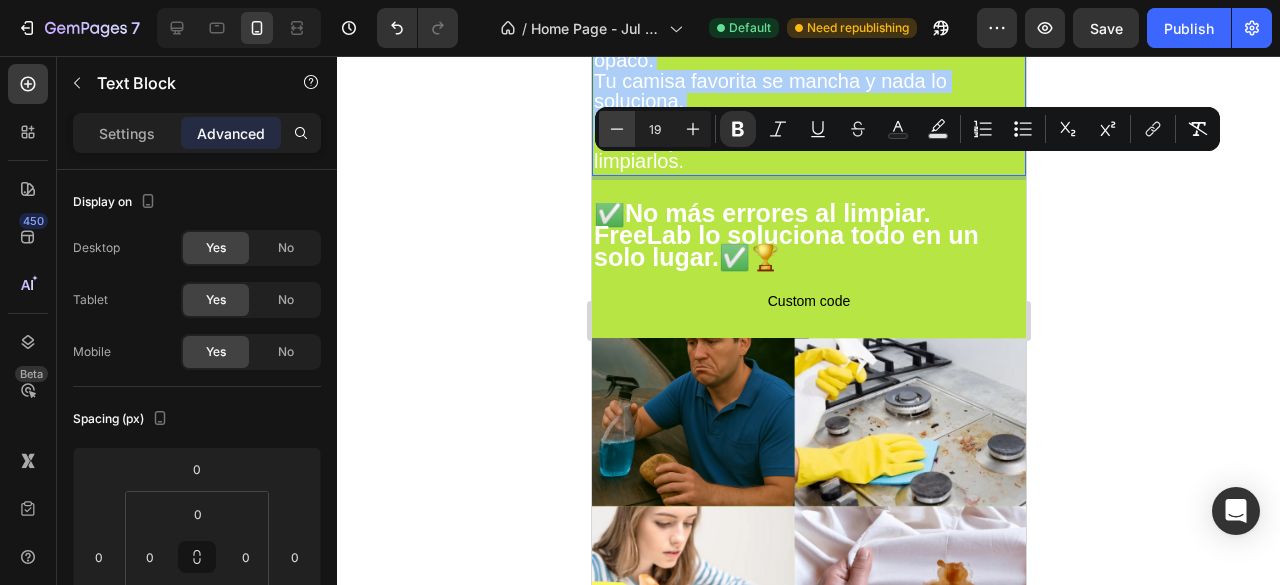 click 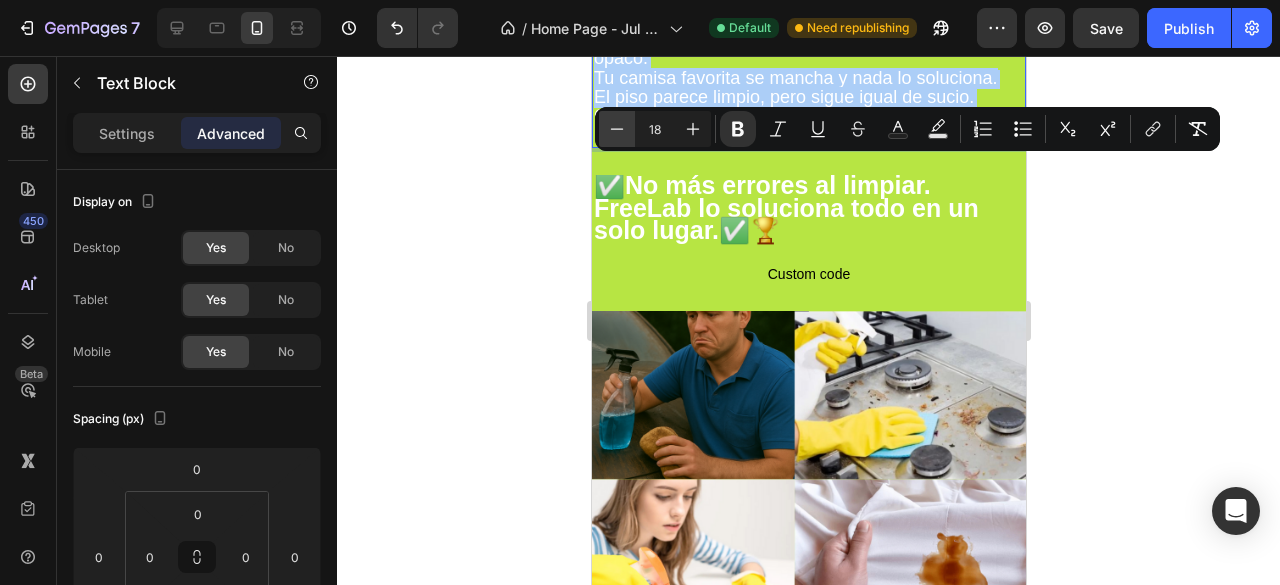click 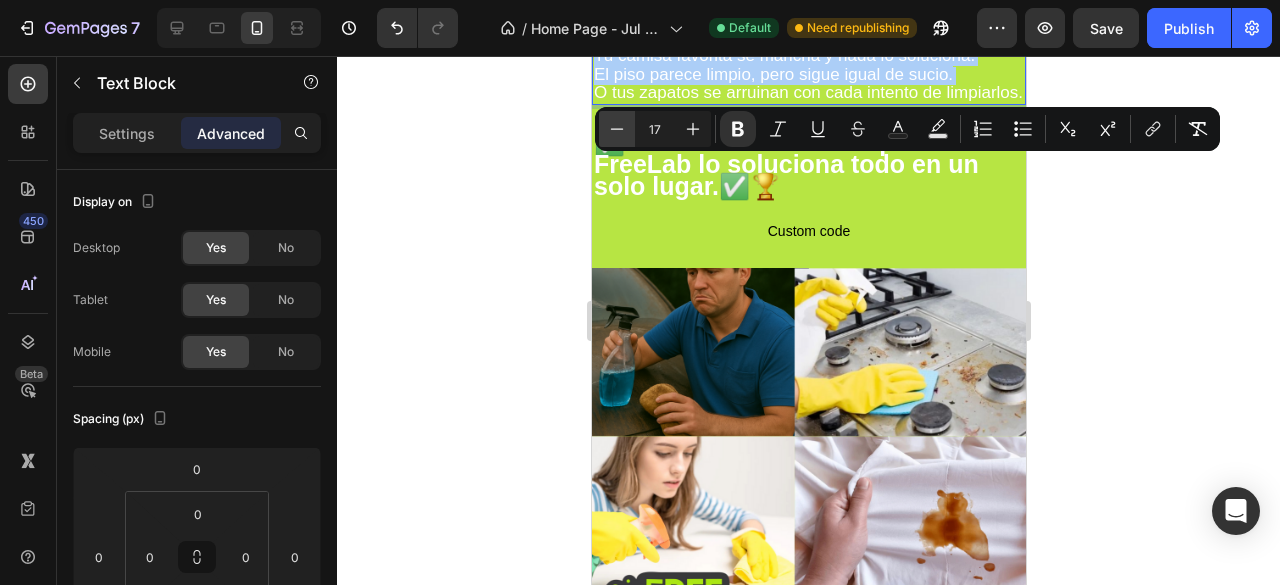 click 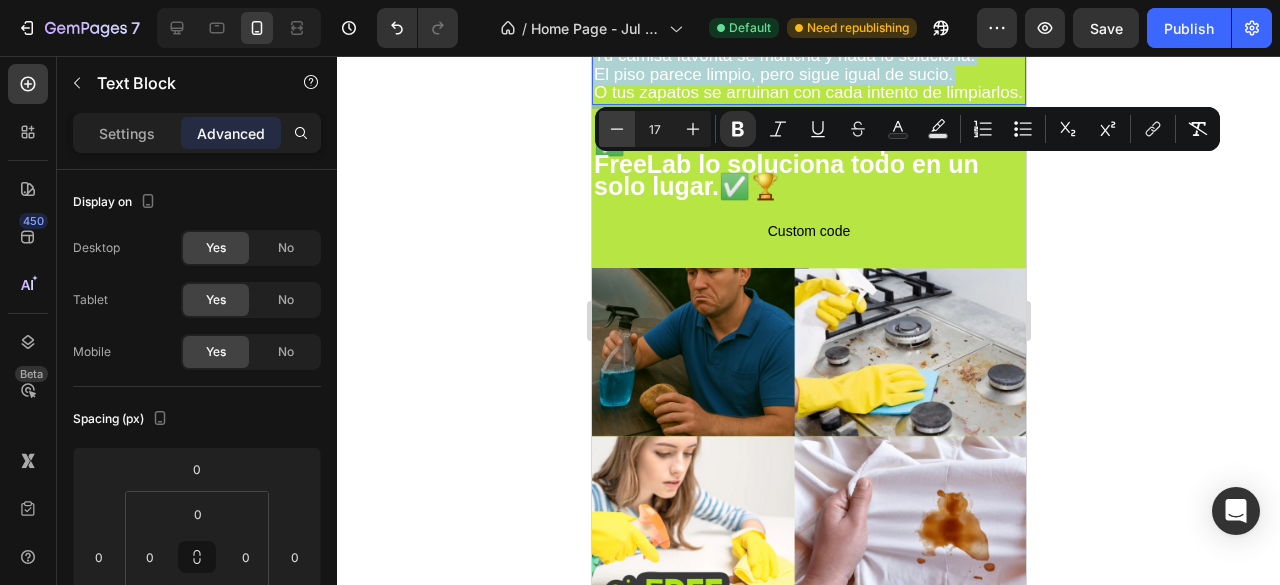 type on "16" 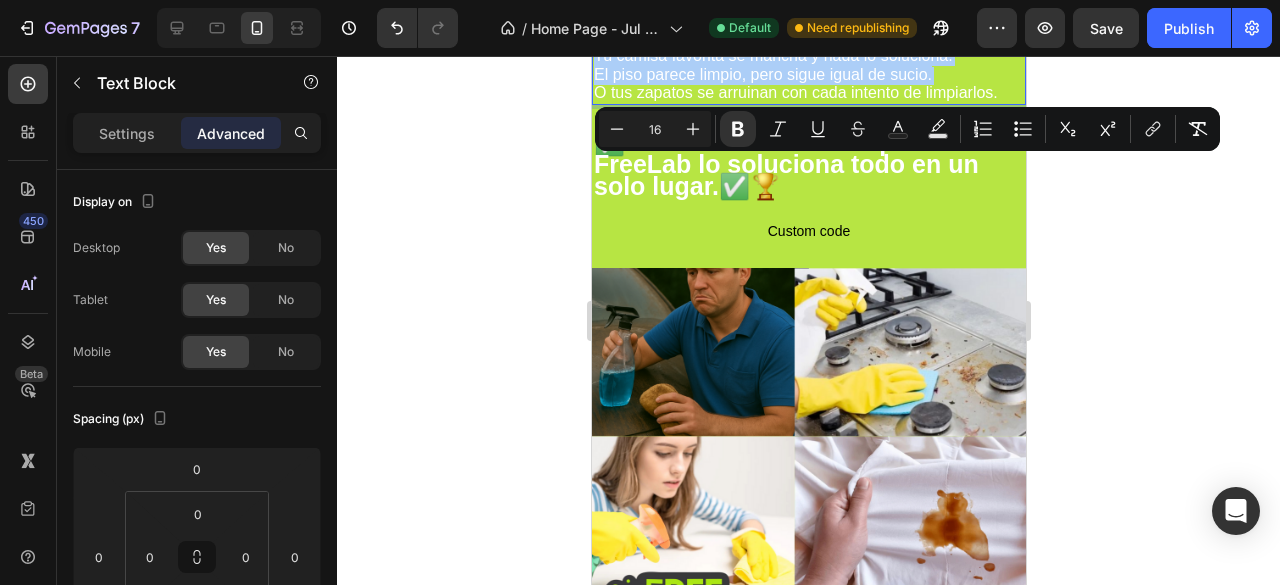 click 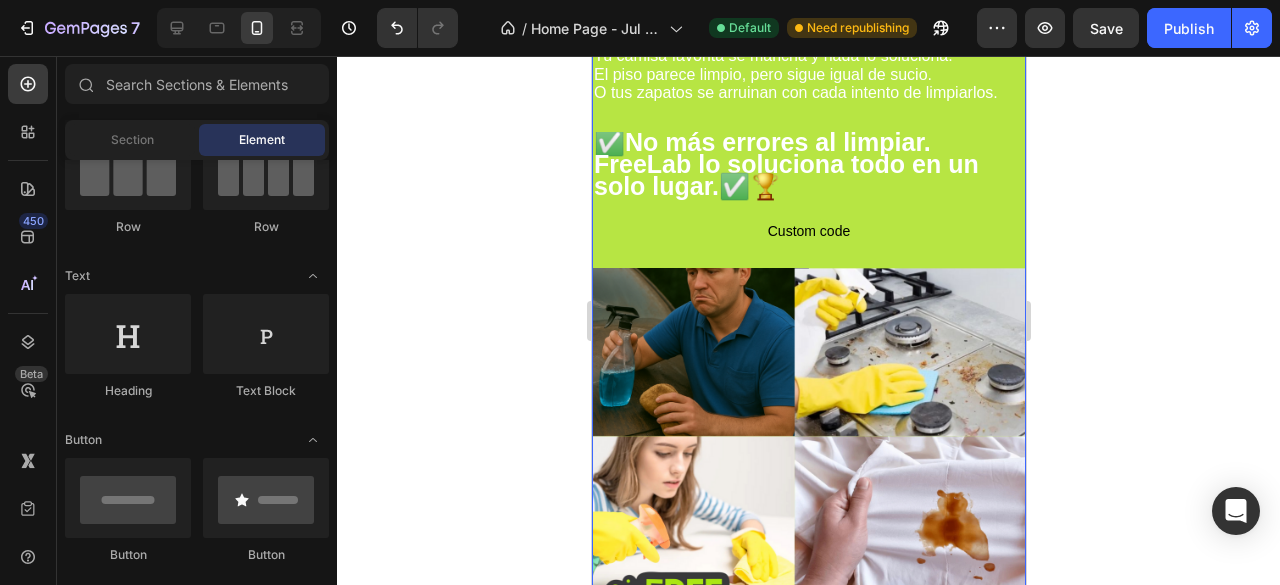 scroll, scrollTop: 1272, scrollLeft: 0, axis: vertical 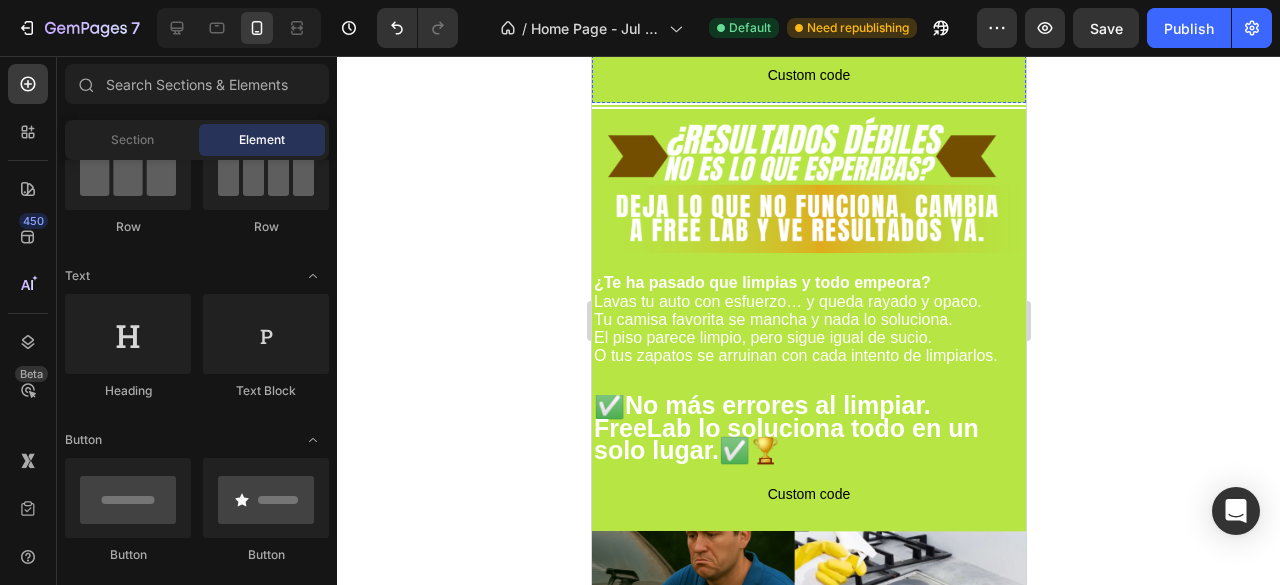 click at bounding box center (808, -167) 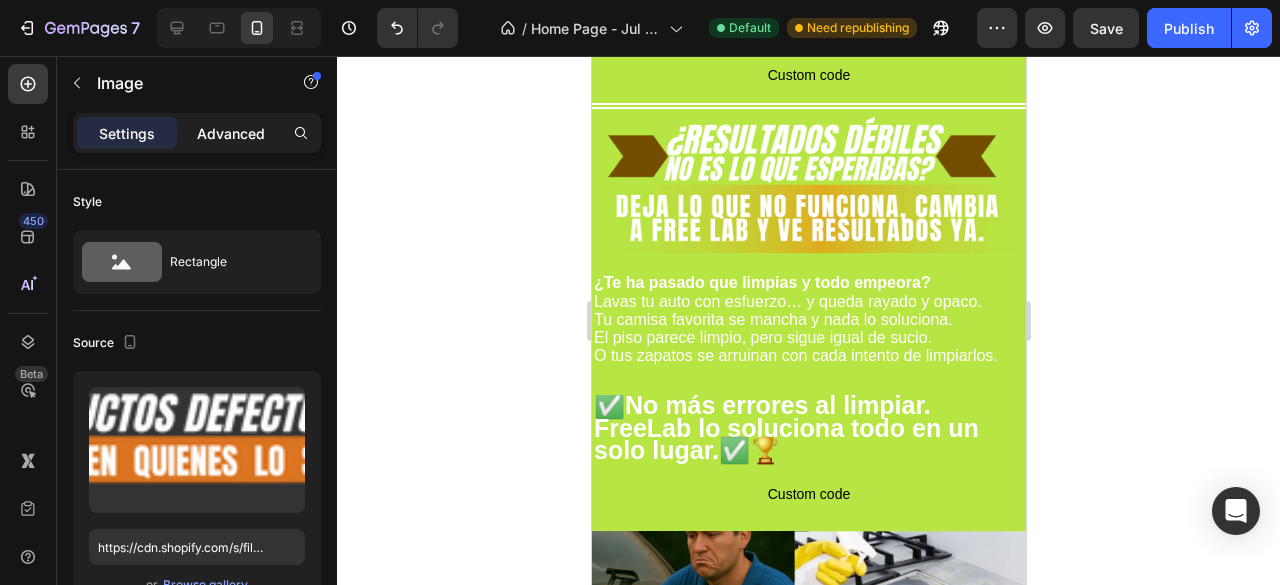 click on "Advanced" at bounding box center [231, 133] 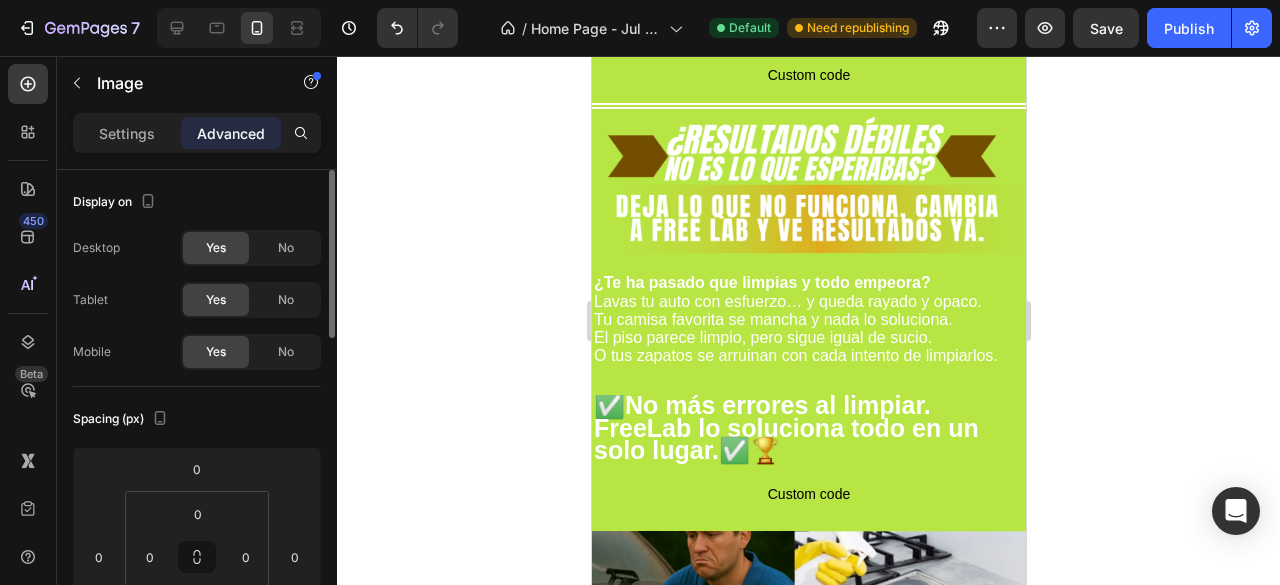 scroll, scrollTop: 100, scrollLeft: 0, axis: vertical 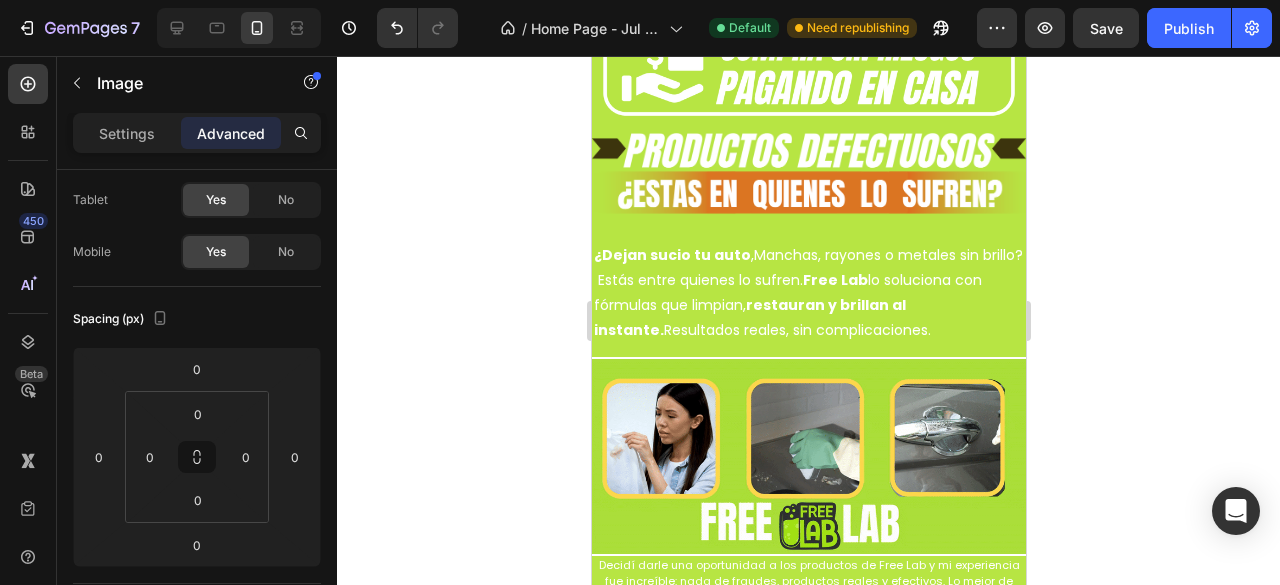 click on "Title Line Section 4   Create Theme Section AI Content Write with GemAI What would you like to describe here? Tone and Voice Persuasive Product Getting products... Show more Generate" at bounding box center (808, -326) 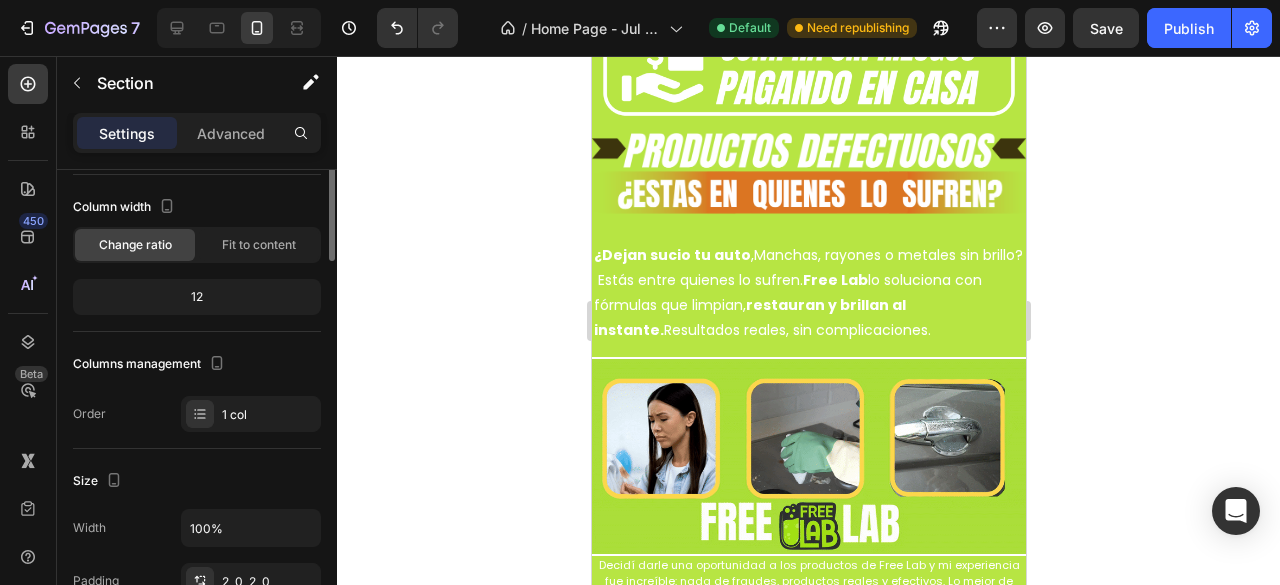 scroll, scrollTop: 0, scrollLeft: 0, axis: both 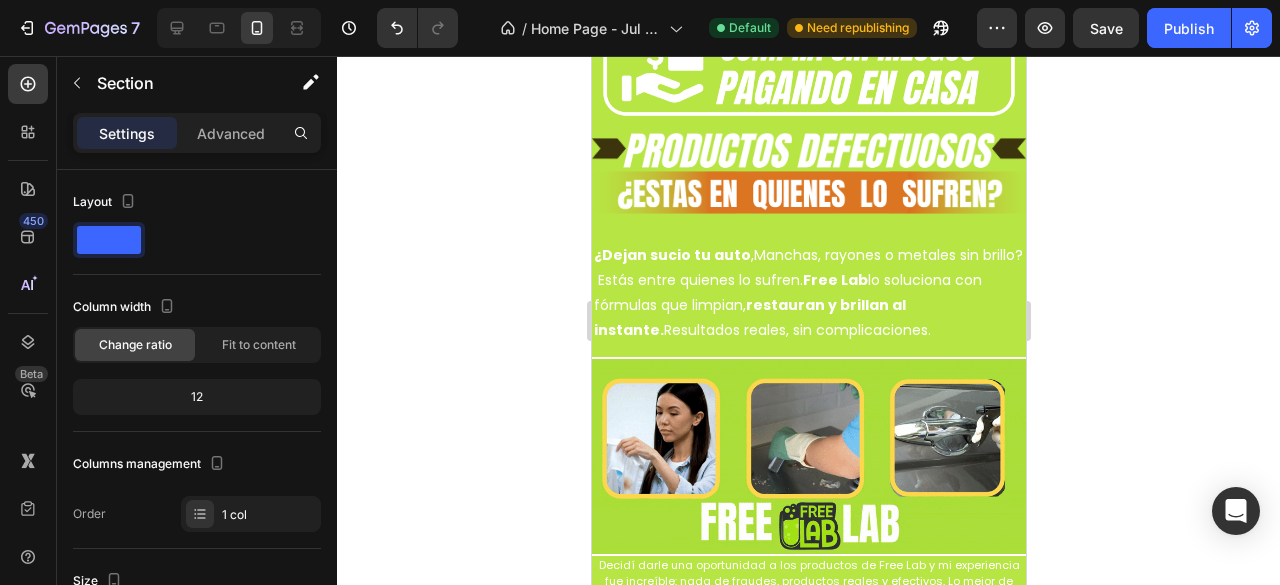 click 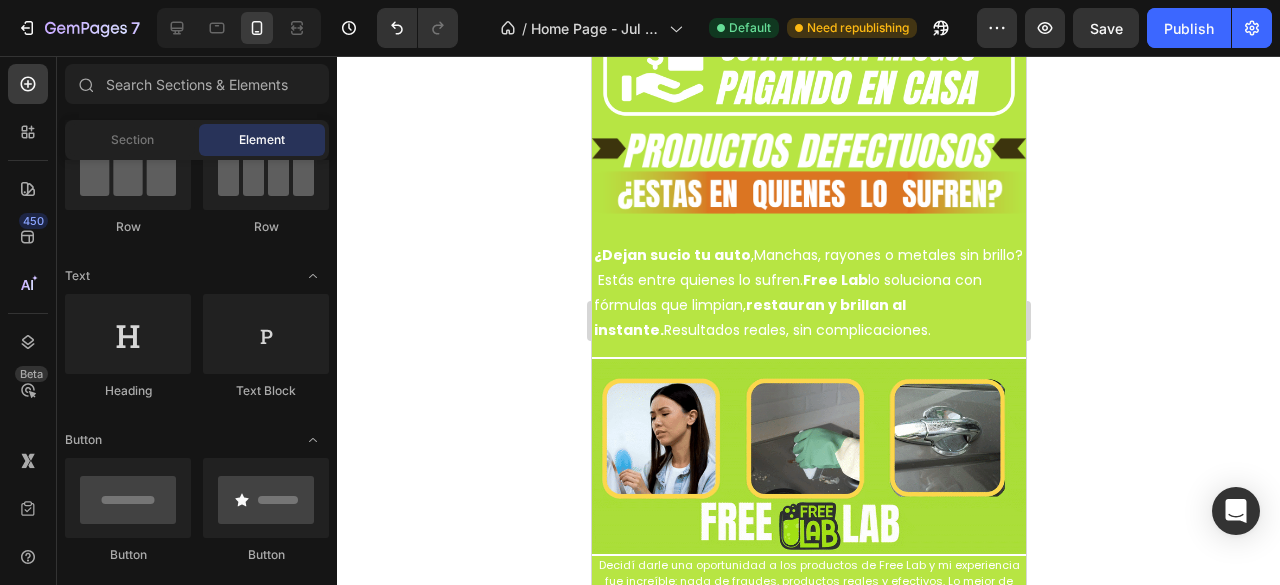 click on "Title Line Section 4" at bounding box center [808, -326] 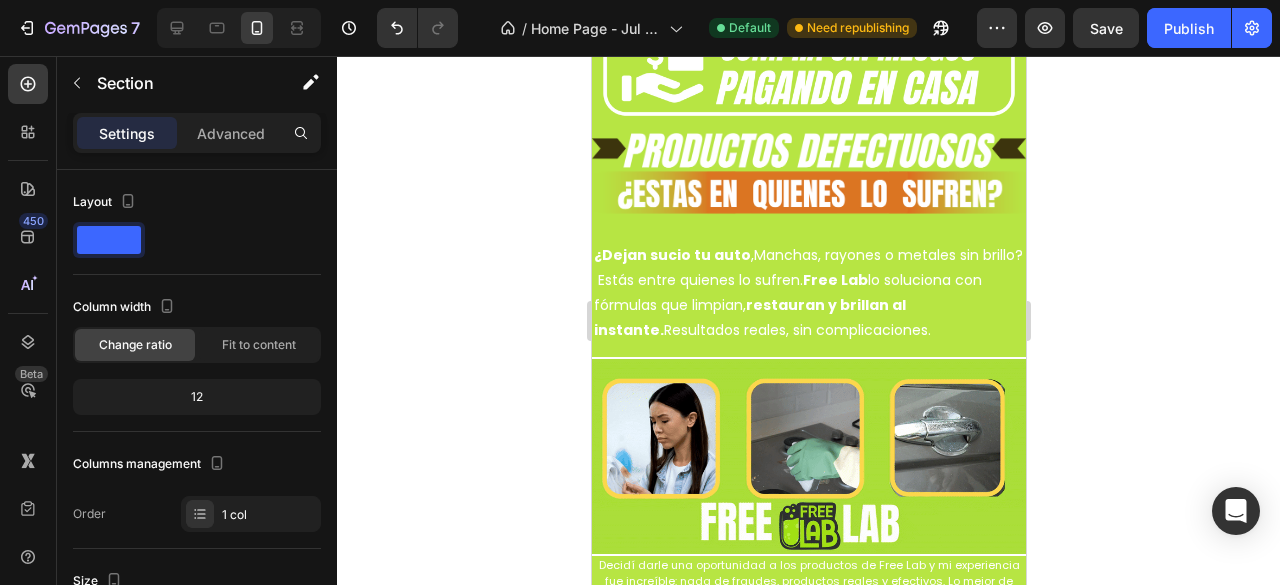 click 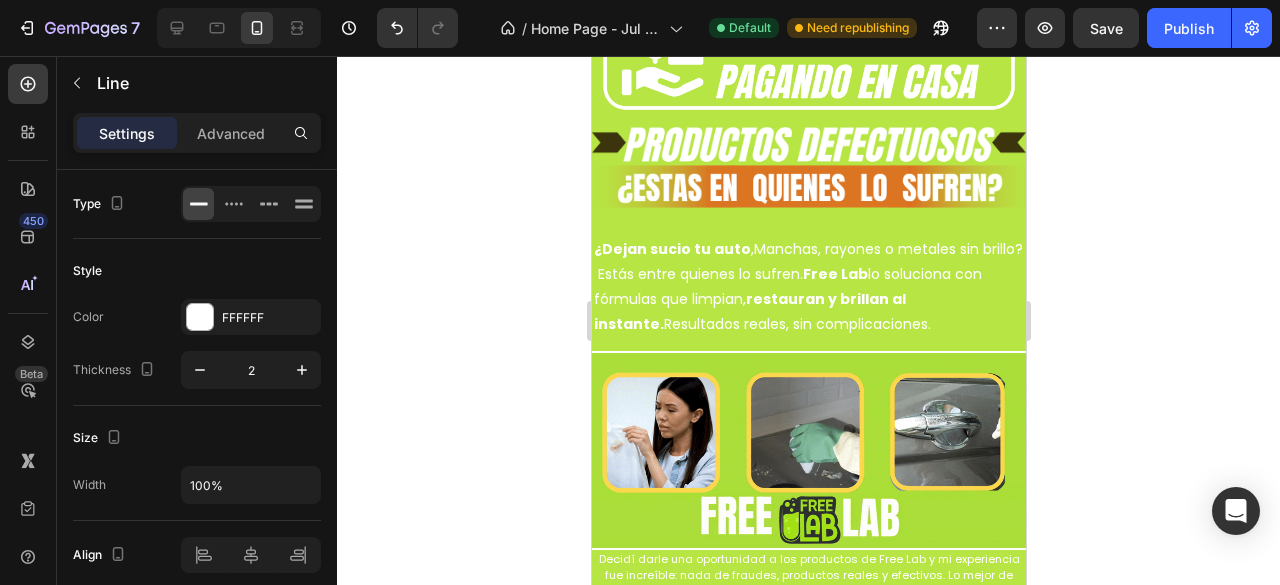 click at bounding box center [808, -328] 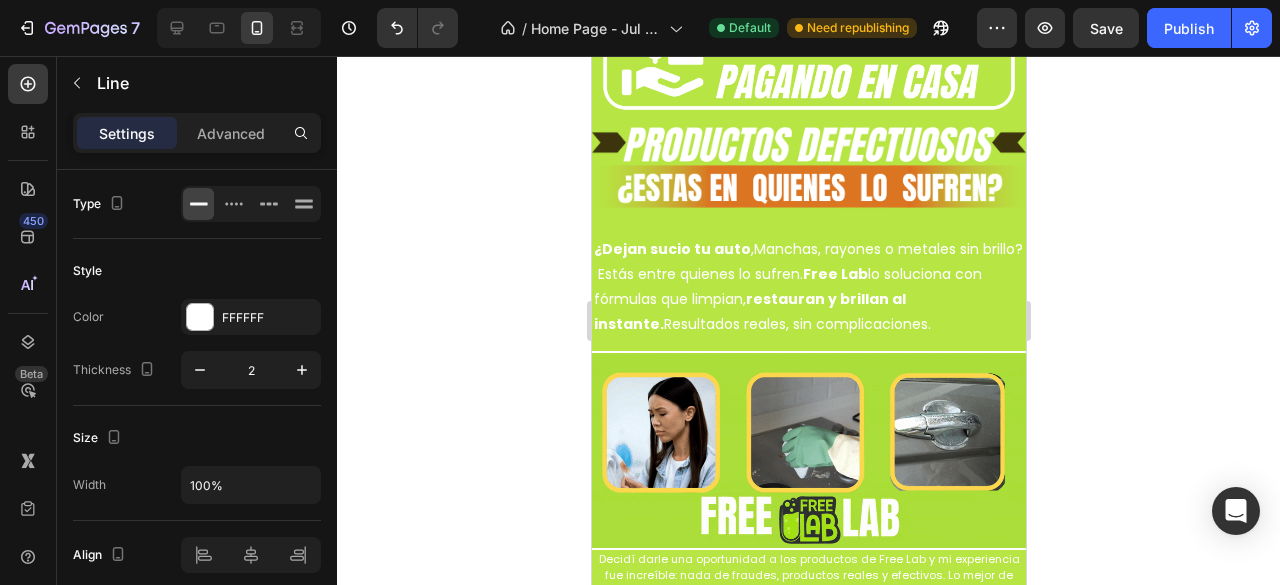 click 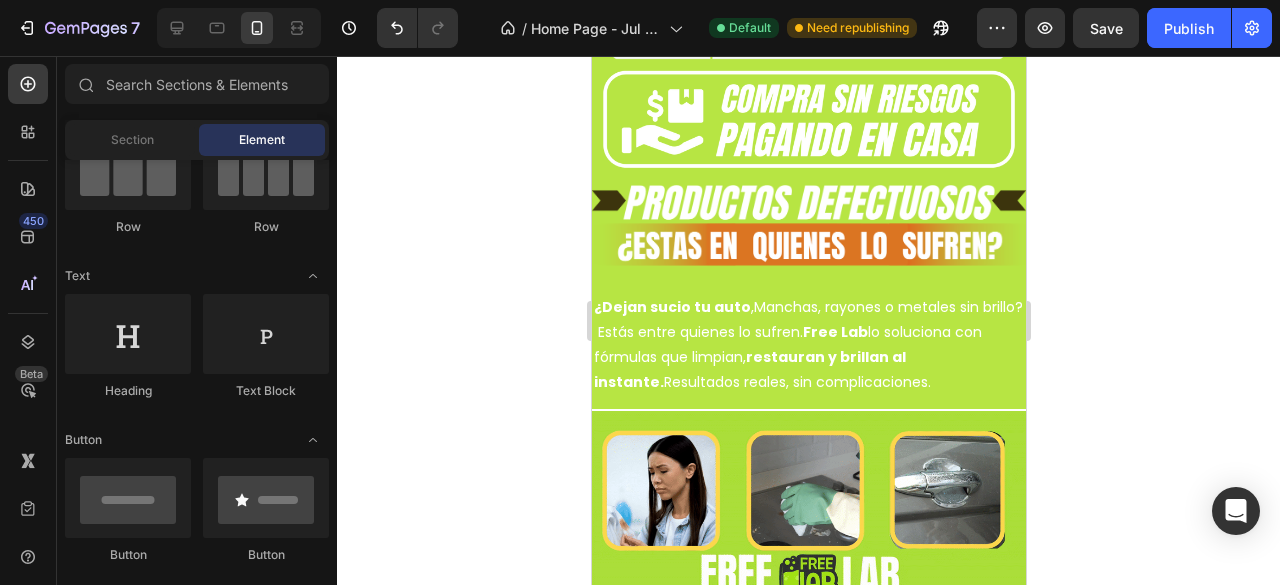 click on "Drop element here" at bounding box center (808, -299) 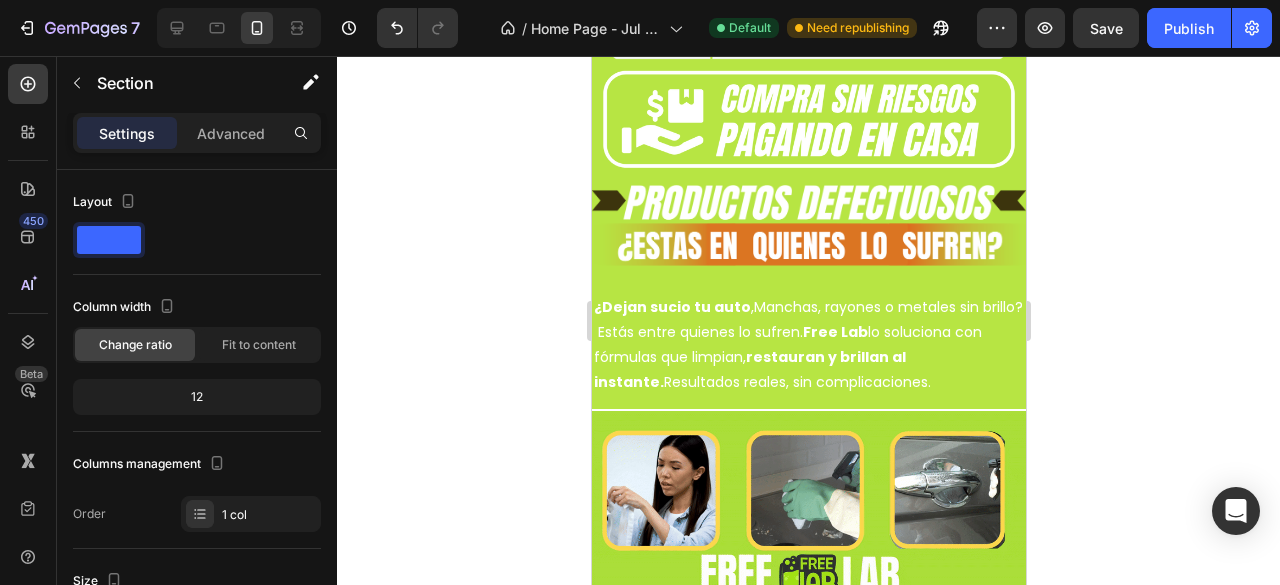 click 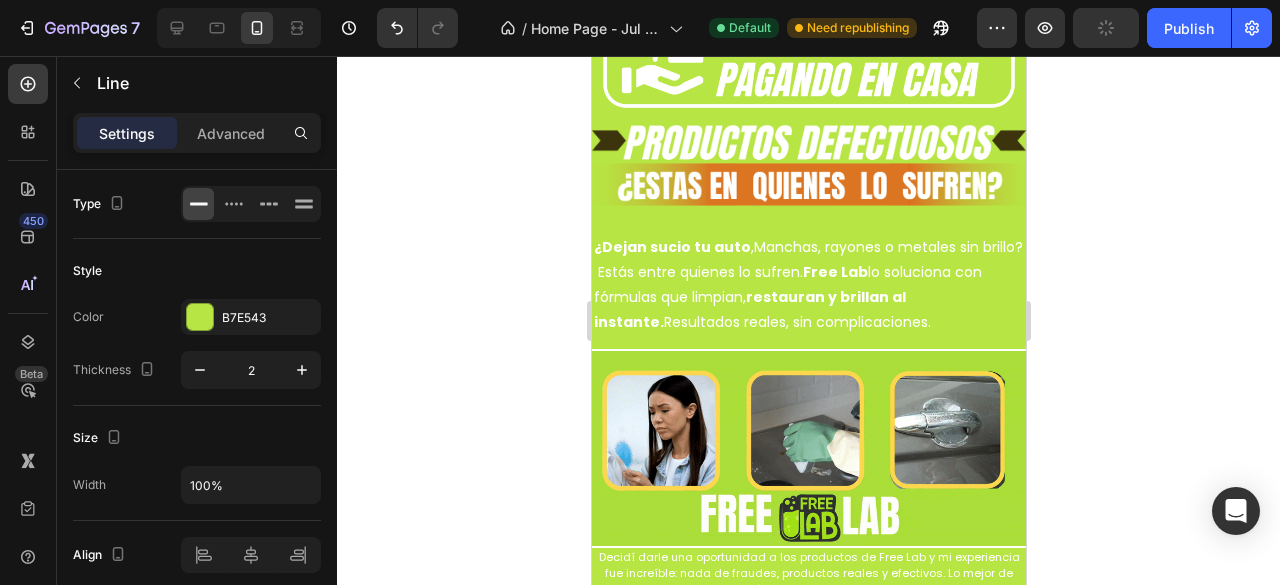 click on "Title Line" at bounding box center (808, -332) 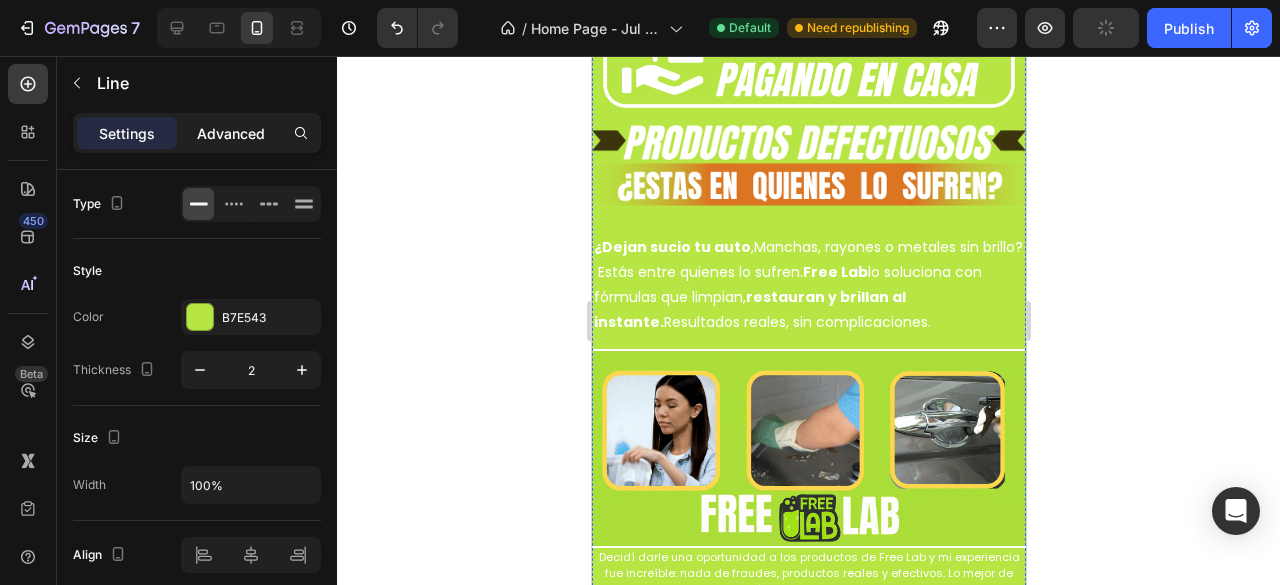 click on "Advanced" at bounding box center [231, 133] 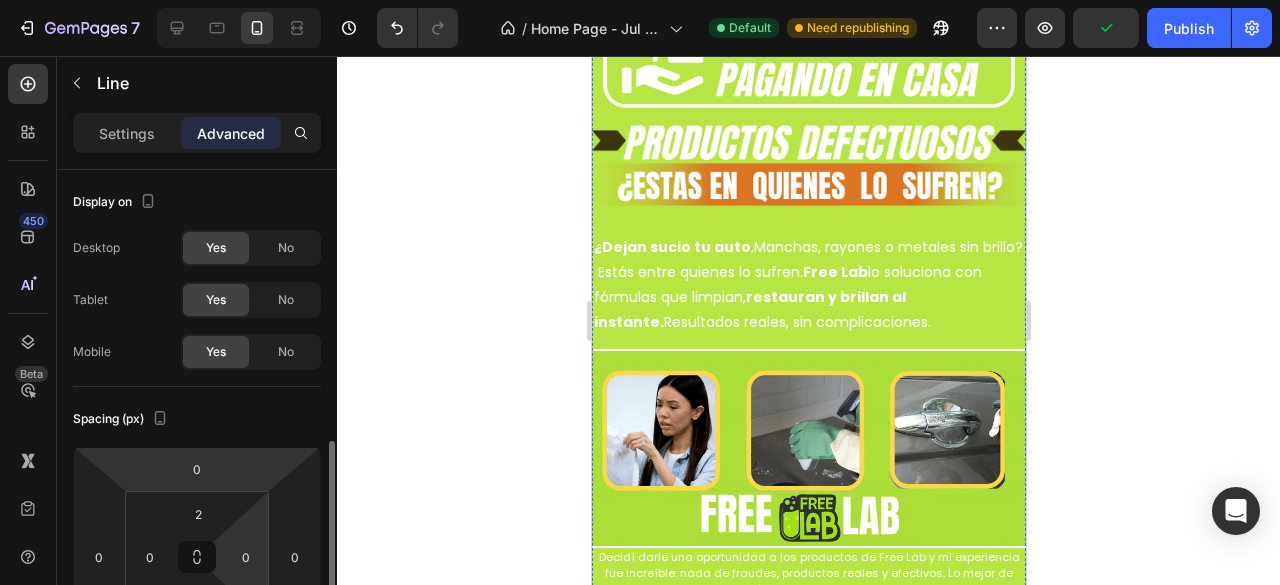 scroll, scrollTop: 300, scrollLeft: 0, axis: vertical 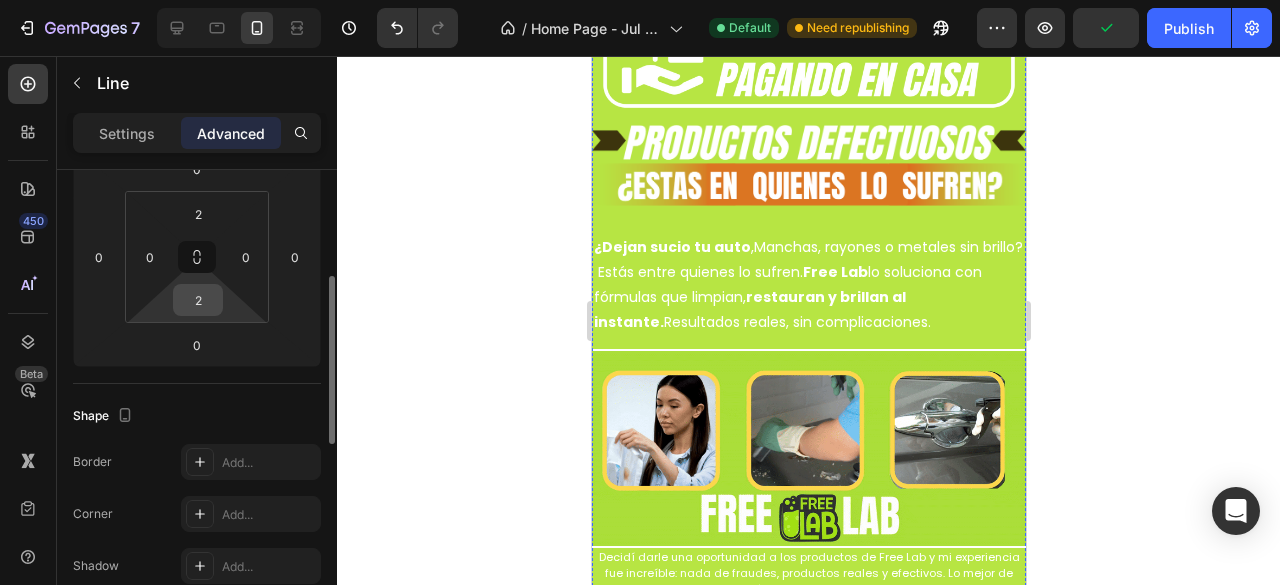 click on "2" at bounding box center [198, 300] 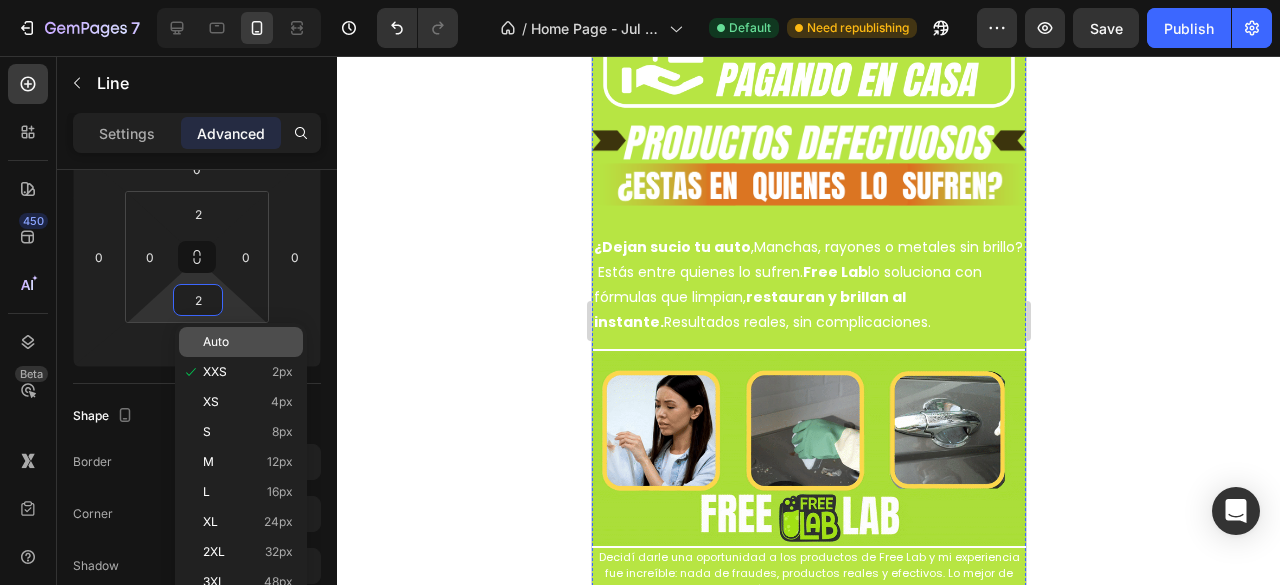 click on "Auto" at bounding box center (248, 342) 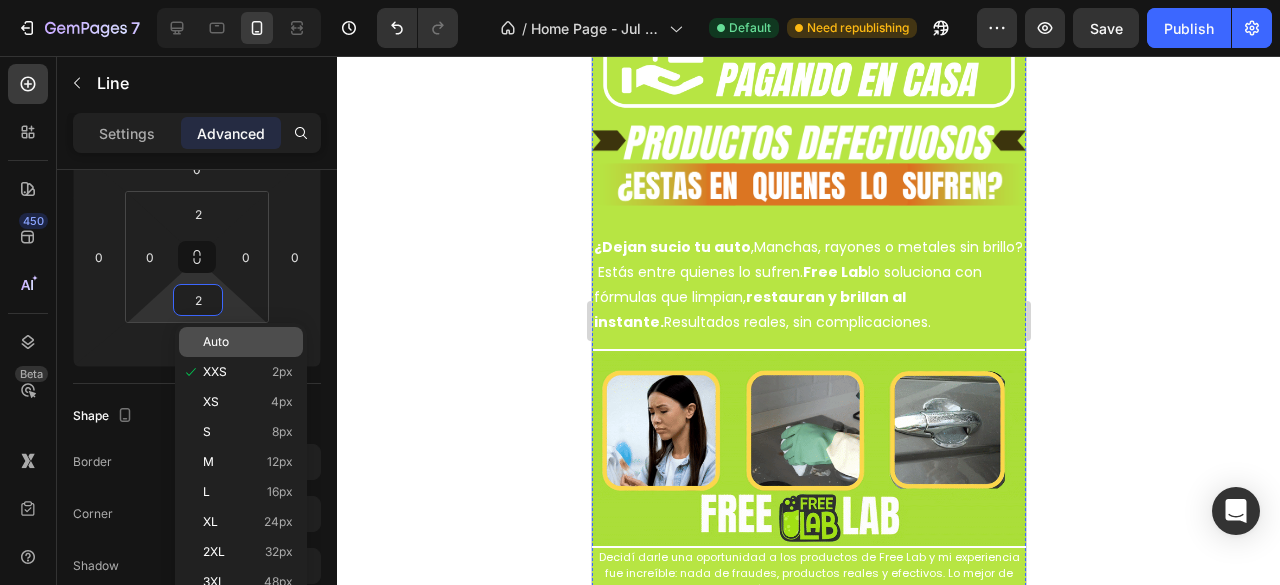 type on "Auto" 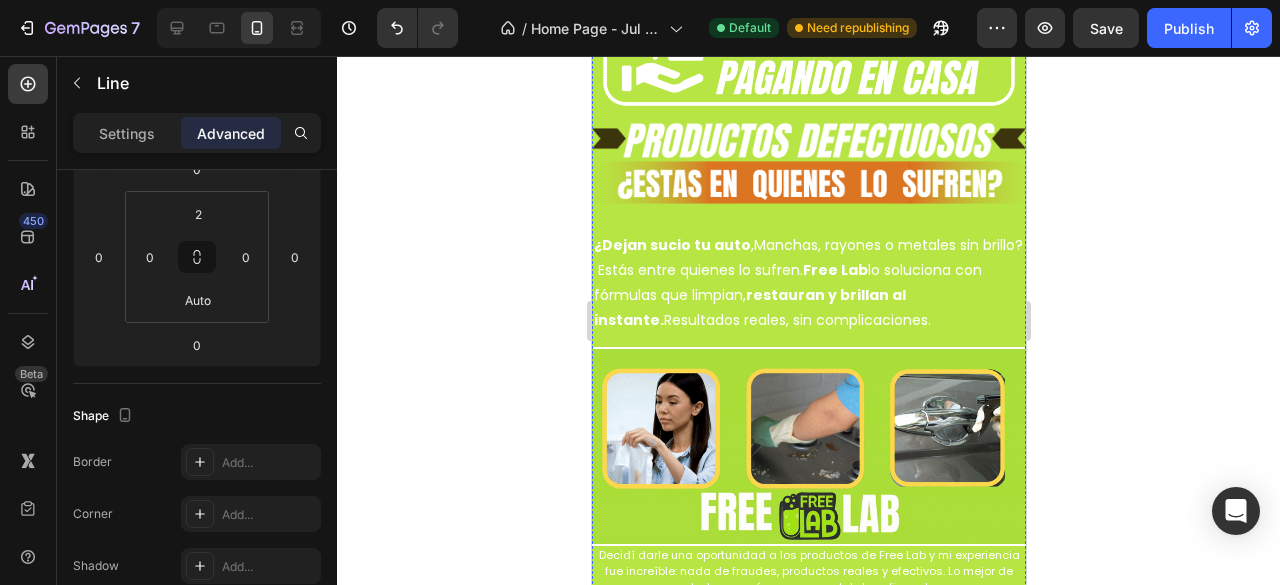 click 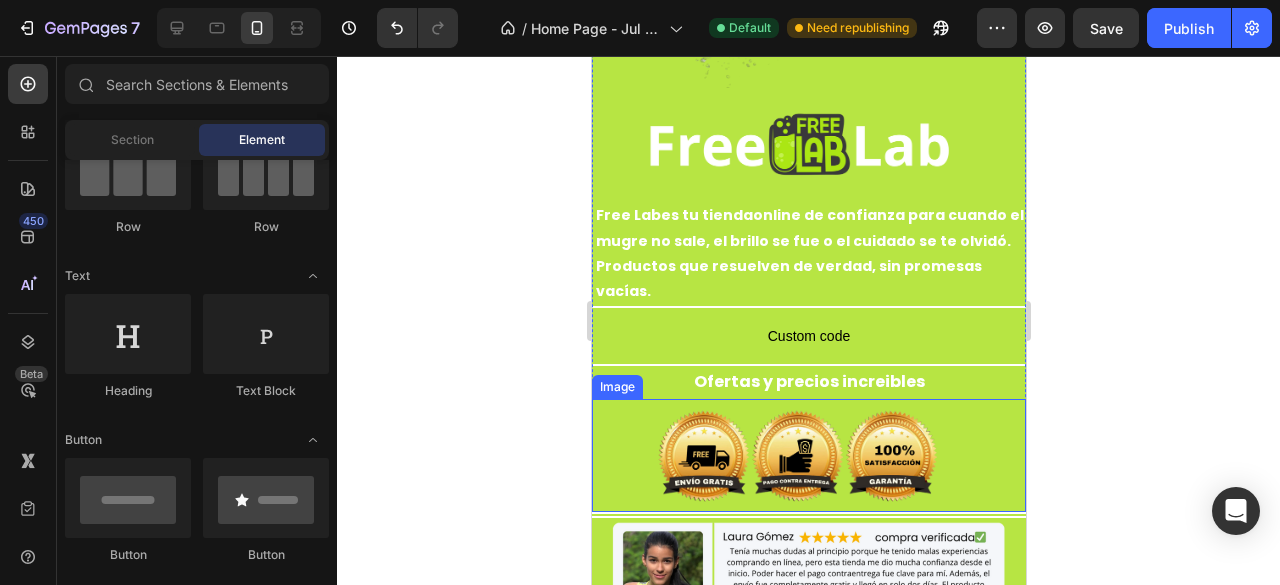 scroll, scrollTop: 672, scrollLeft: 0, axis: vertical 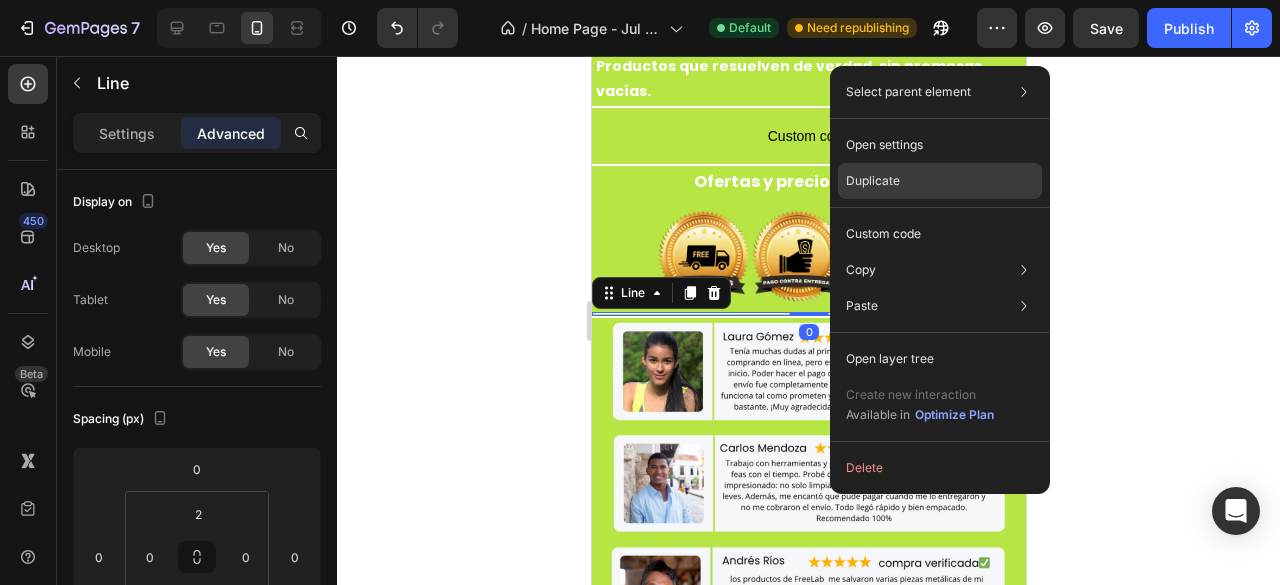 drag, startPoint x: 901, startPoint y: 190, endPoint x: 296, endPoint y: 198, distance: 605.0529 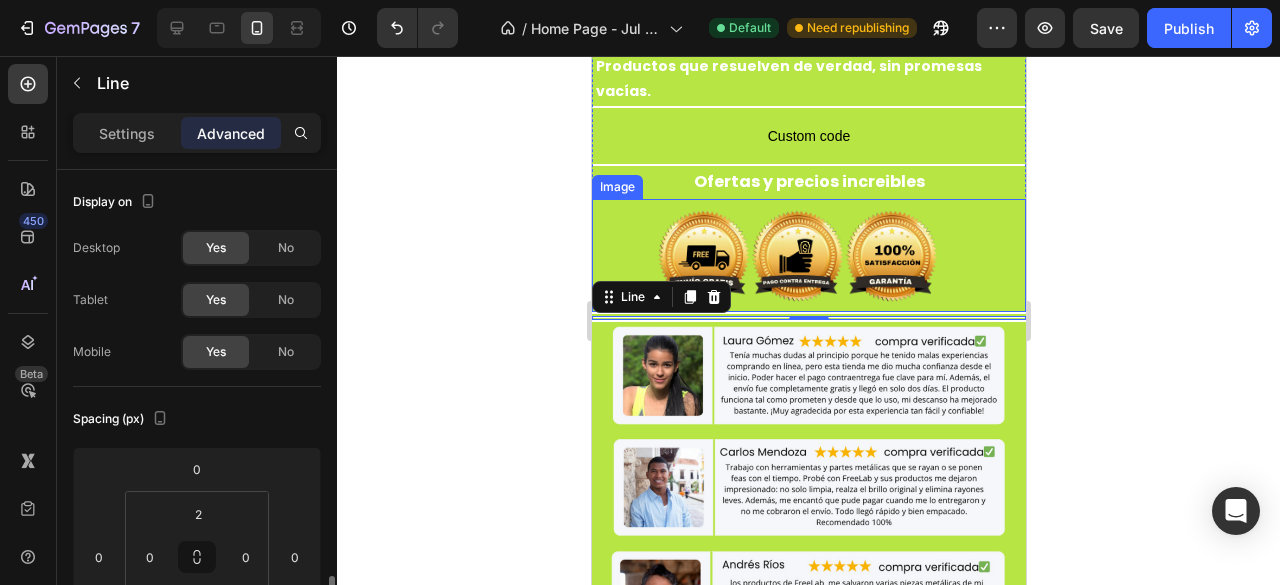 scroll, scrollTop: 300, scrollLeft: 0, axis: vertical 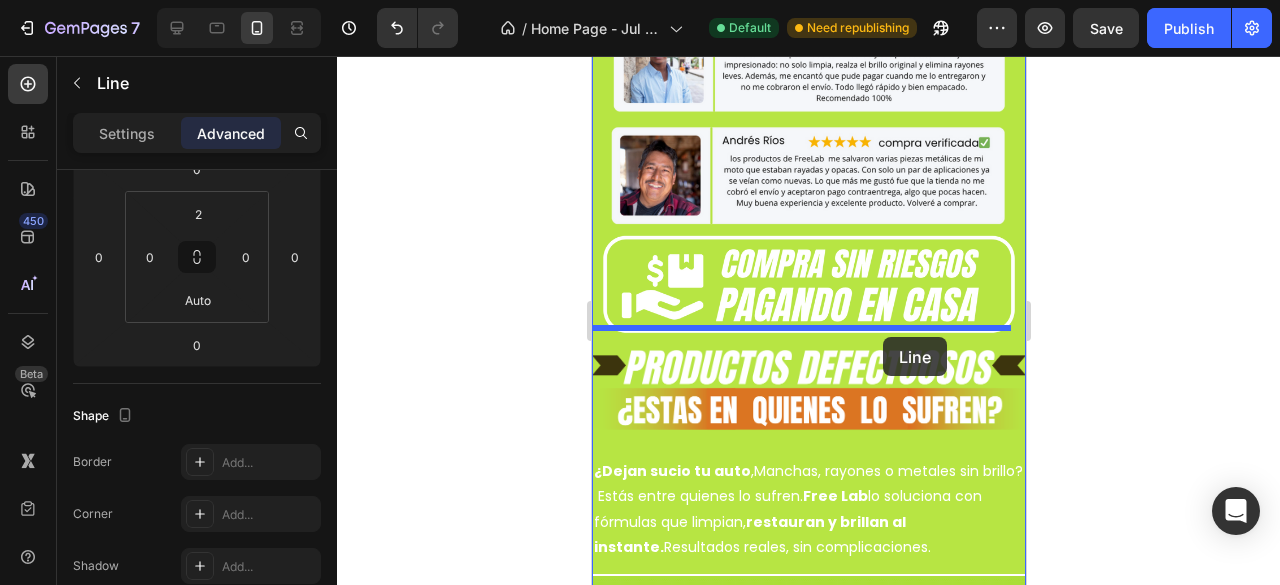 drag, startPoint x: 926, startPoint y: 269, endPoint x: 882, endPoint y: 337, distance: 80.99383 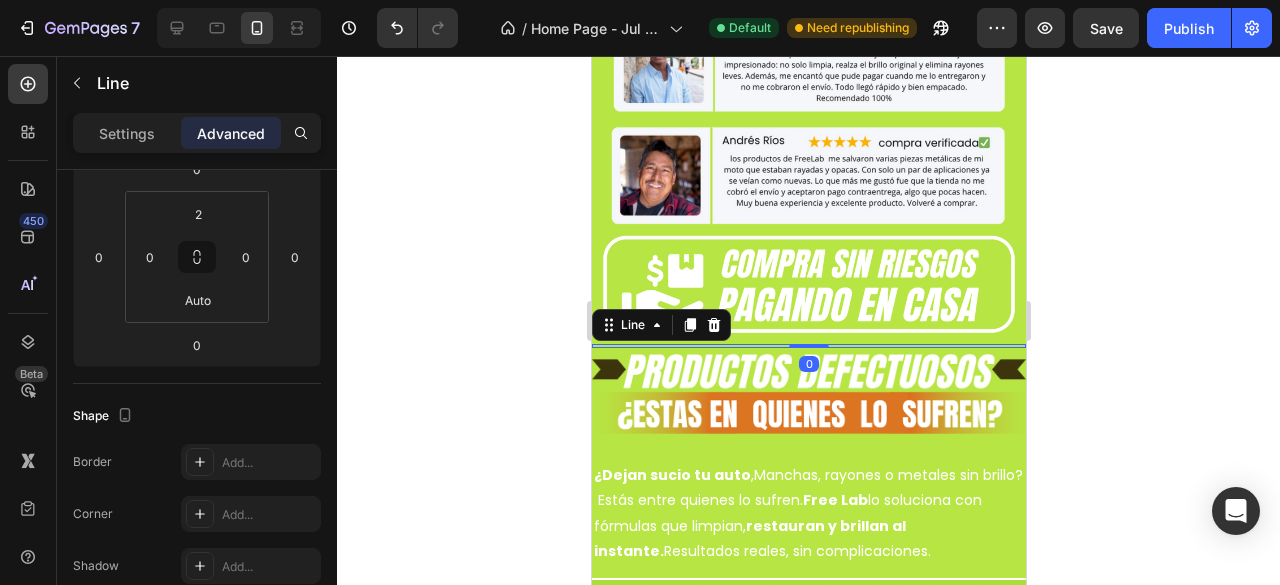 click 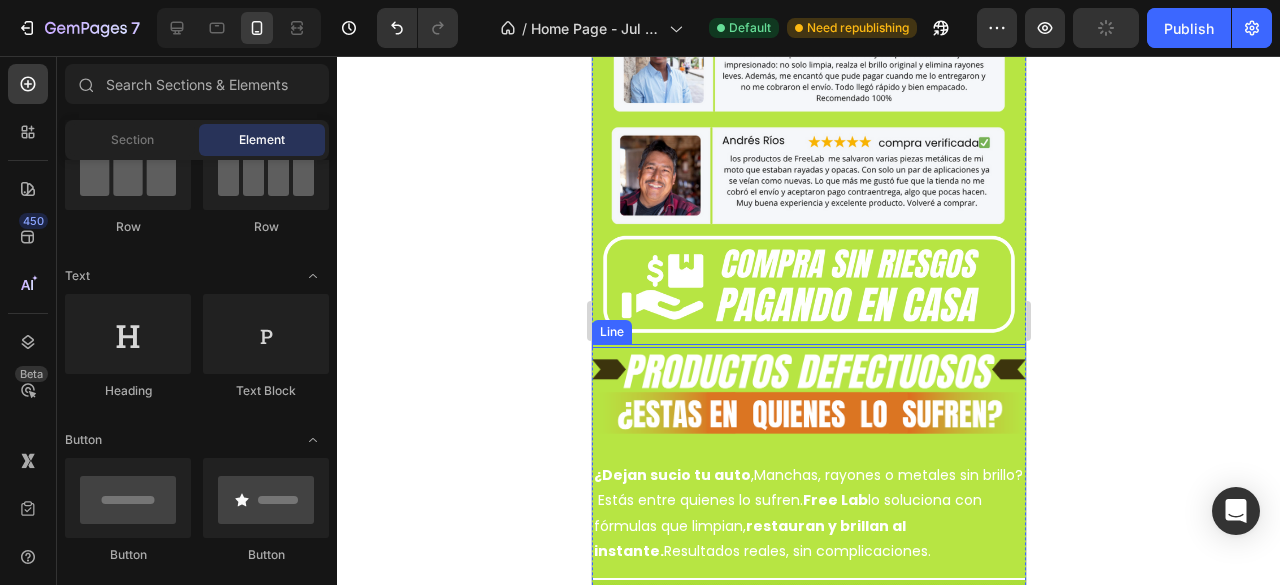 click at bounding box center (808, 347) 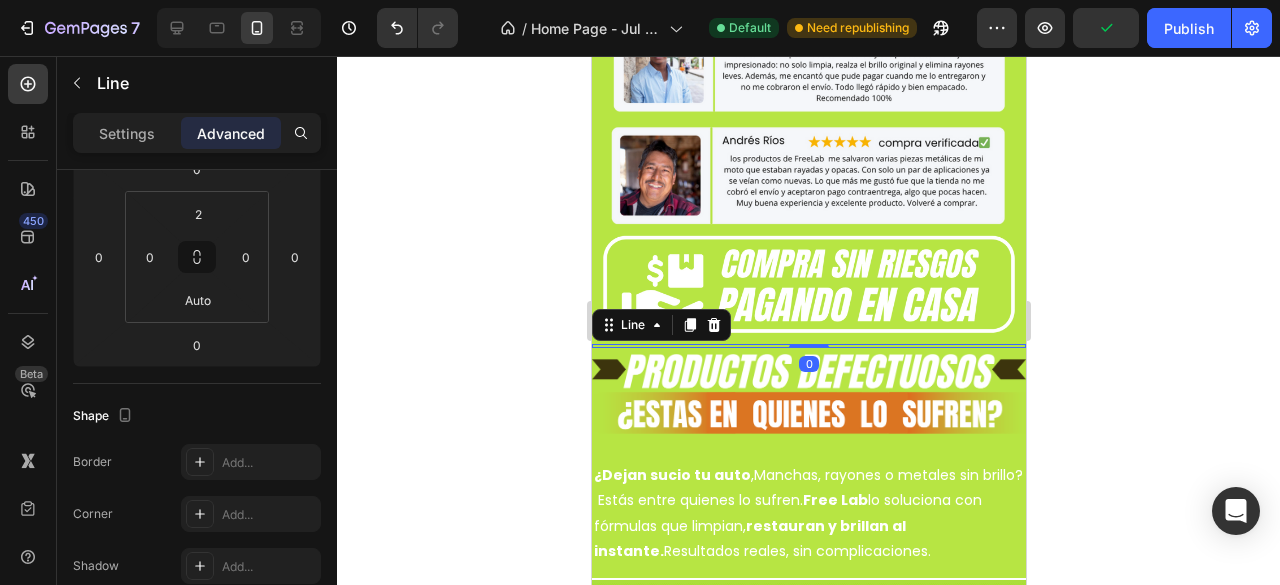 scroll, scrollTop: 400, scrollLeft: 0, axis: vertical 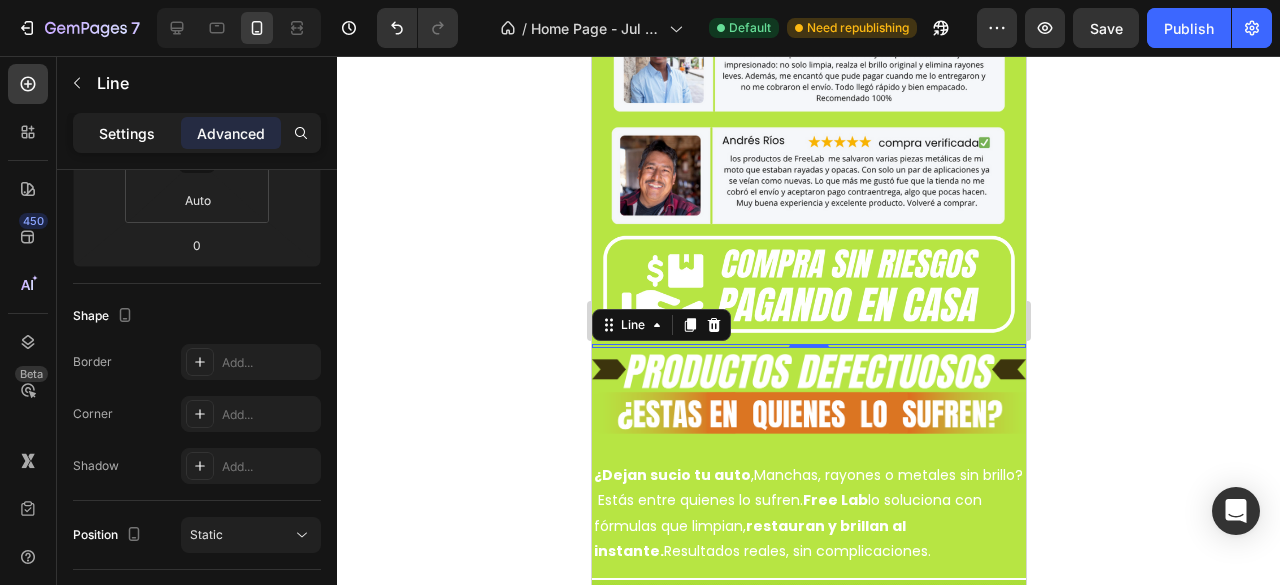 click on "Settings" 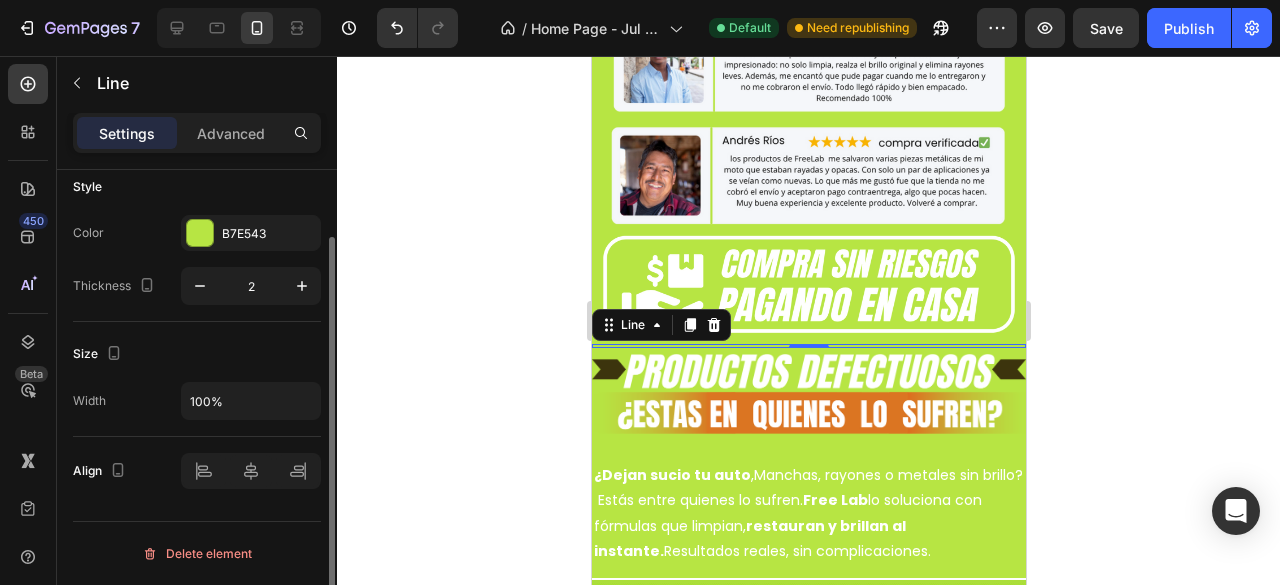 scroll, scrollTop: 81, scrollLeft: 0, axis: vertical 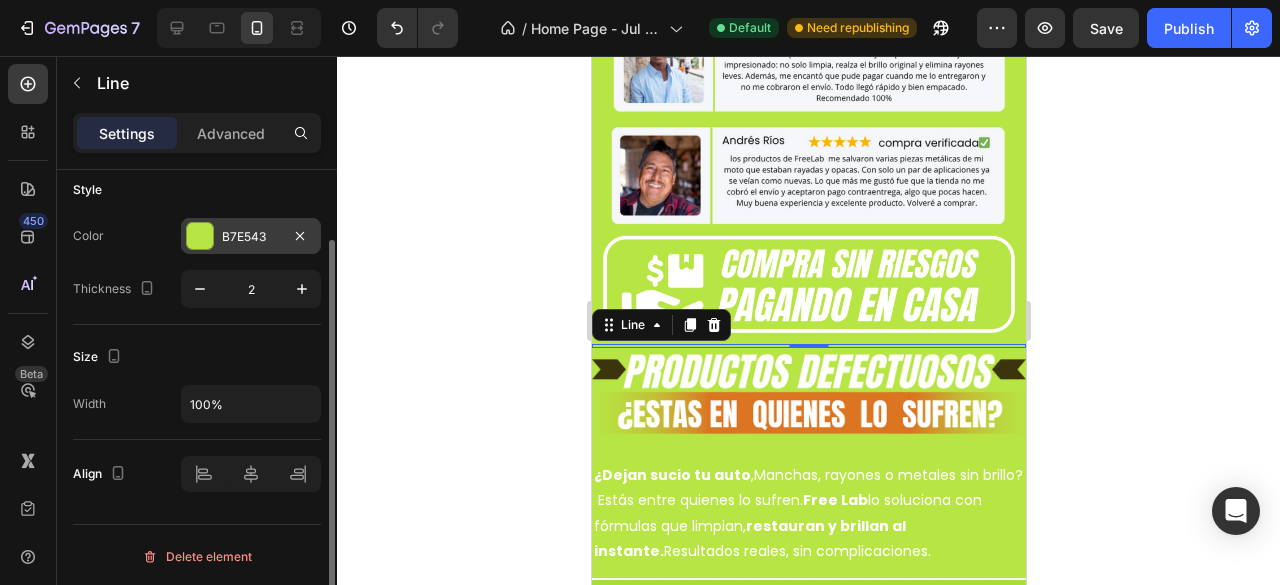 click on "B7E543" at bounding box center [251, 236] 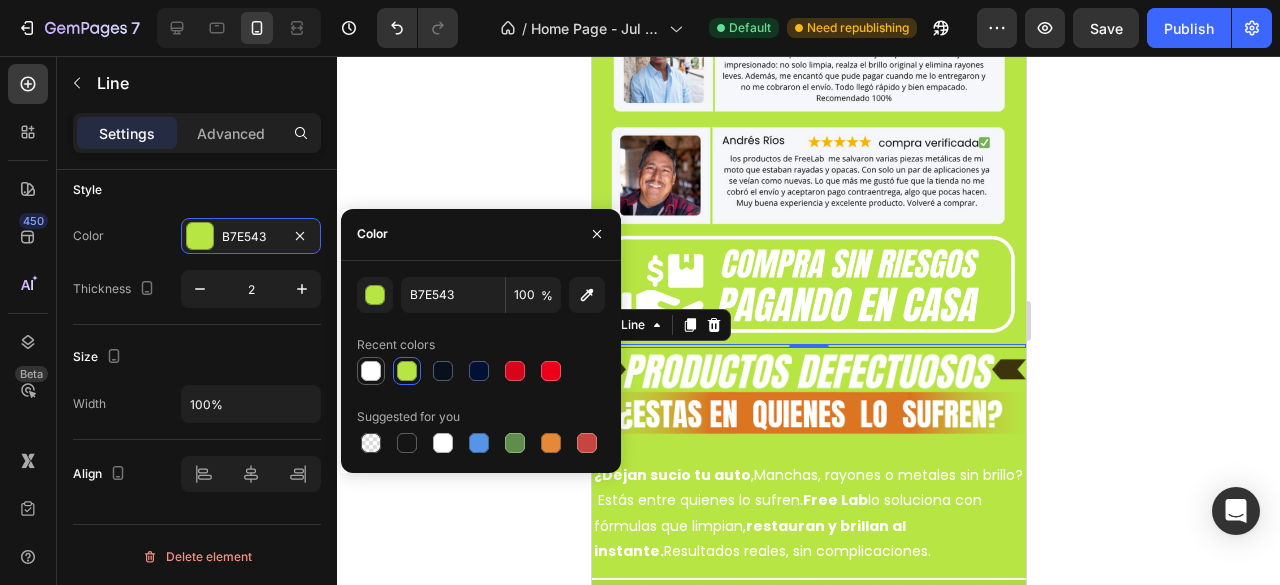 click at bounding box center [371, 371] 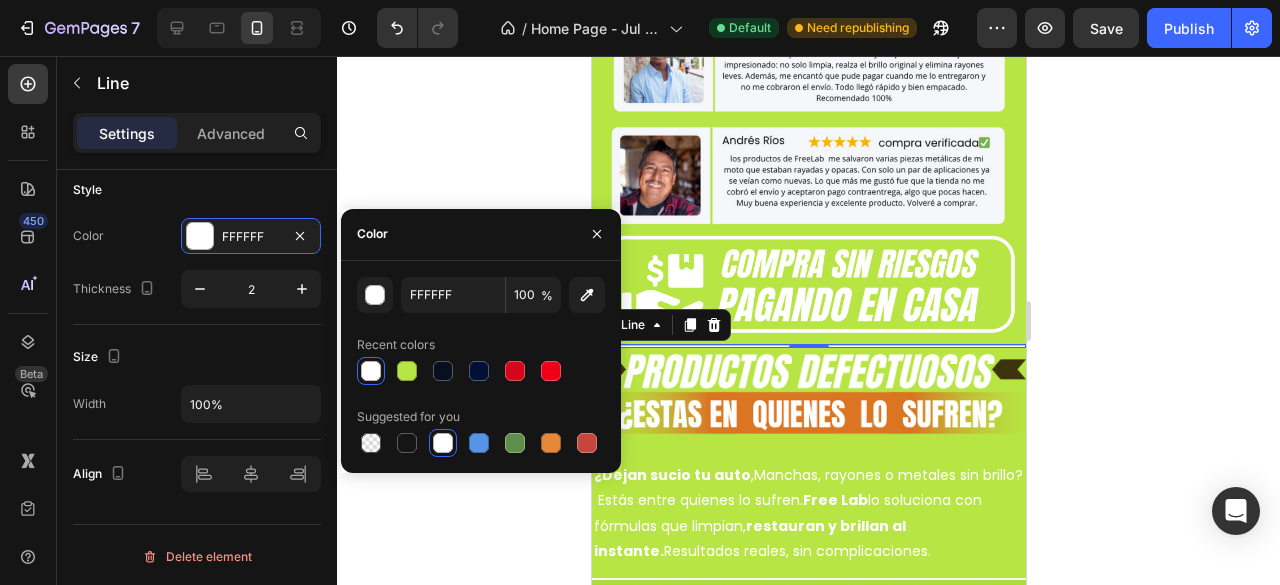 click 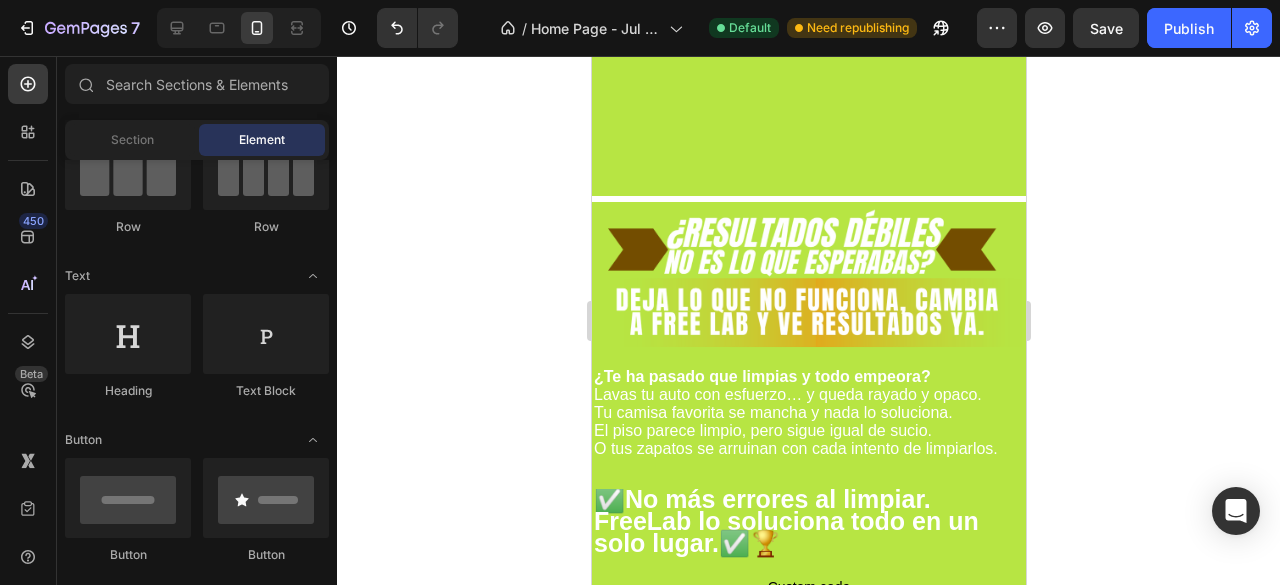 scroll, scrollTop: 2048, scrollLeft: 0, axis: vertical 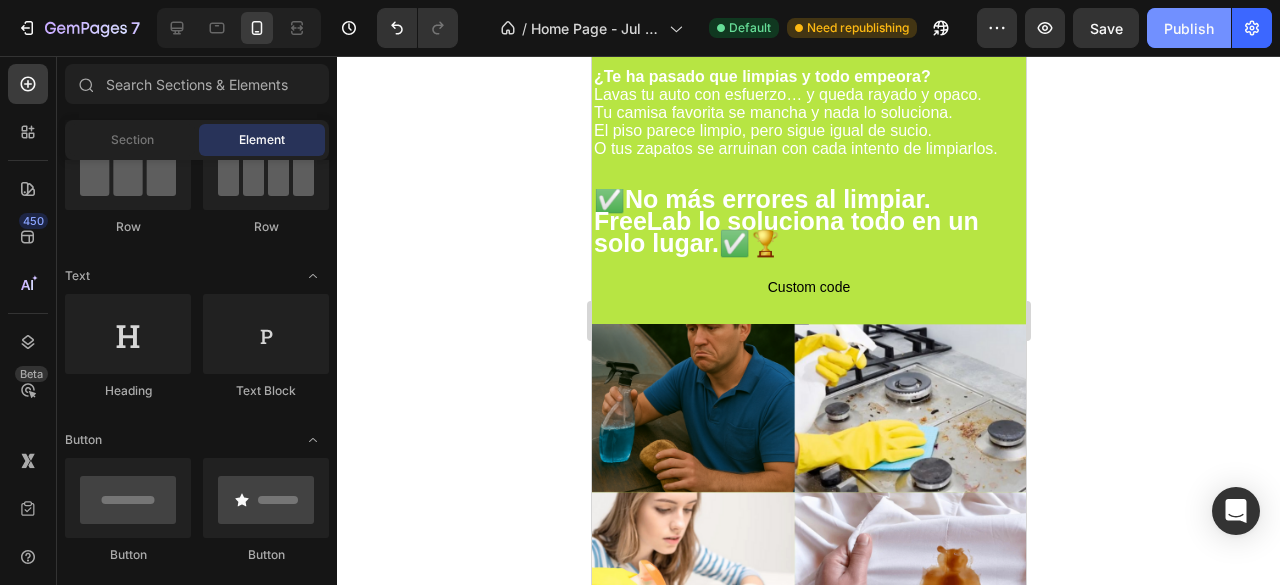 click on "Publish" at bounding box center (1189, 28) 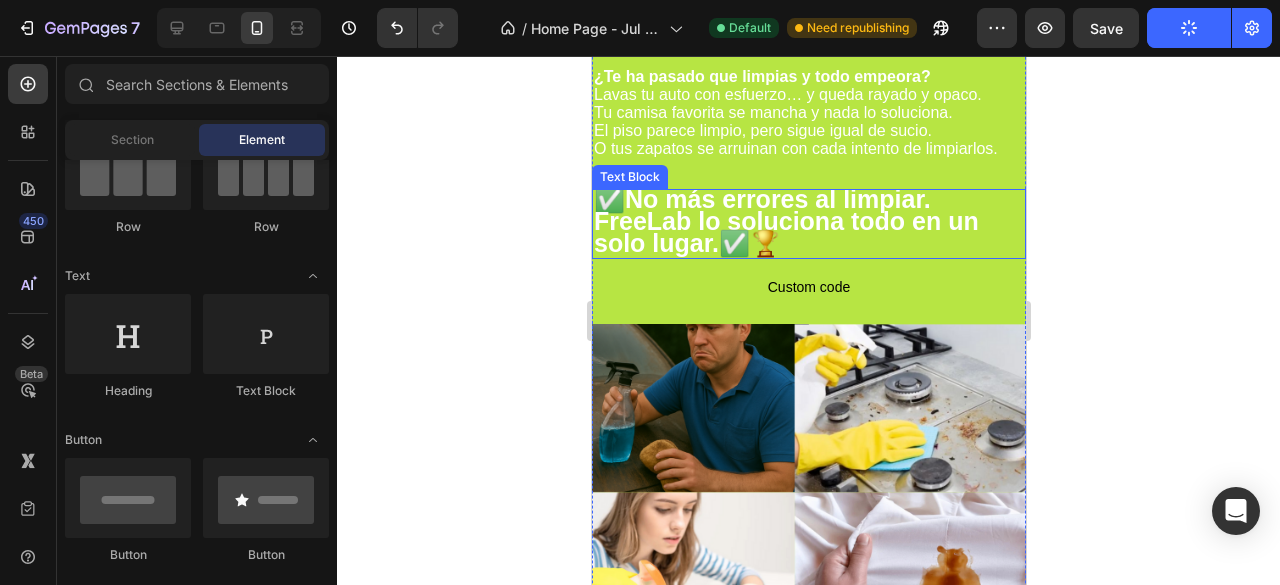 click on "✅No más errores al limpiar. FreeLab lo soluciona todo en un solo lugar.✅🏆" at bounding box center [785, 221] 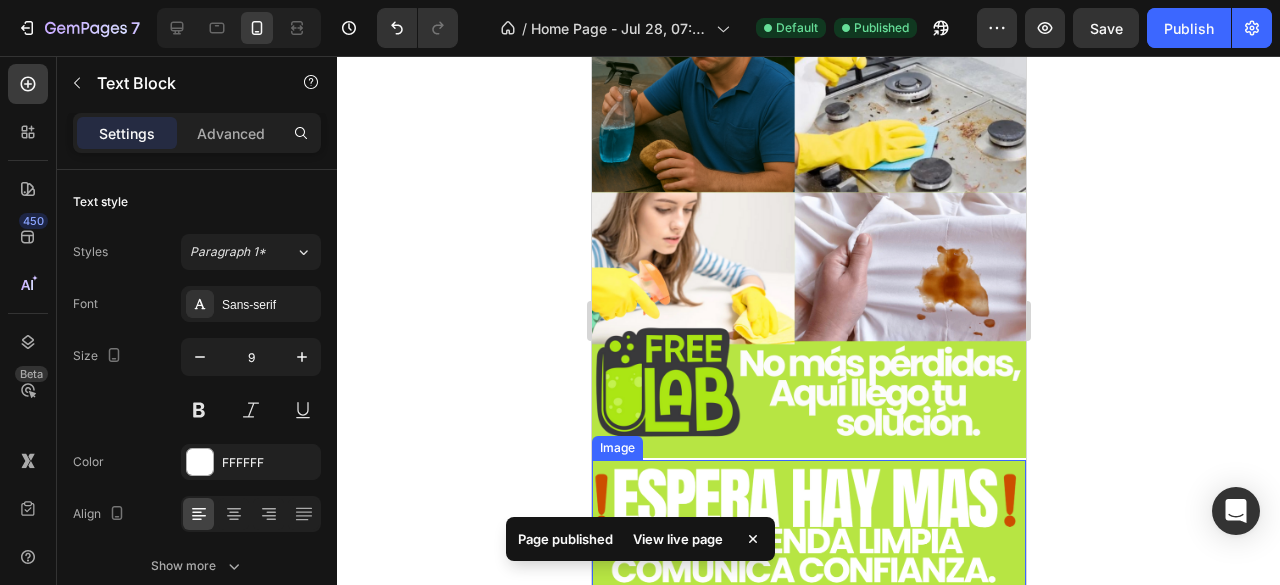 scroll, scrollTop: 2448, scrollLeft: 0, axis: vertical 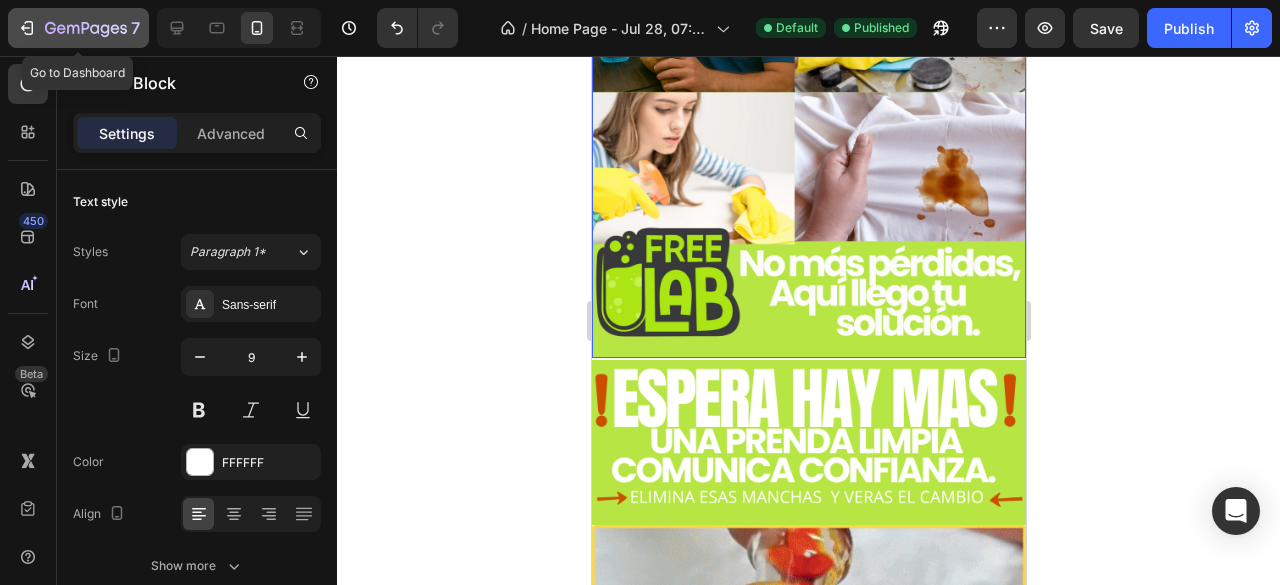 click 